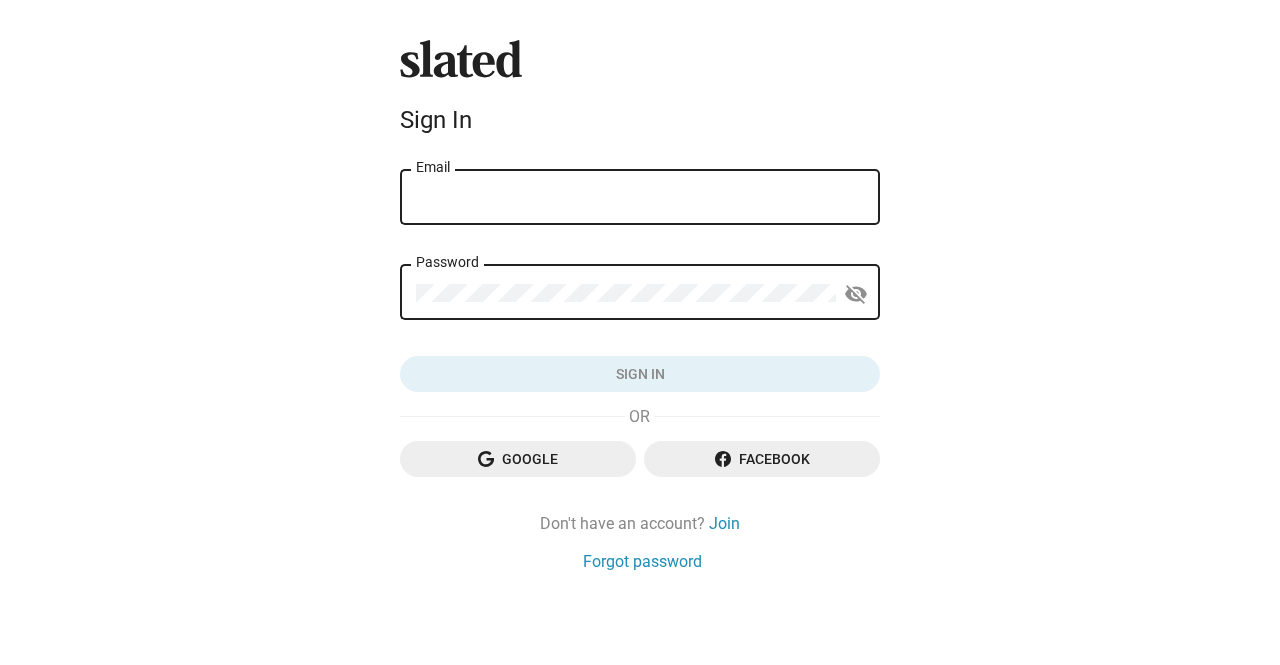 scroll, scrollTop: 0, scrollLeft: 0, axis: both 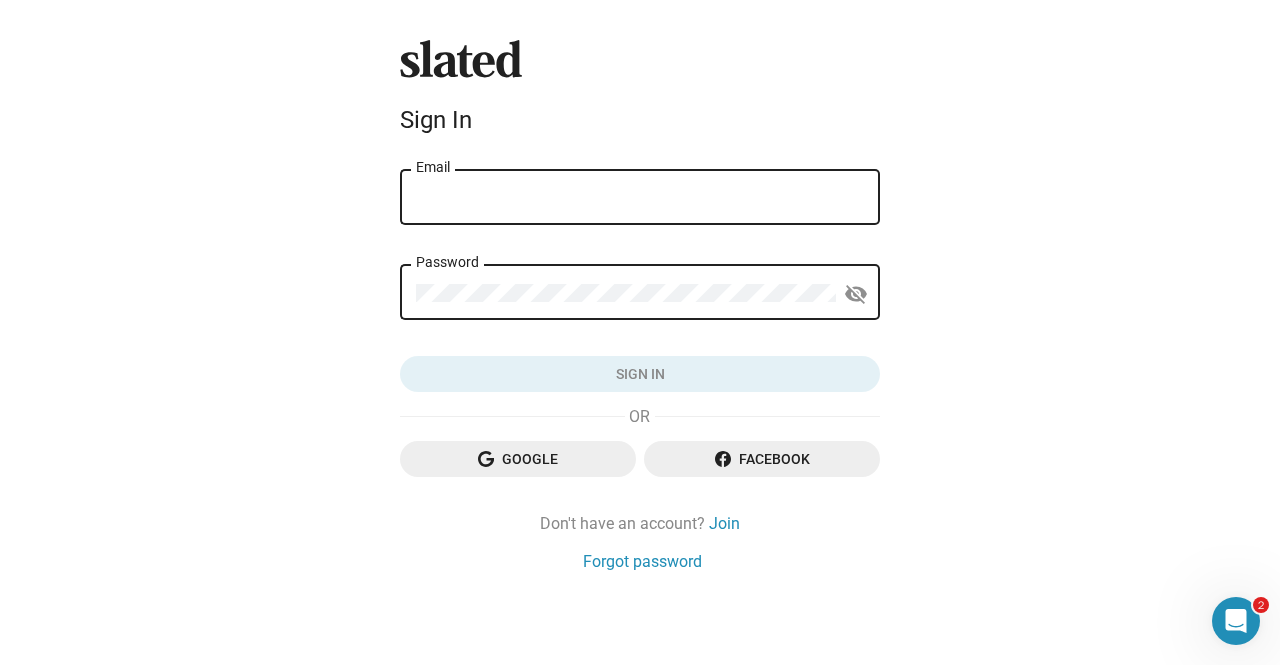 click on "Email" at bounding box center [640, 198] 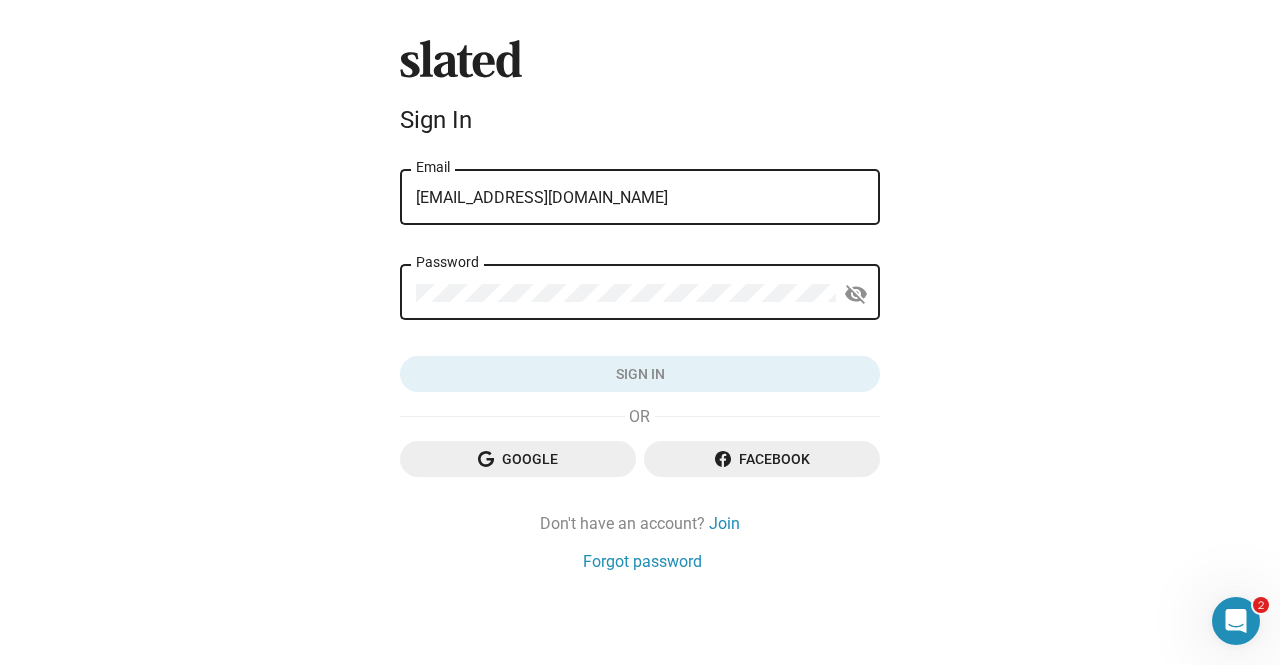 click on "Password" 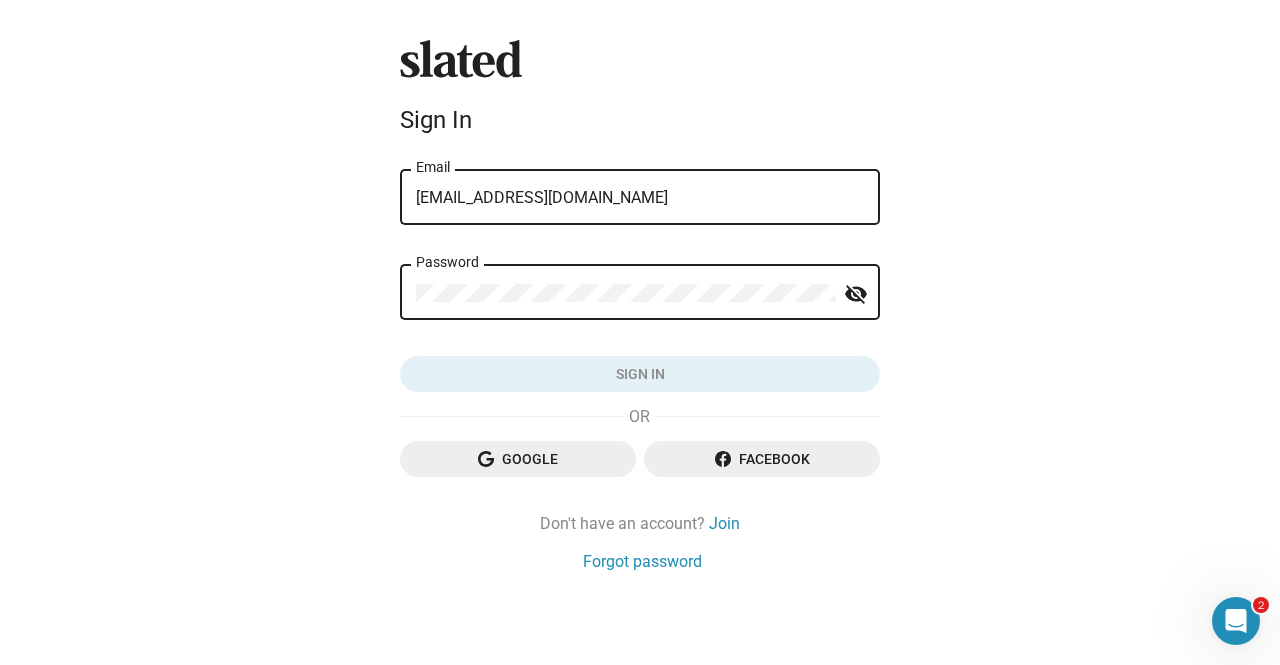 click on "Password" 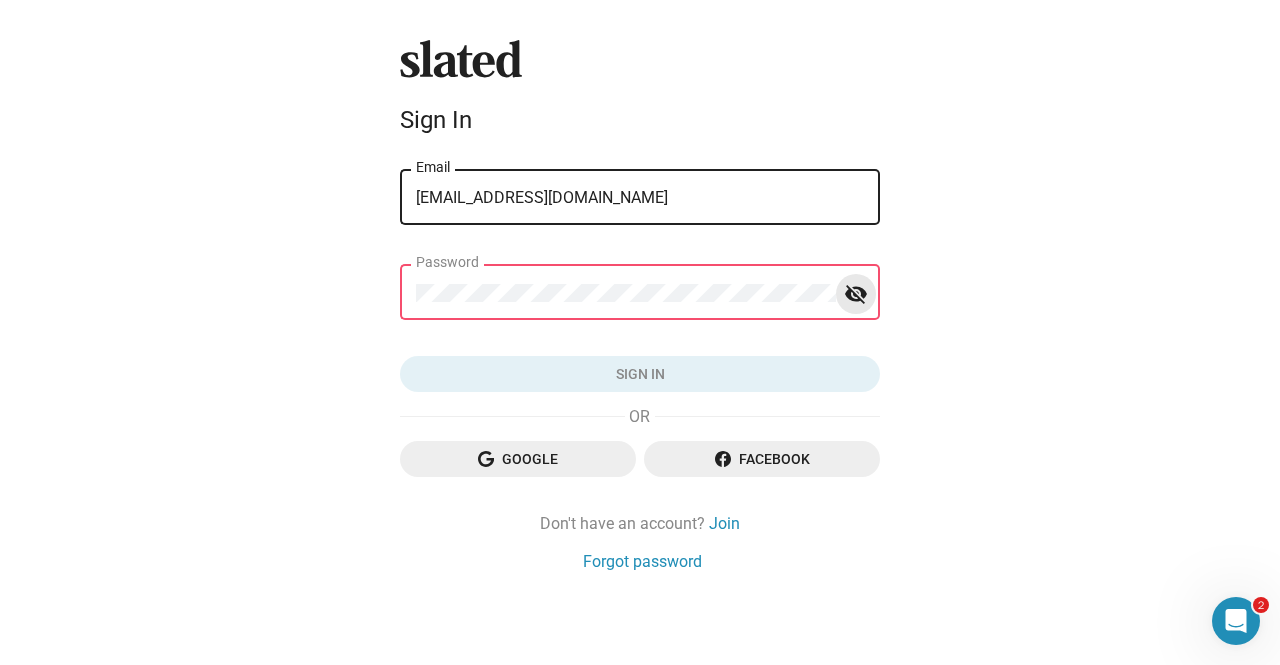 click on "visibility_off" 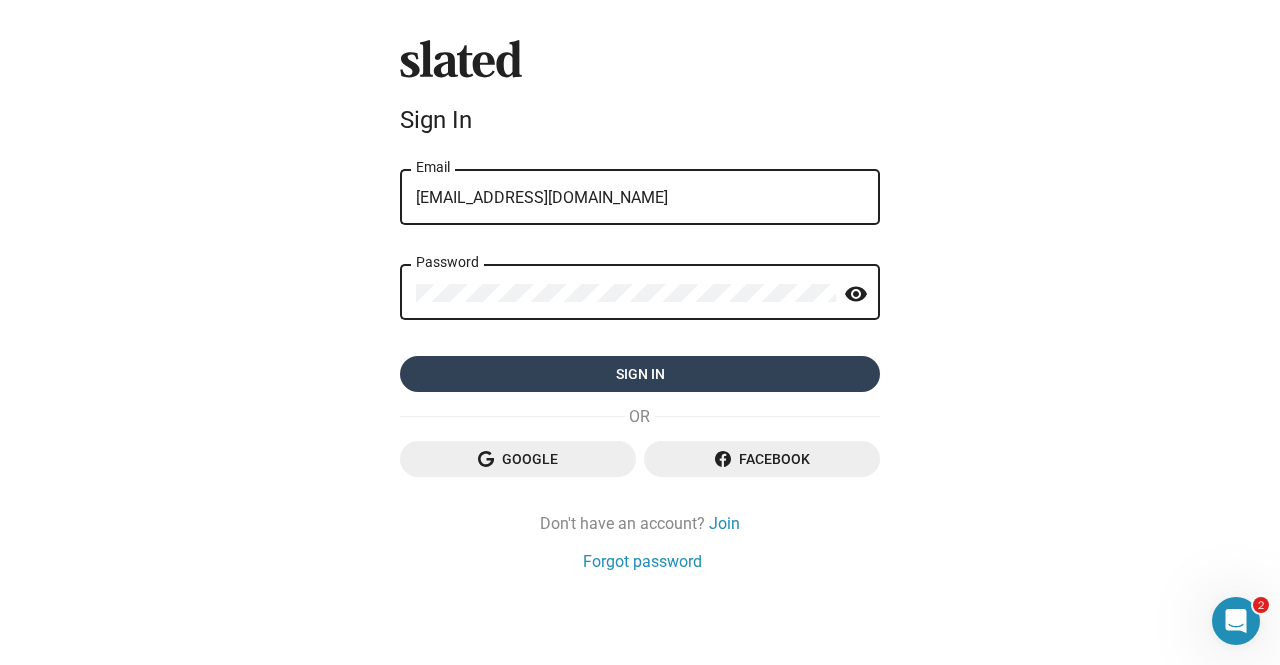 click on "Sign in" 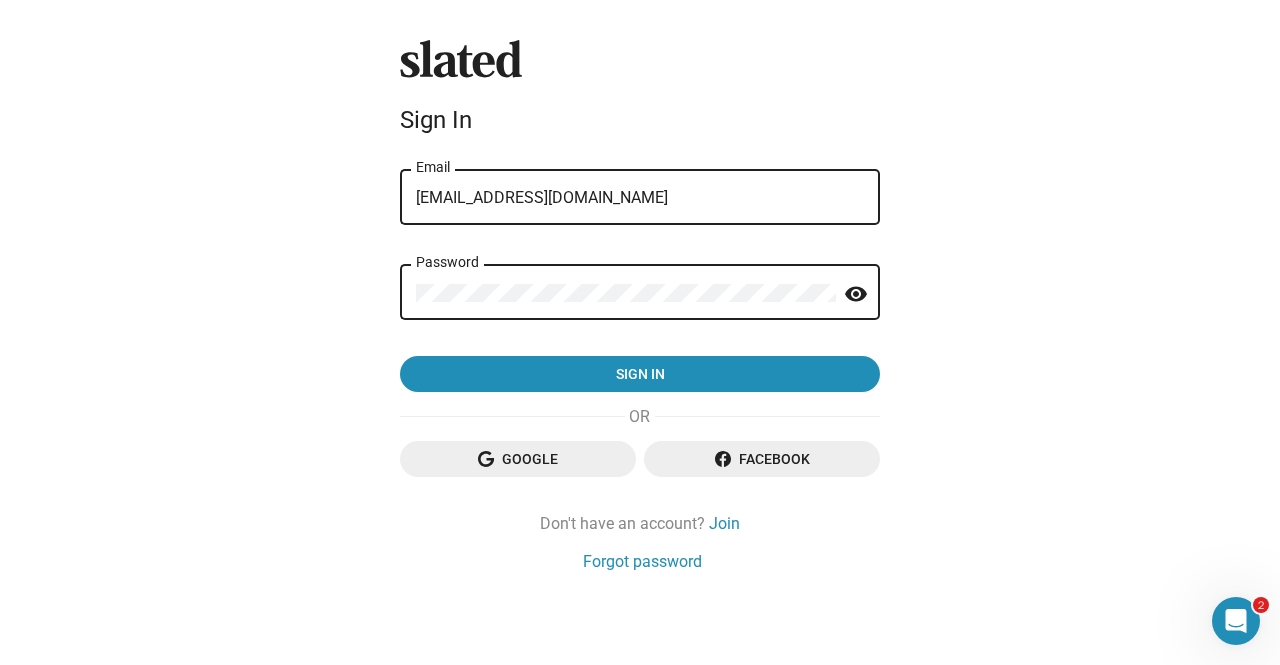 click on "LIONDDODS@GMAIL.COM Email Password visibility Sign in" 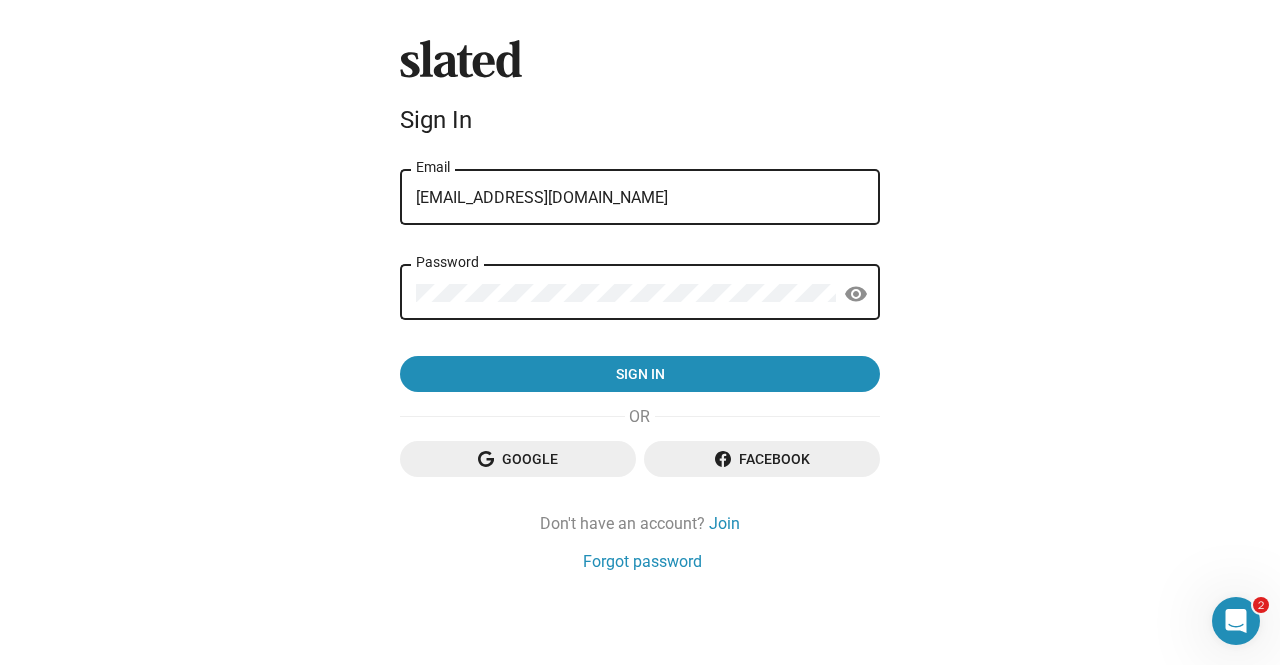 click on "LIONDDODS@GMAIL.COM Email Password visibility Sign in" 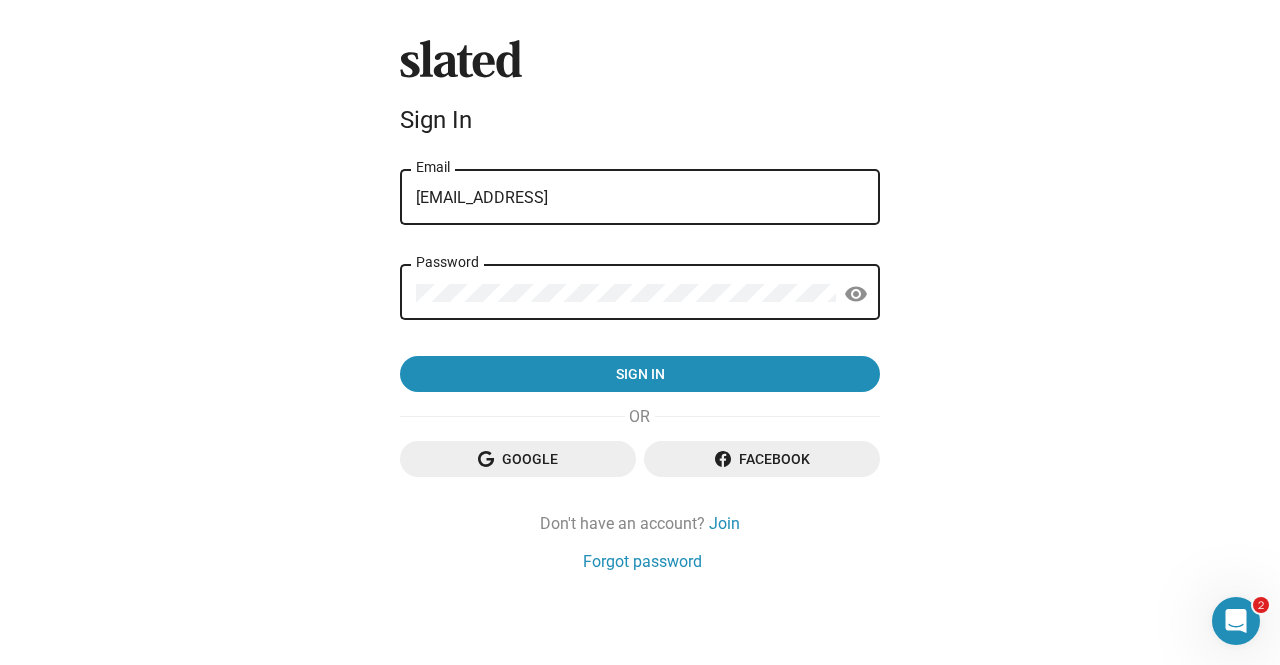 scroll, scrollTop: 0, scrollLeft: 0, axis: both 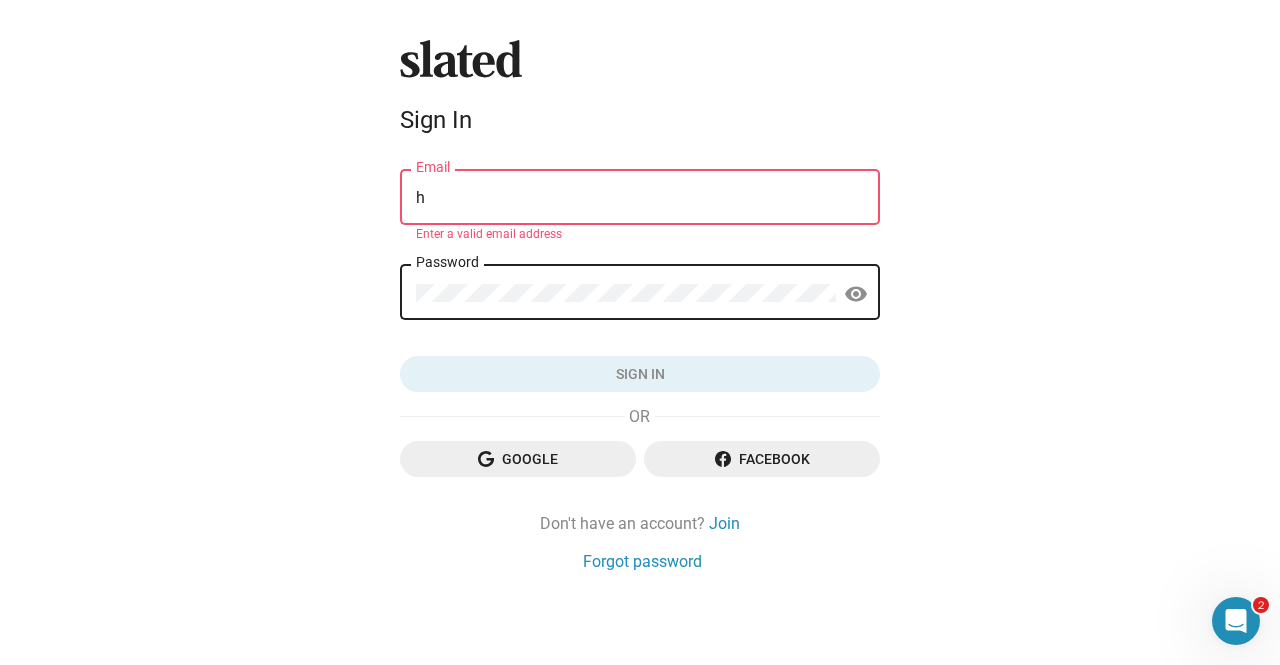 type on "h" 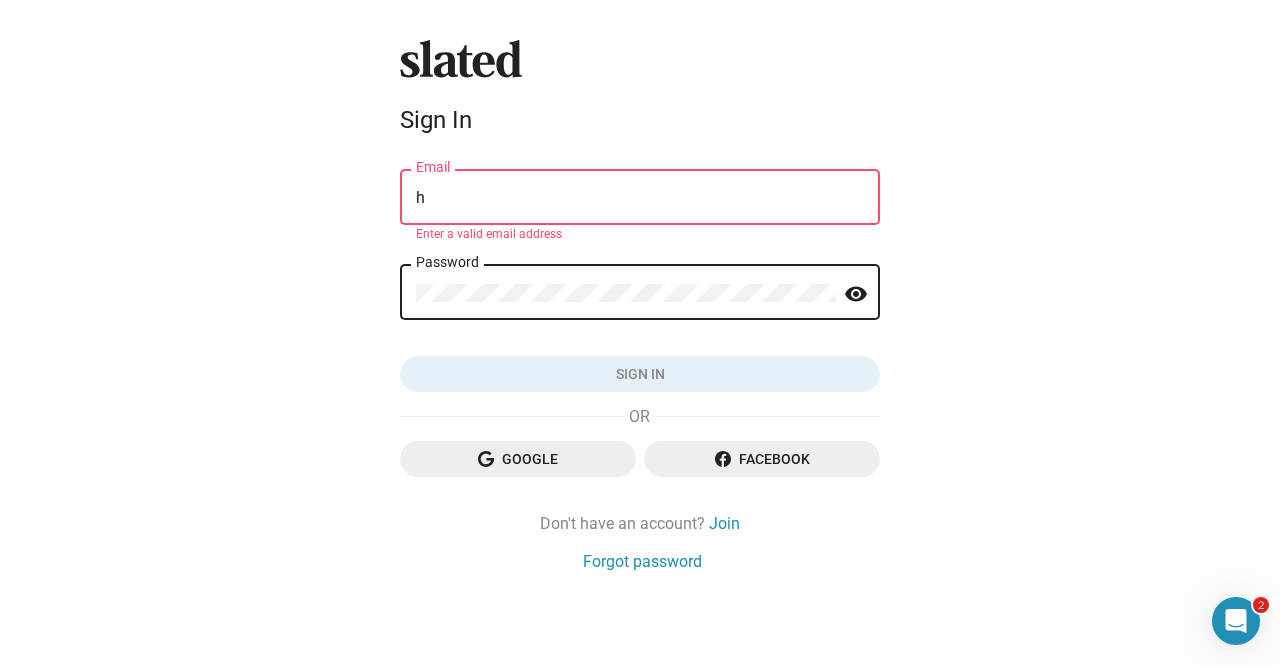 click on "Slated
Sign In h Email Enter a valid email address Password visibility Sign in   Google  Facebook  Don't have an account?  Join Forgot password" 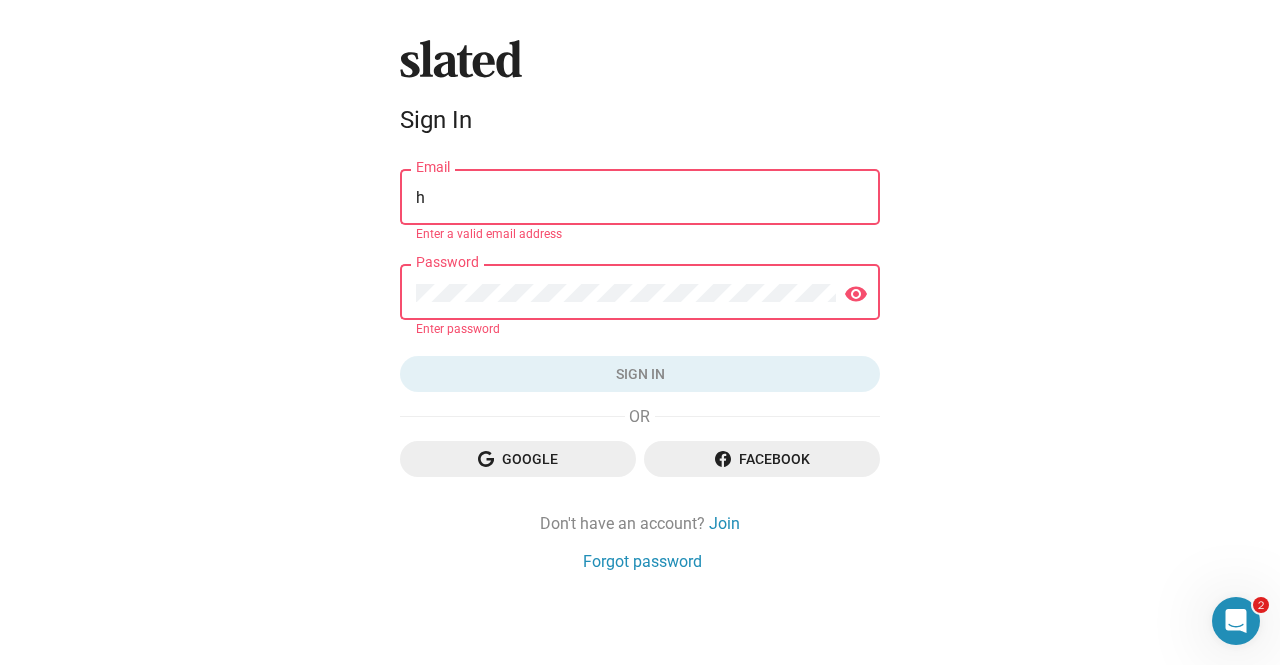 click on "h" at bounding box center (640, 198) 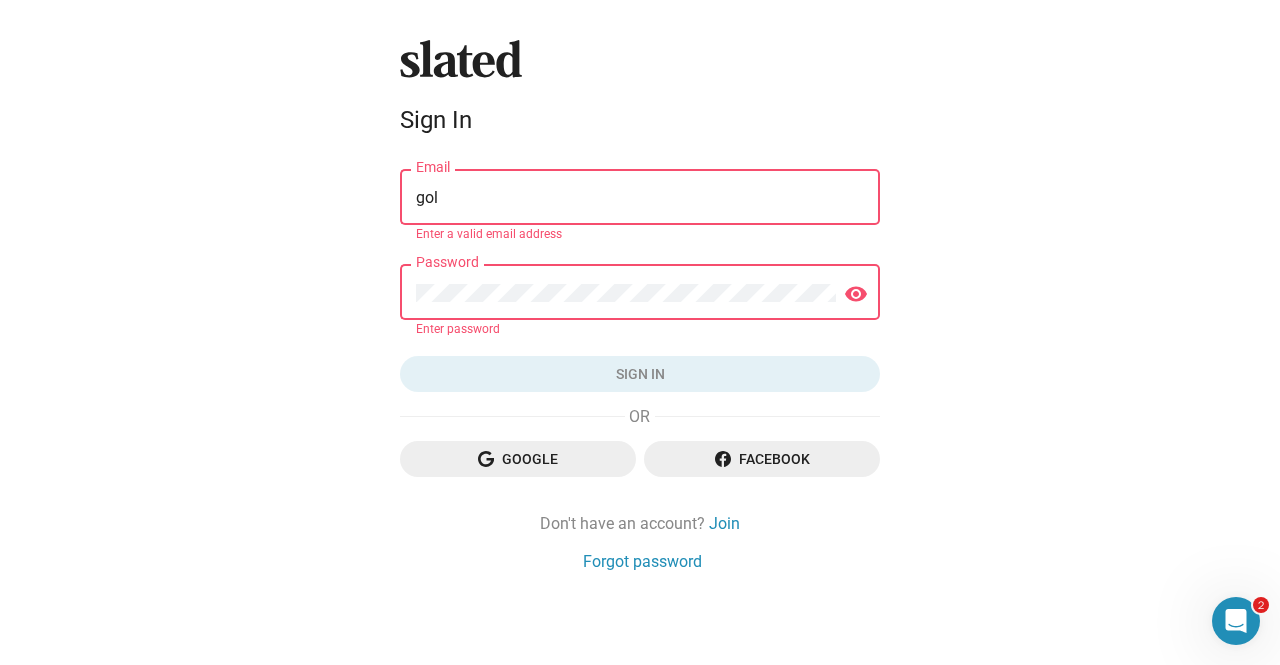 type on "goldhouse.prods@gmail.com" 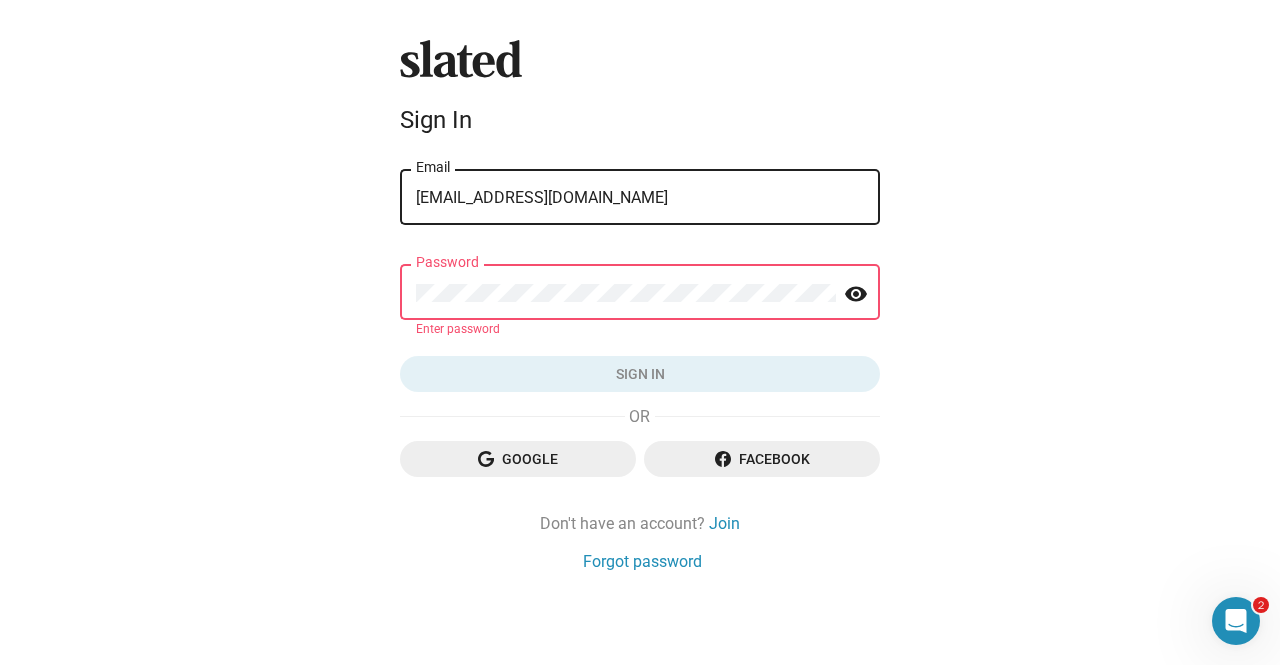 click on "Google" 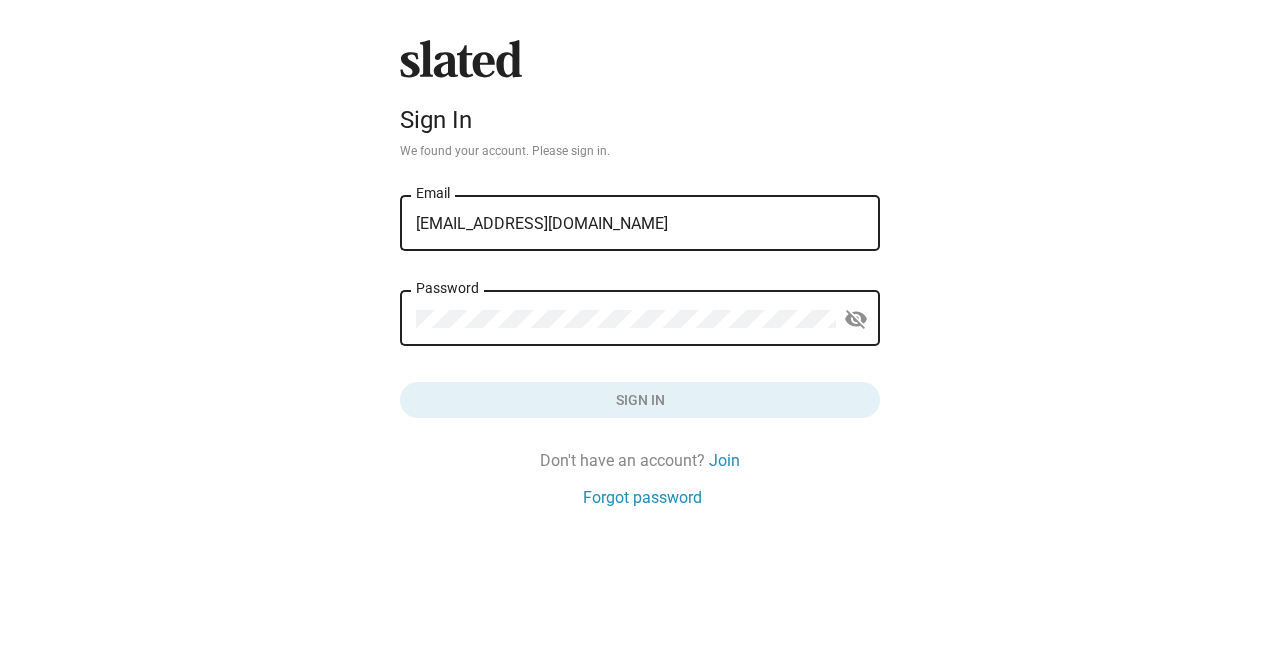 scroll, scrollTop: 0, scrollLeft: 0, axis: both 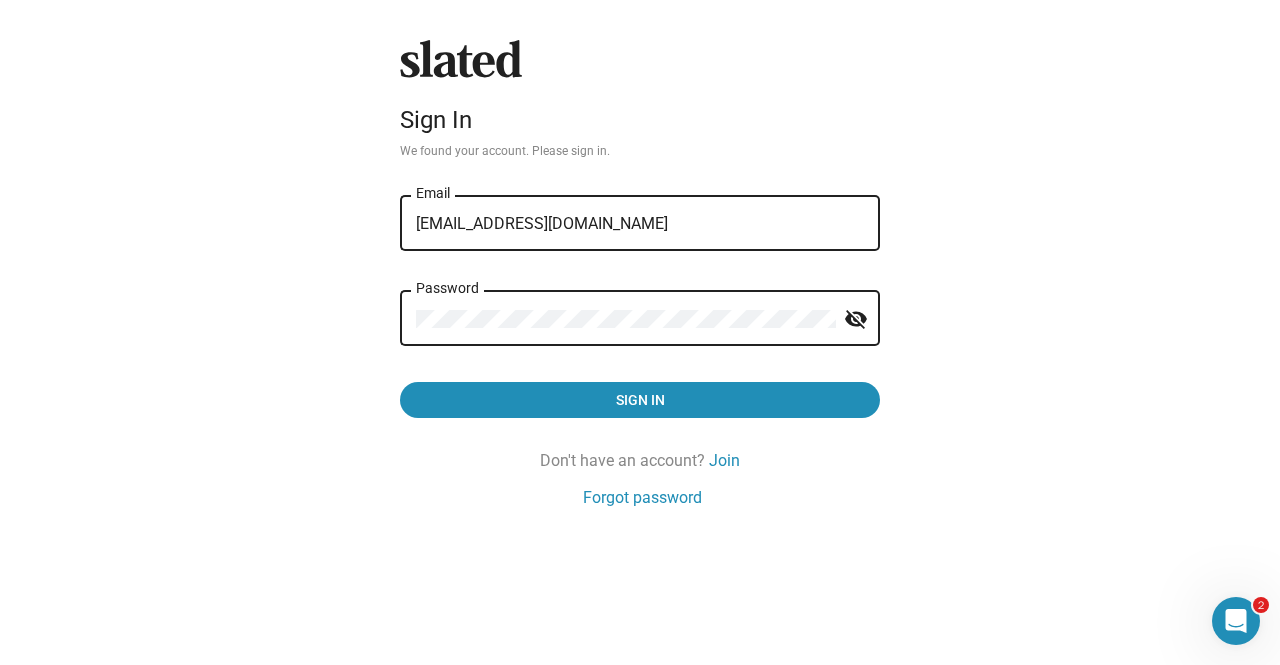 click on "visibility_off" 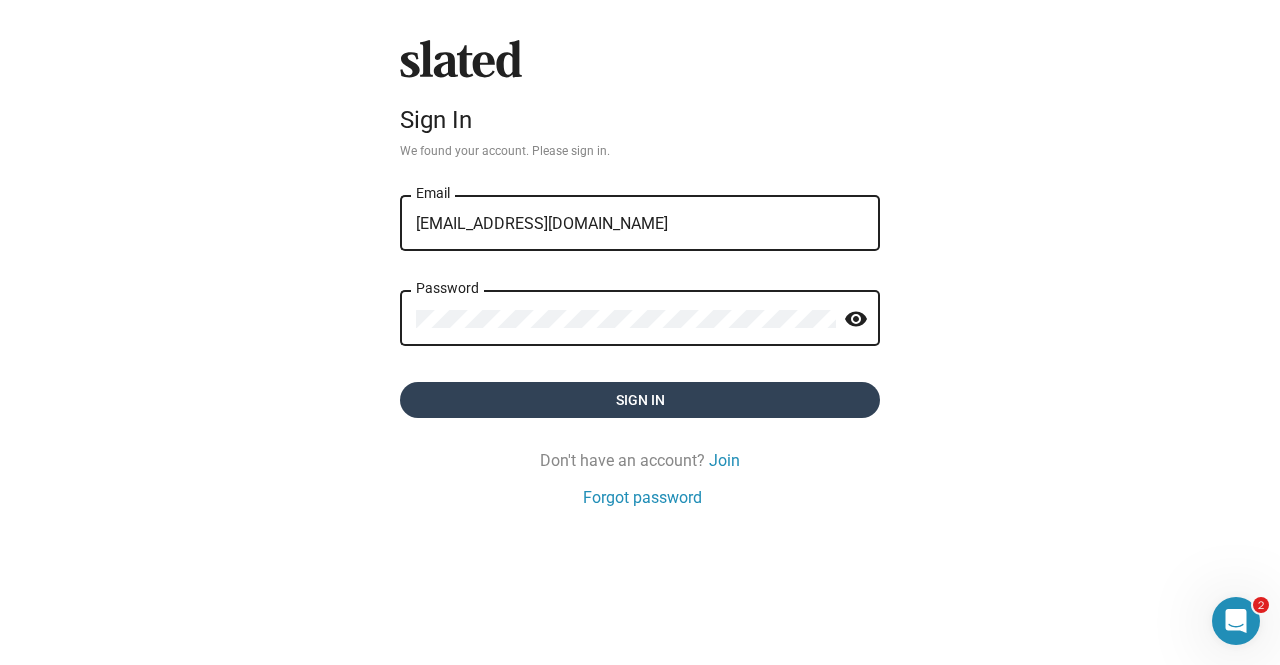 click on "Sign in" 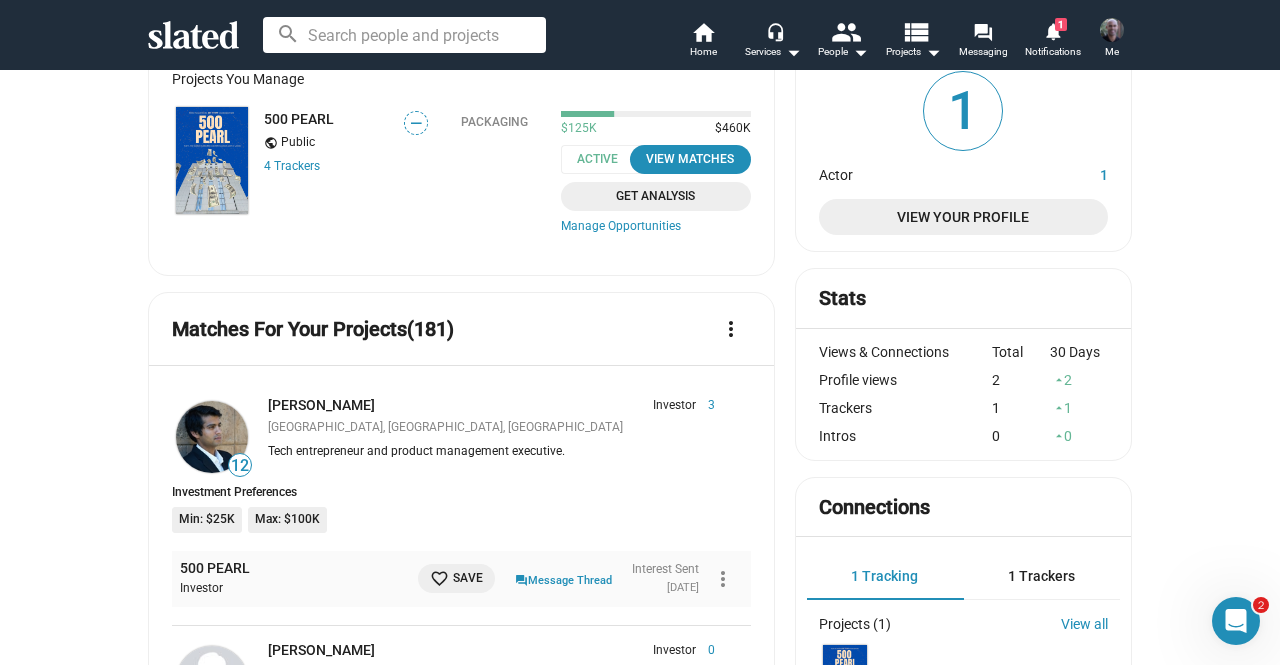 scroll, scrollTop: 117, scrollLeft: 0, axis: vertical 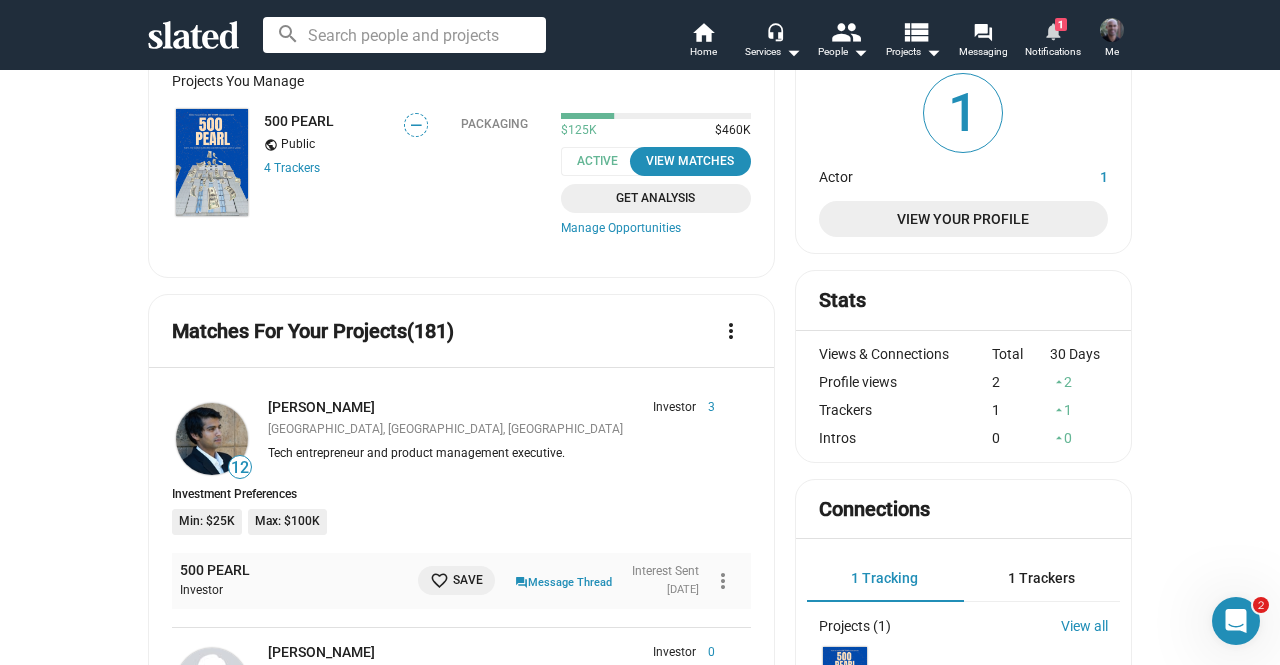 click on "notifications" at bounding box center [1052, 30] 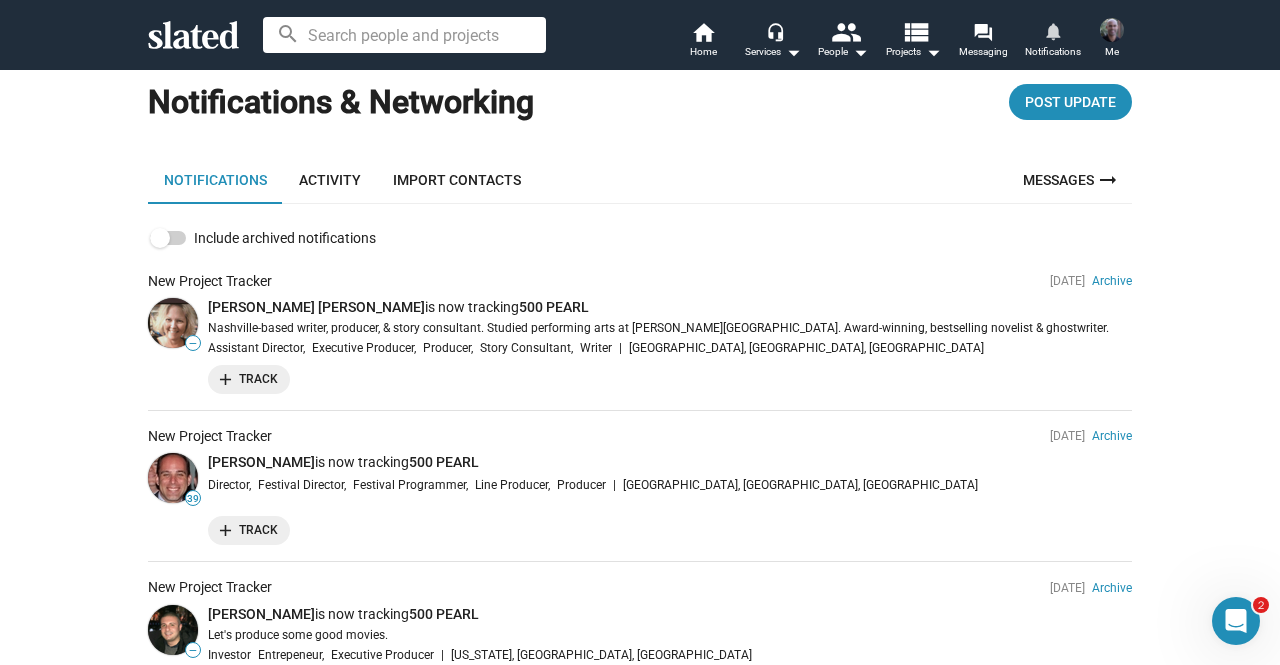 scroll, scrollTop: 41, scrollLeft: 0, axis: vertical 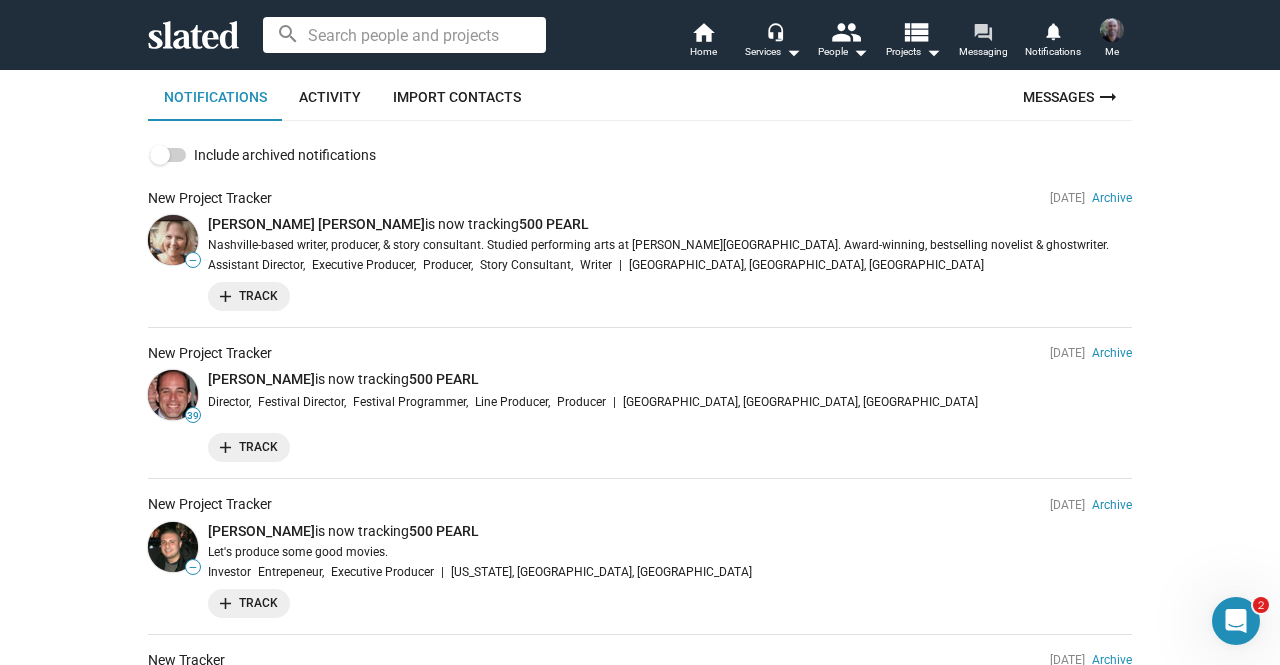 click on "forum" at bounding box center [982, 31] 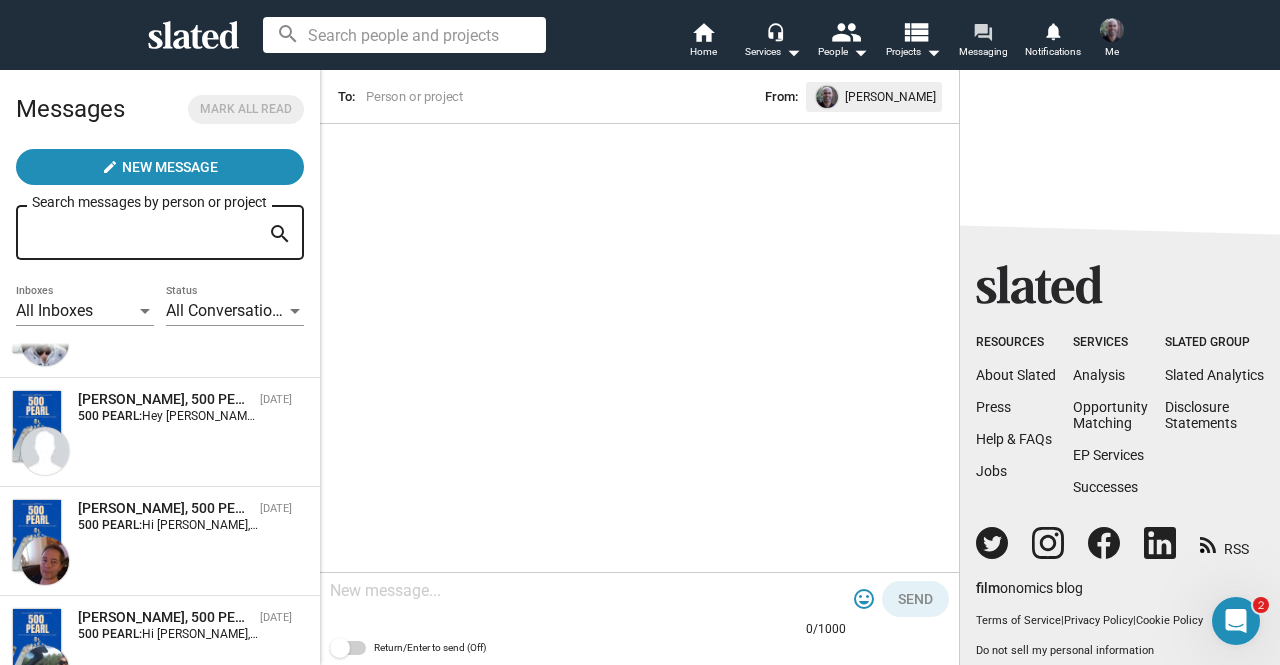 scroll, scrollTop: 1248, scrollLeft: 0, axis: vertical 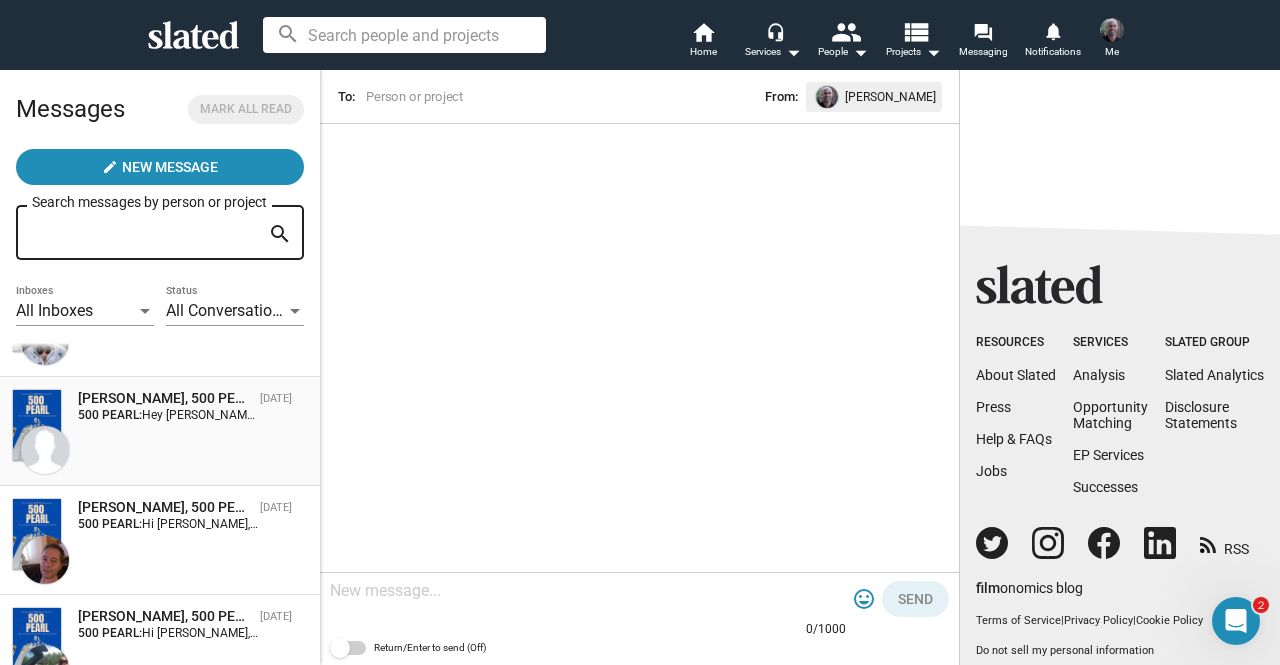 click on "Scott Goins, 500 PEARL Jul 04 500 PEARL:  Hey Scott,
The screenplay is a 2 hour feature film. I'll send you a scene or few pages from the script, what's the best email to send it to? The budget is $460,000, we're currently sitting at $125,000." at bounding box center [160, 431] 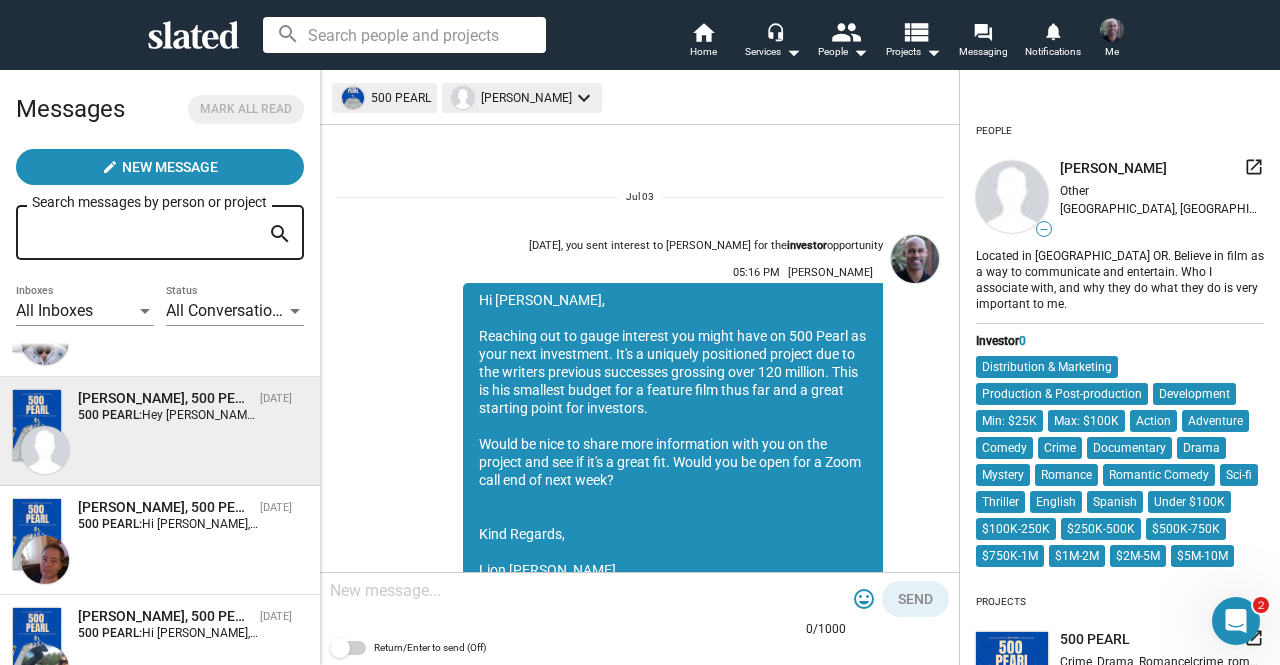 scroll, scrollTop: 482, scrollLeft: 0, axis: vertical 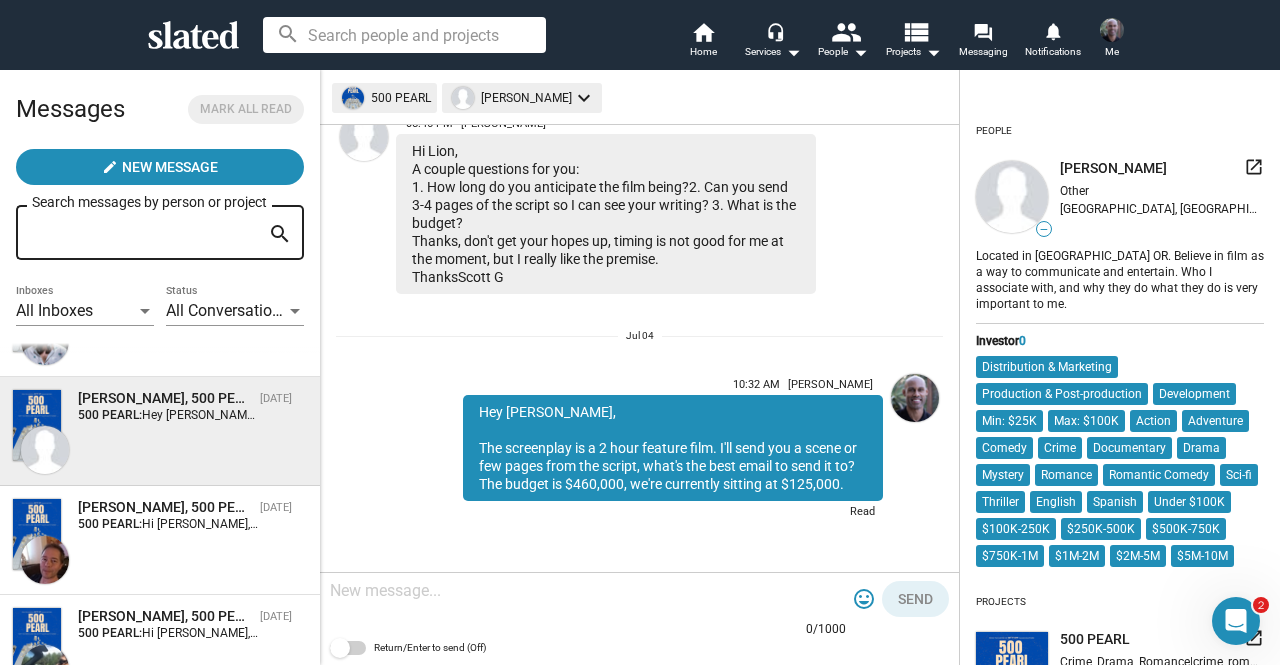 click at bounding box center [588, 591] 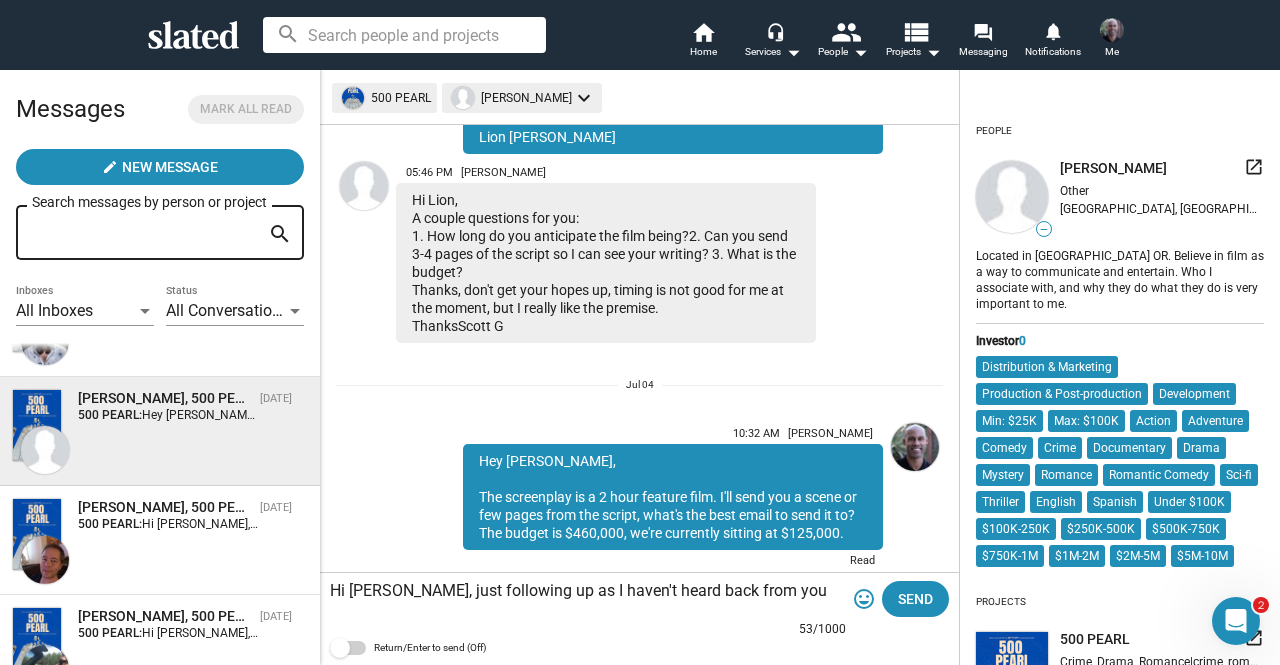 scroll, scrollTop: 430, scrollLeft: 0, axis: vertical 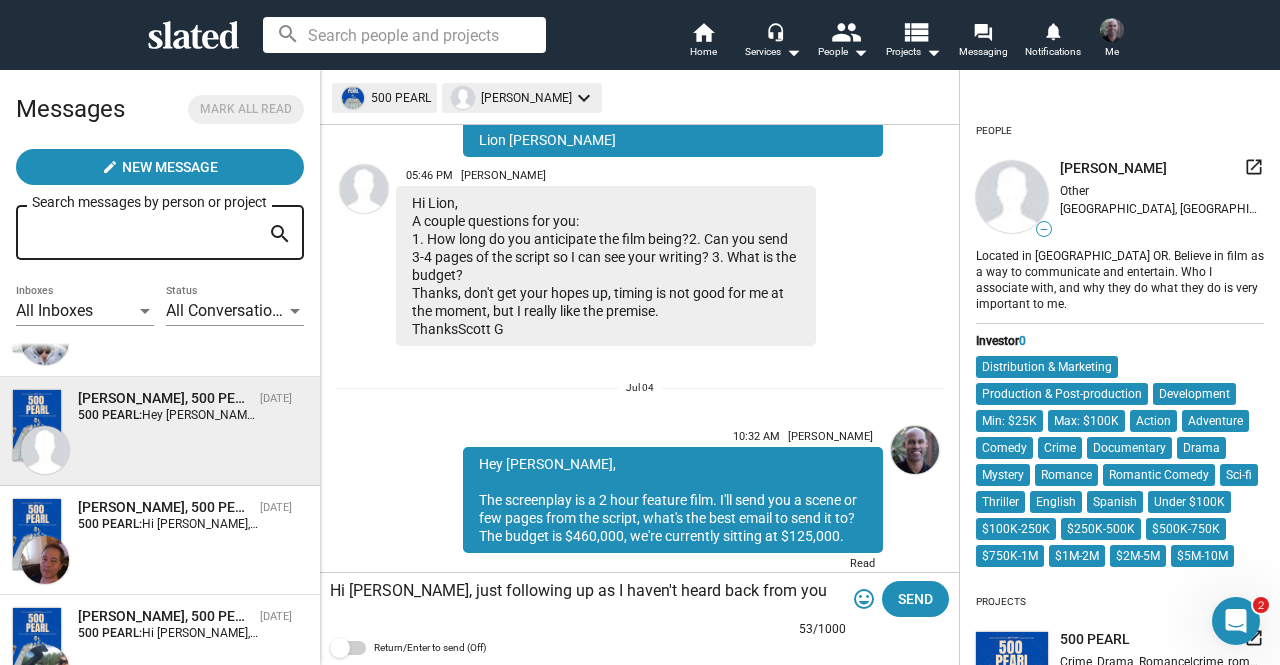 type on "Hi [PERSON_NAME], just following up as I haven't heard back from you yet." 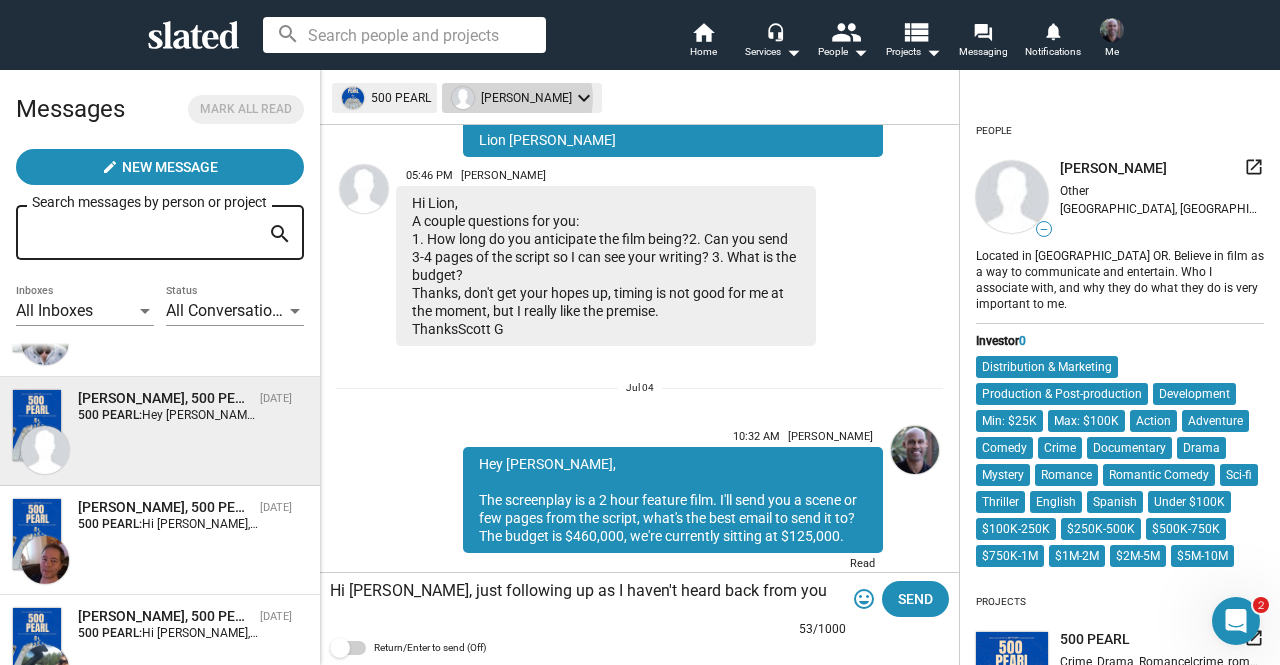click on "Scott Goins  keyboard_arrow_down" at bounding box center [522, 98] 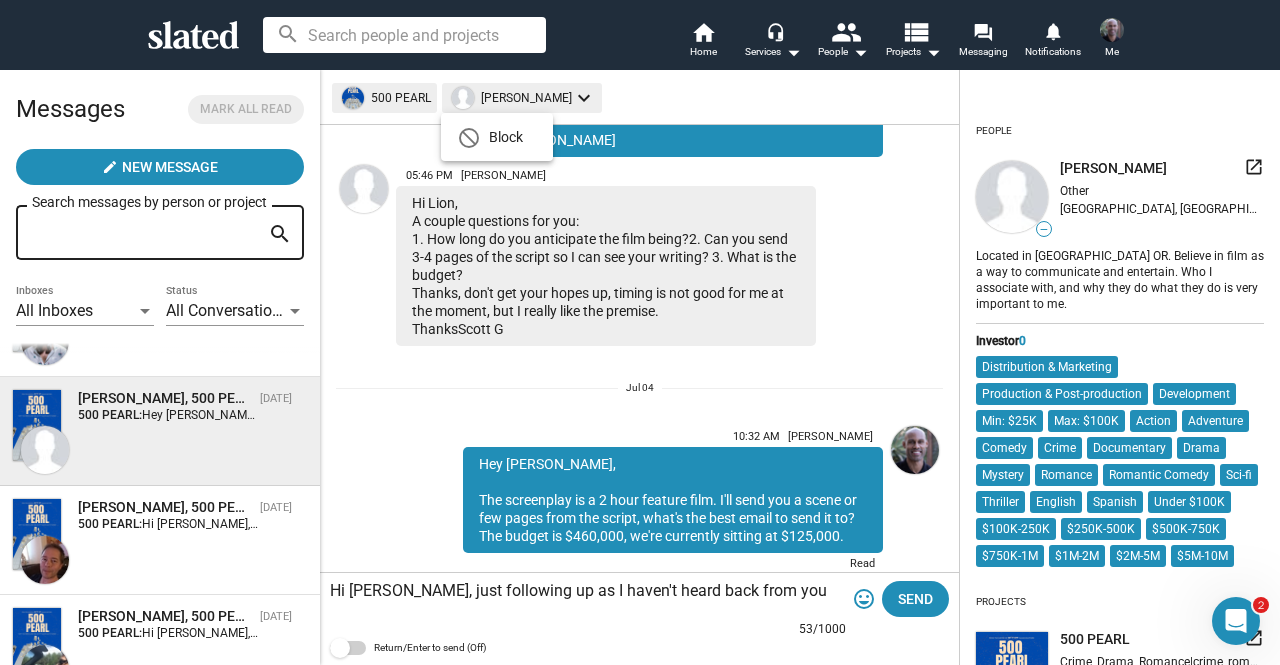 click at bounding box center (640, 332) 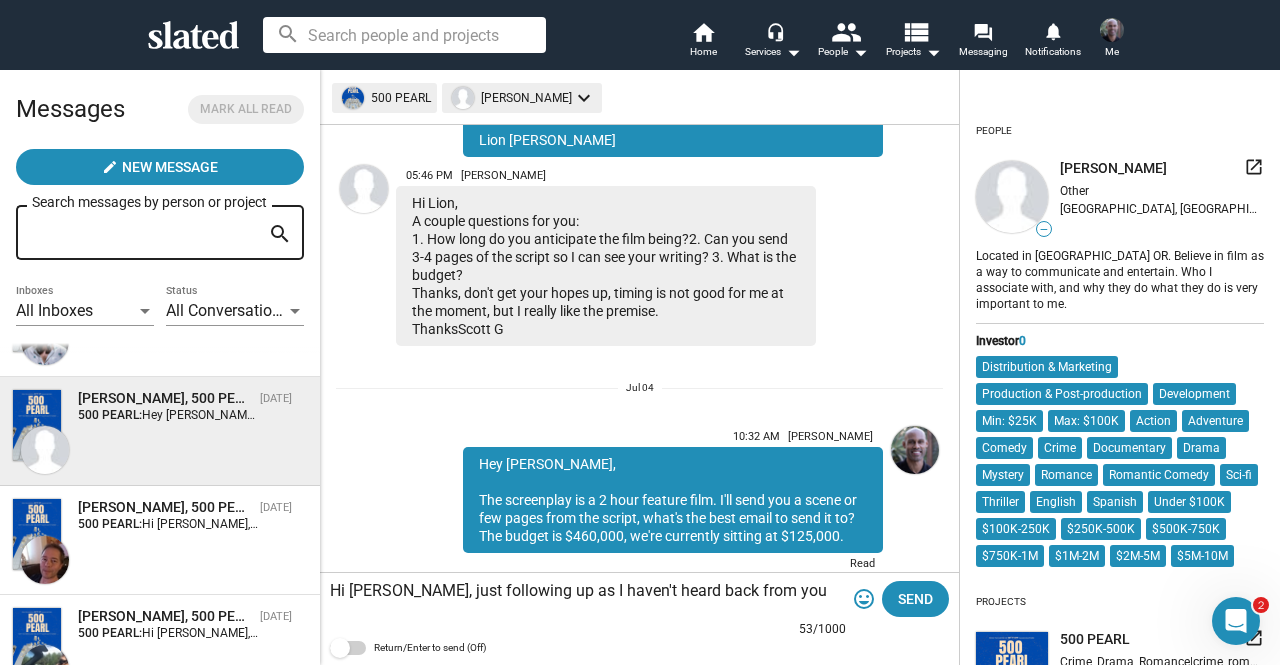 click at bounding box center [404, 35] 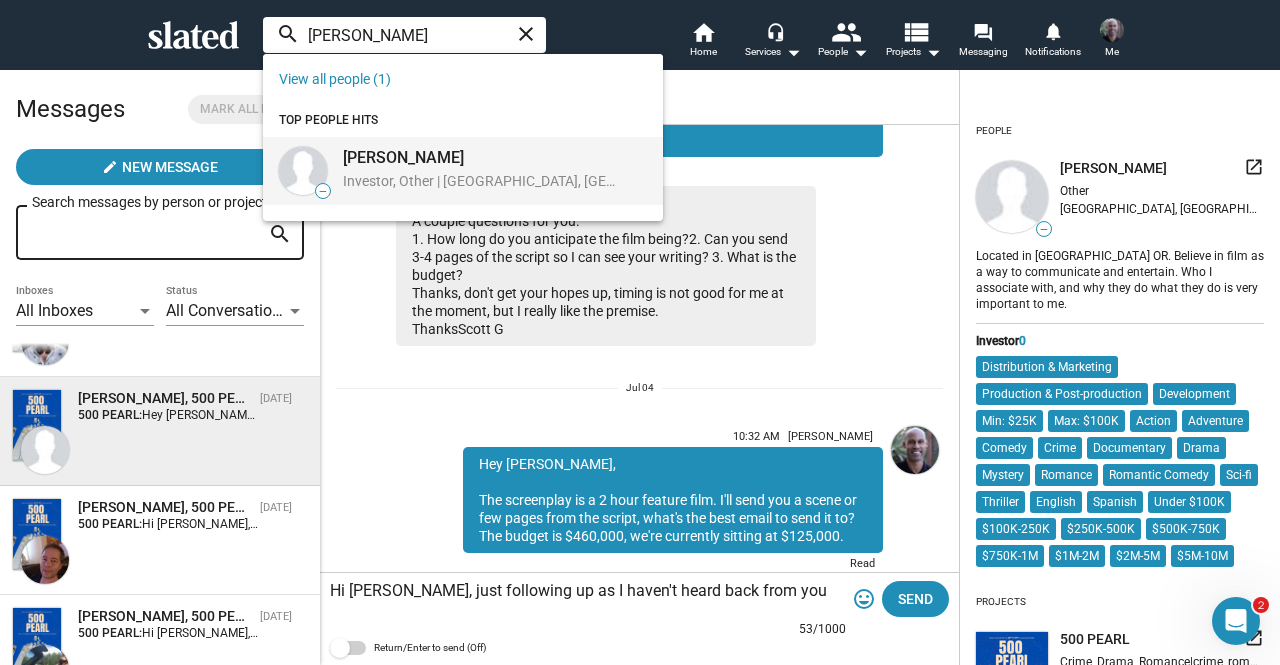 type on "scott goin" 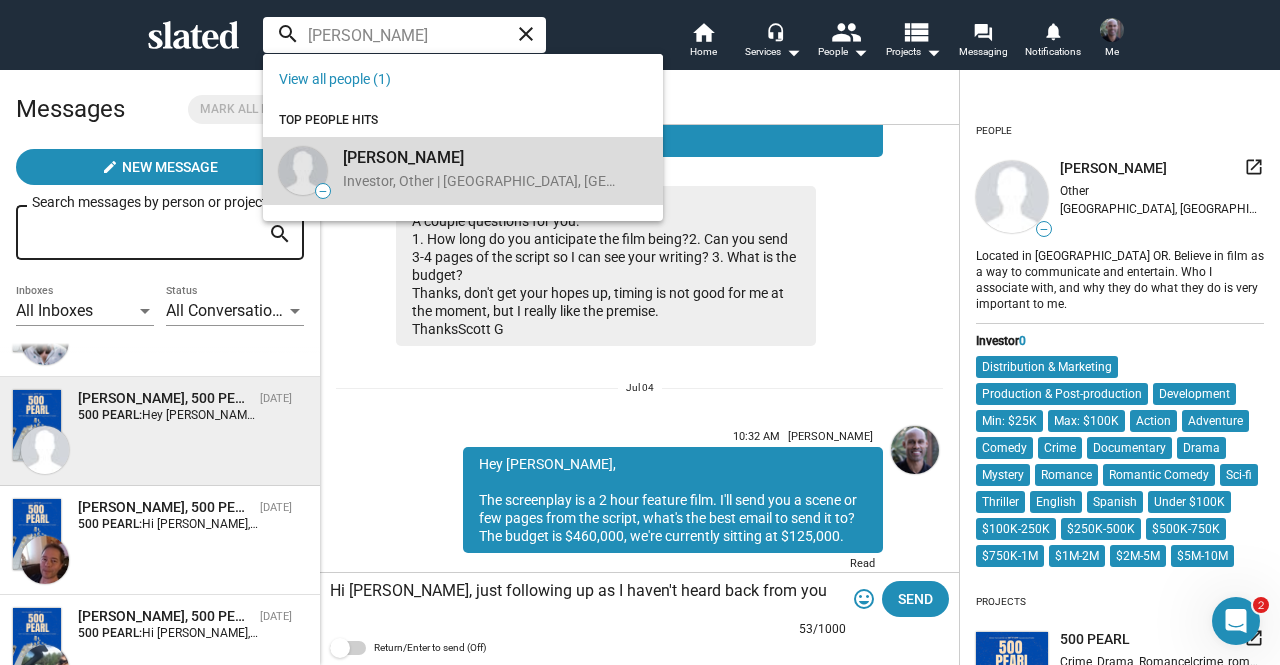 click on "Scott G..." at bounding box center [483, 157] 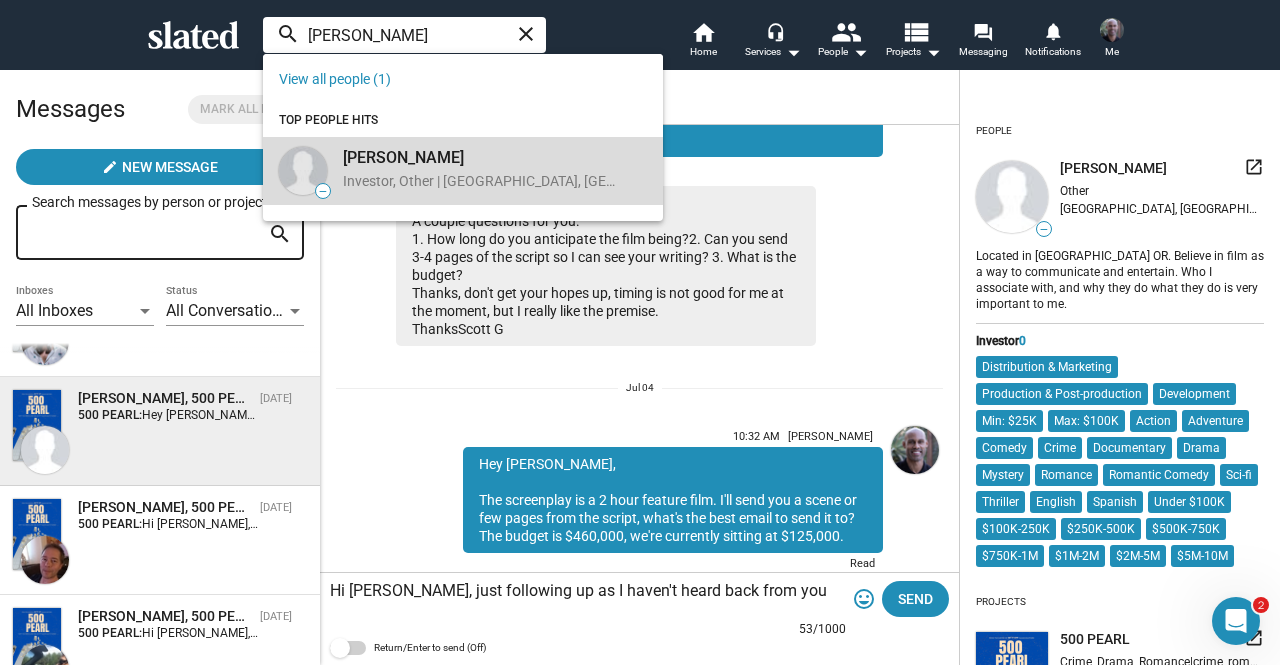 type 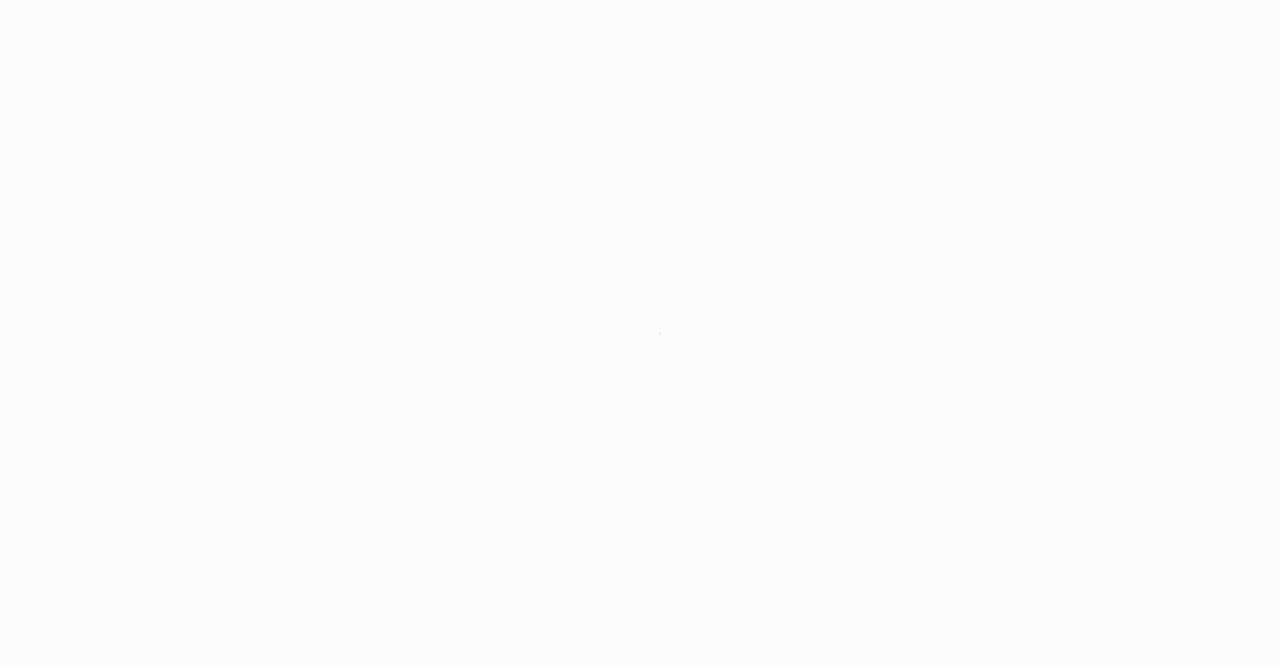 scroll, scrollTop: 0, scrollLeft: 0, axis: both 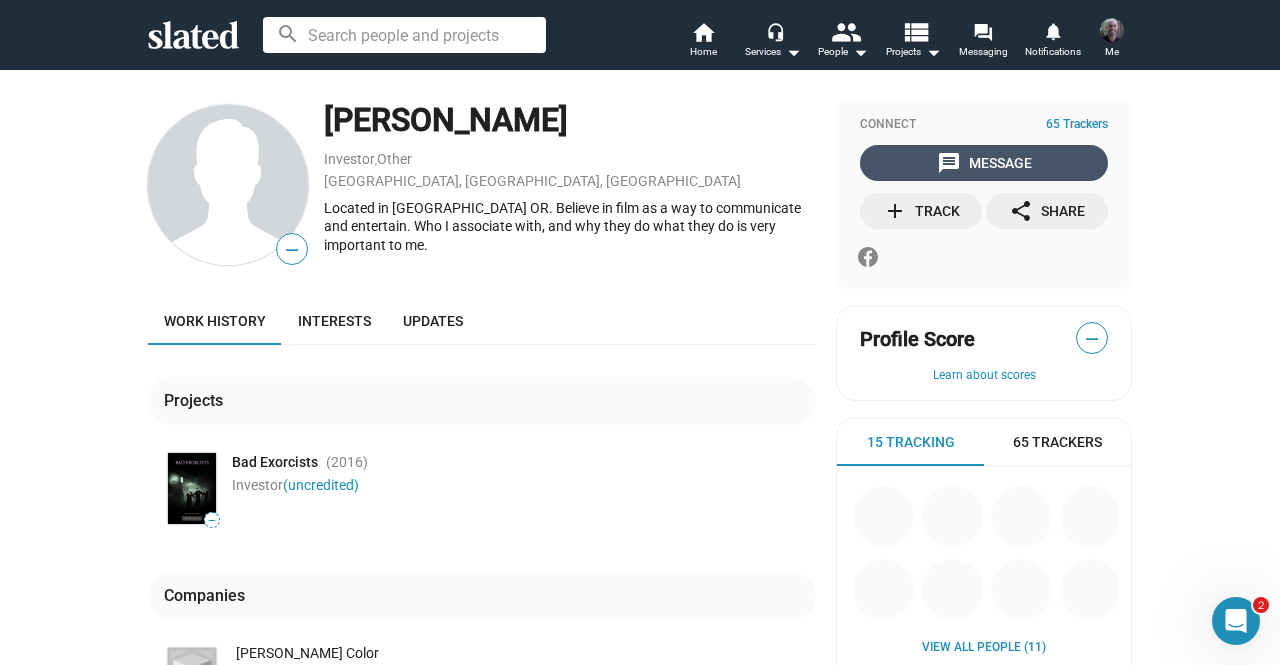 click on "message  Message" 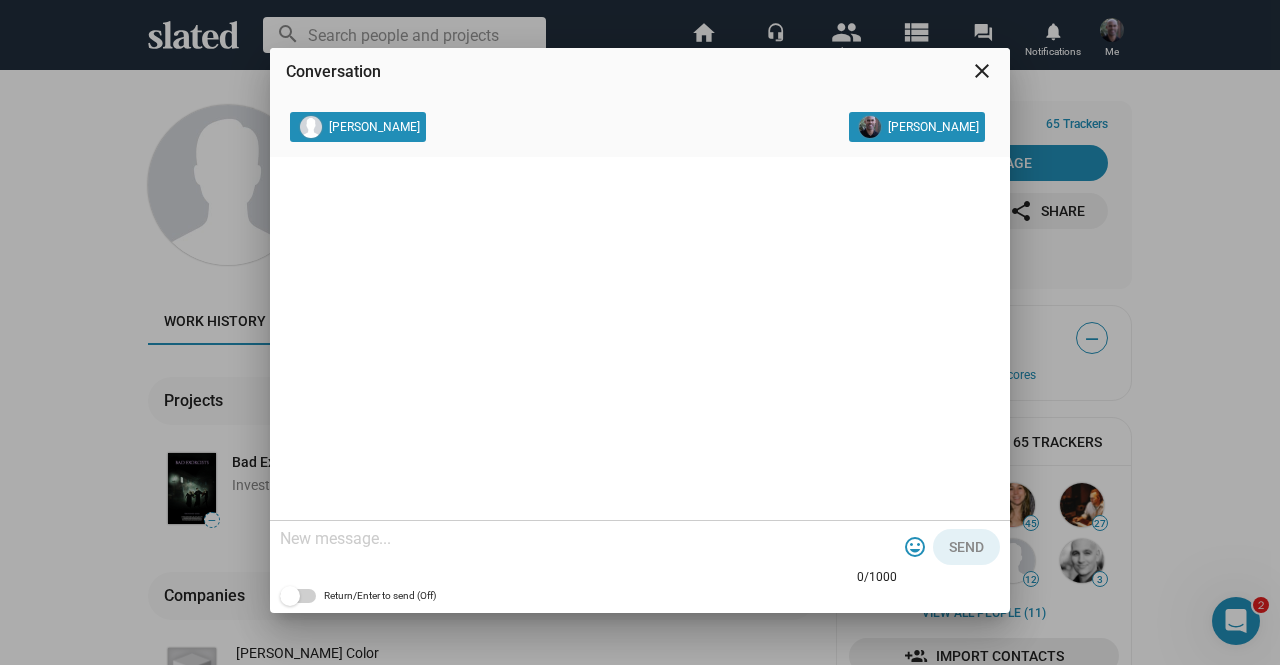 click on "close" at bounding box center (982, 71) 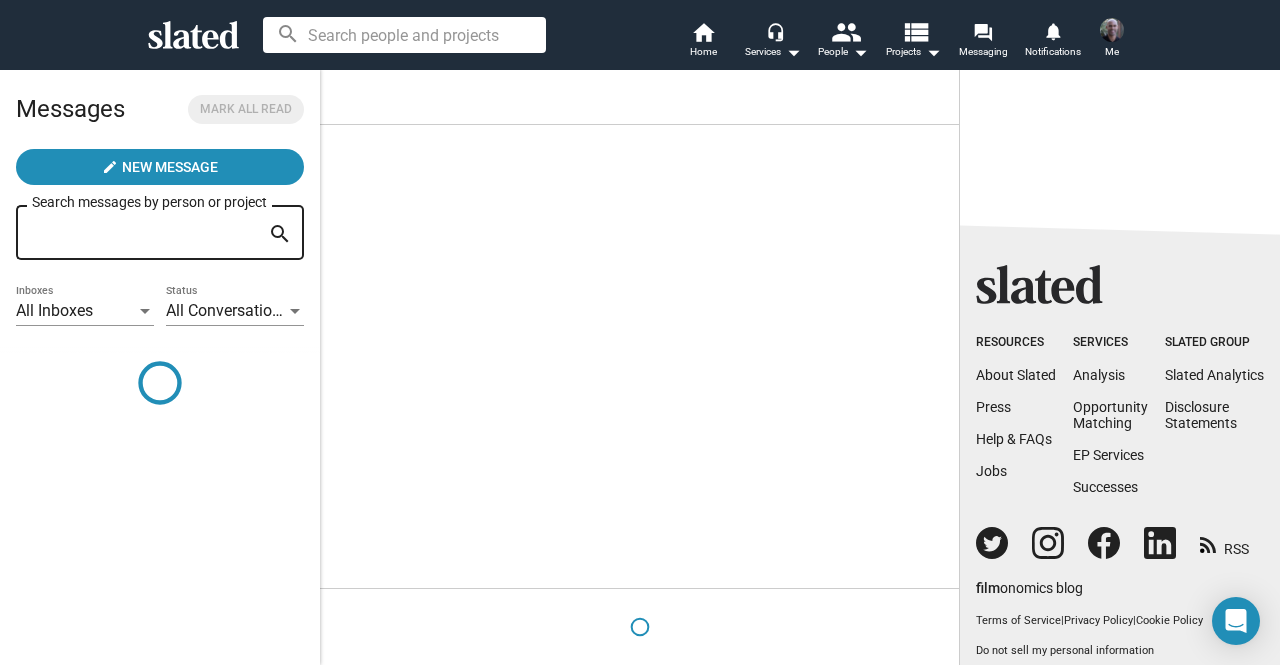 scroll, scrollTop: 0, scrollLeft: 0, axis: both 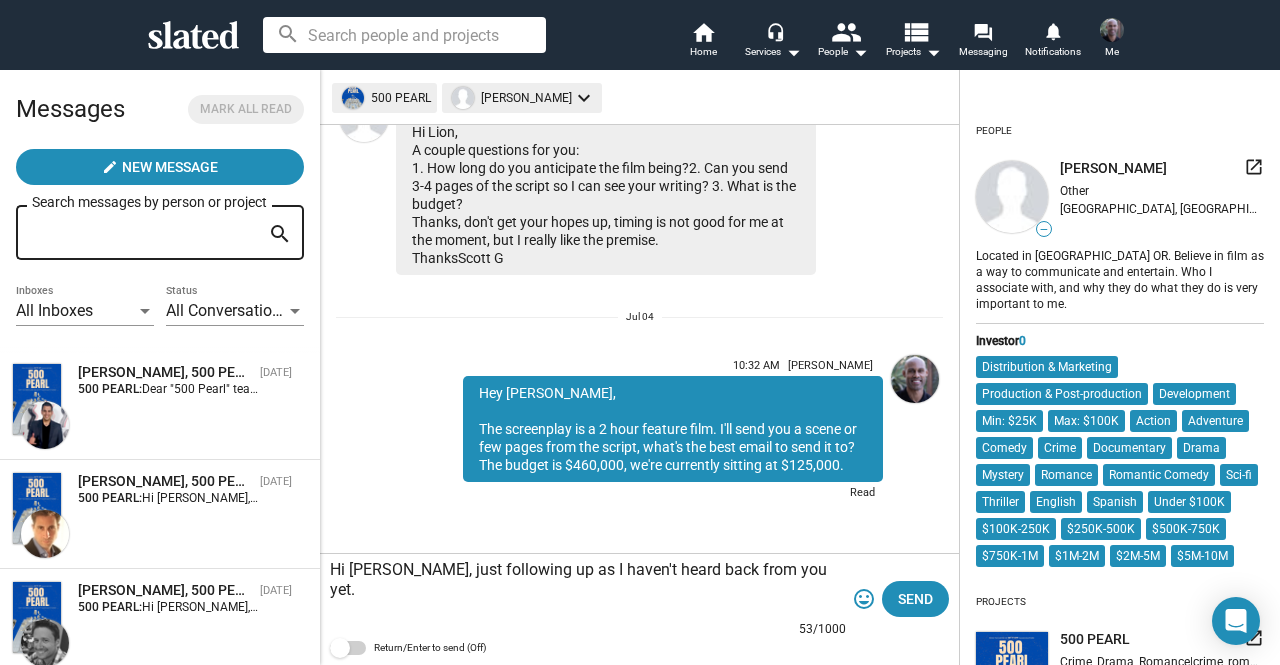 click on "Hi [PERSON_NAME], just following up as I haven't heard back from you yet." at bounding box center [588, 590] 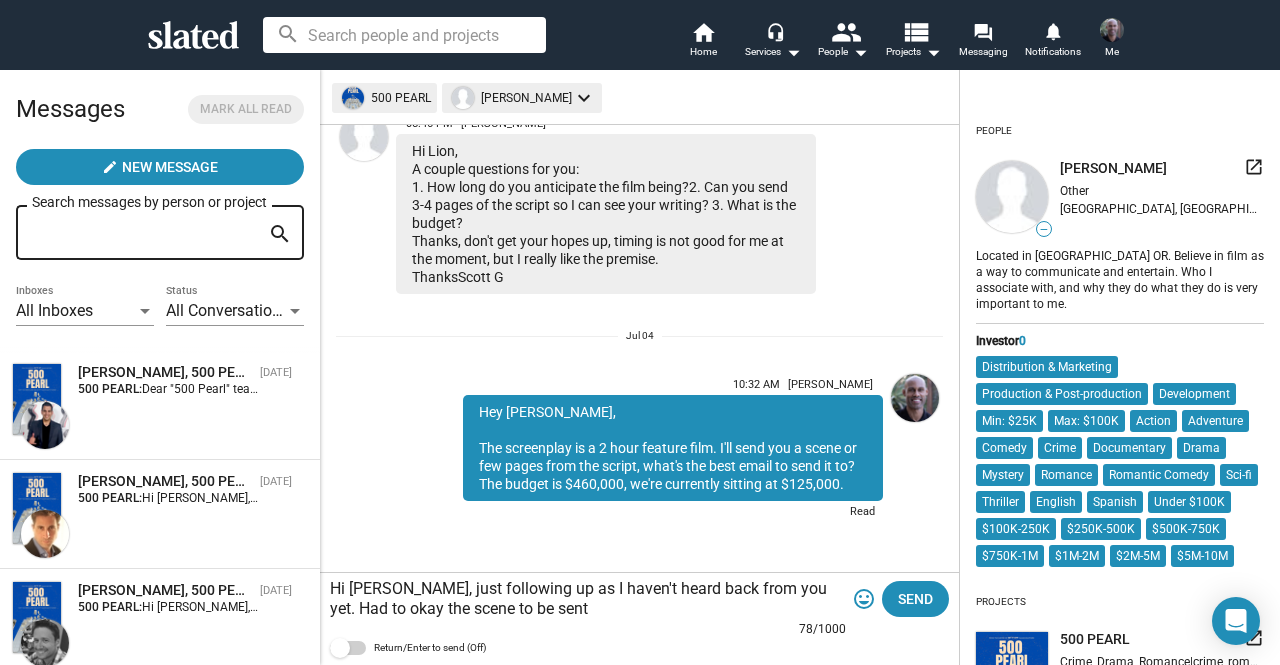 drag, startPoint x: 780, startPoint y: 585, endPoint x: 788, endPoint y: 613, distance: 29.12044 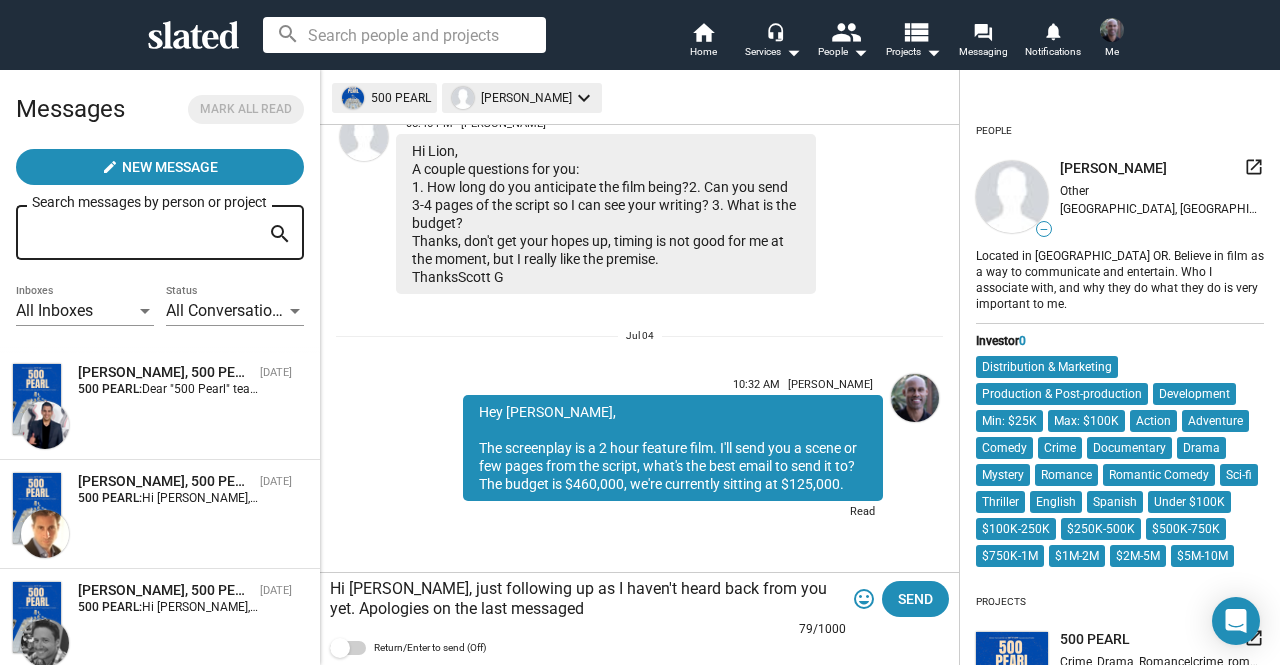 click on "Hi [PERSON_NAME], just following up as I haven't heard back from you yet. Apologies on the last messaged" at bounding box center (588, 599) 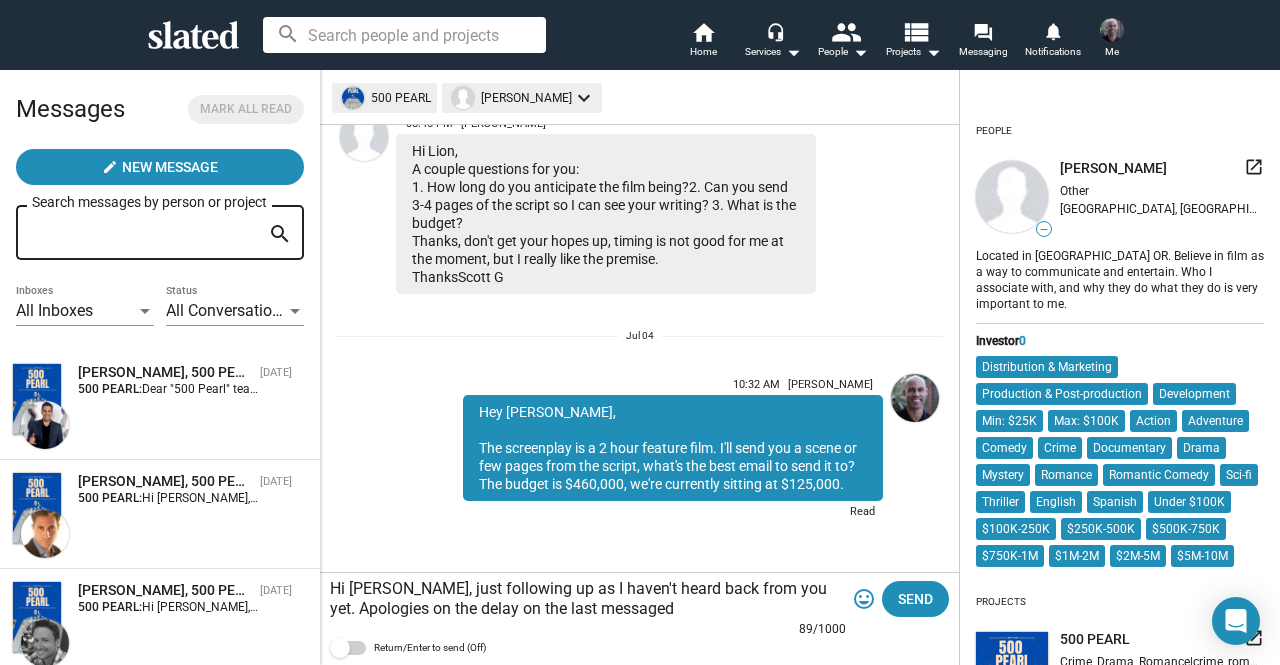 click on "Hi [PERSON_NAME], just following up as I haven't heard back from you yet. Apologies on the delay on the last messaged" at bounding box center [588, 599] 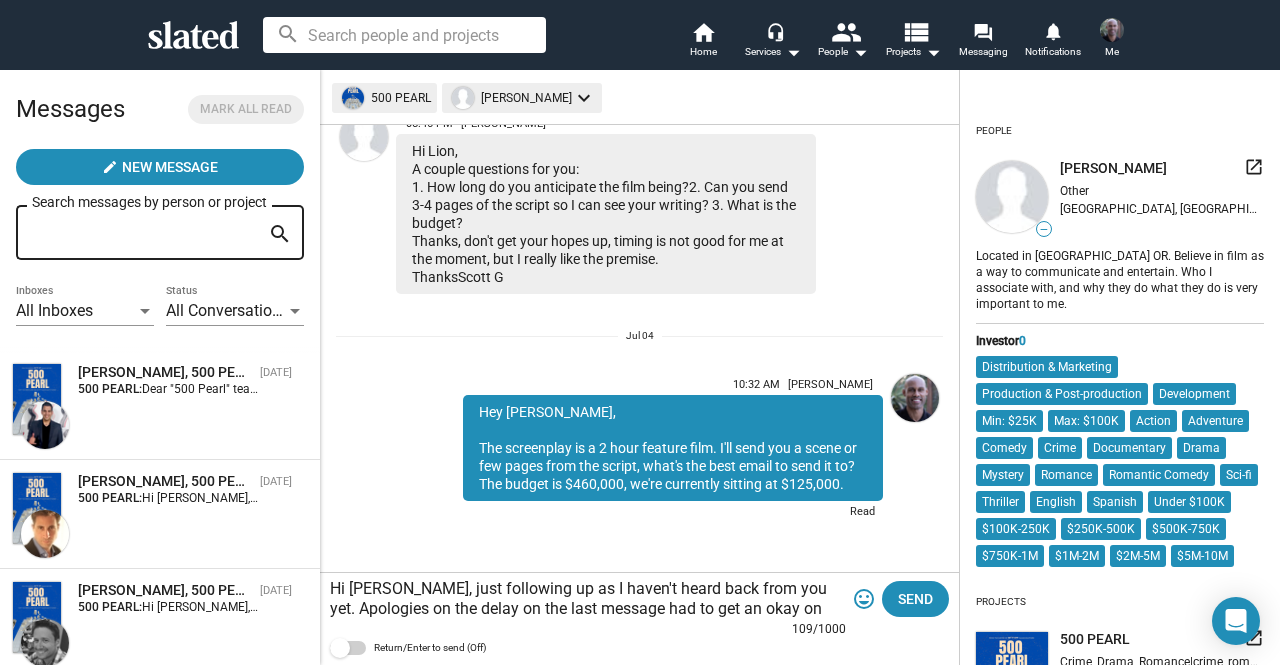 scroll, scrollTop: 501, scrollLeft: 0, axis: vertical 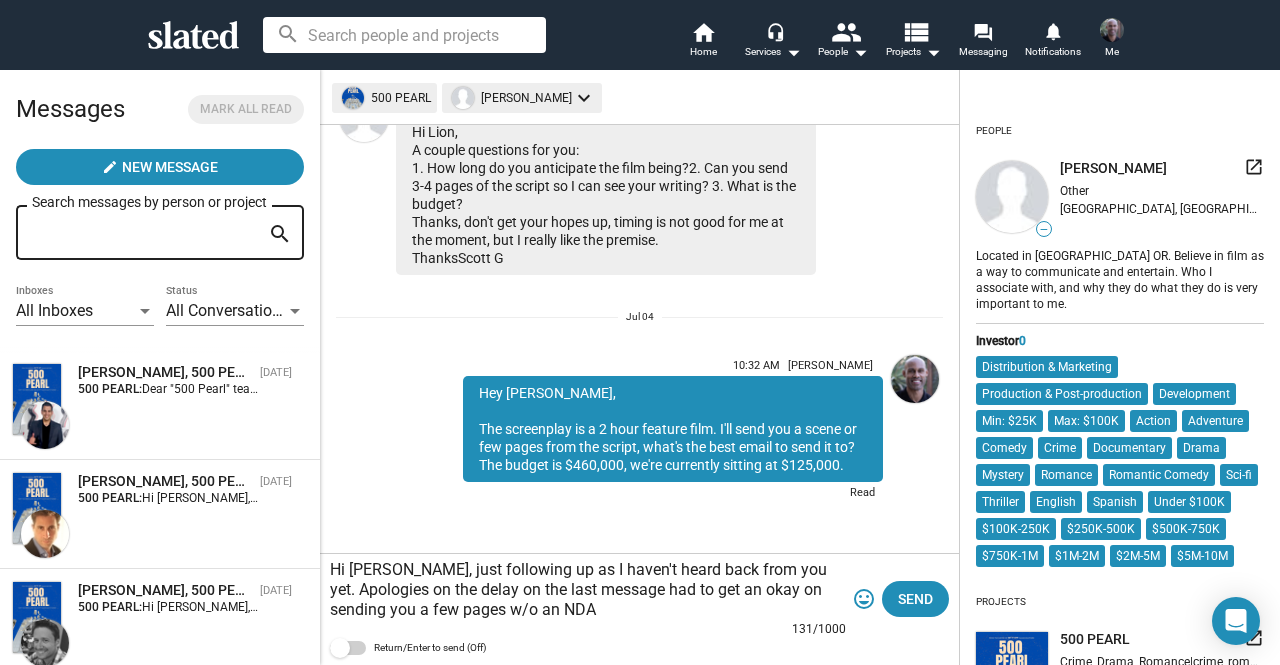 click on "Hi [PERSON_NAME], just following up as I haven't heard back from you yet. Apologies on the delay on the last message had to get an okay on sending you a few pages w/o an NDA" at bounding box center [588, 590] 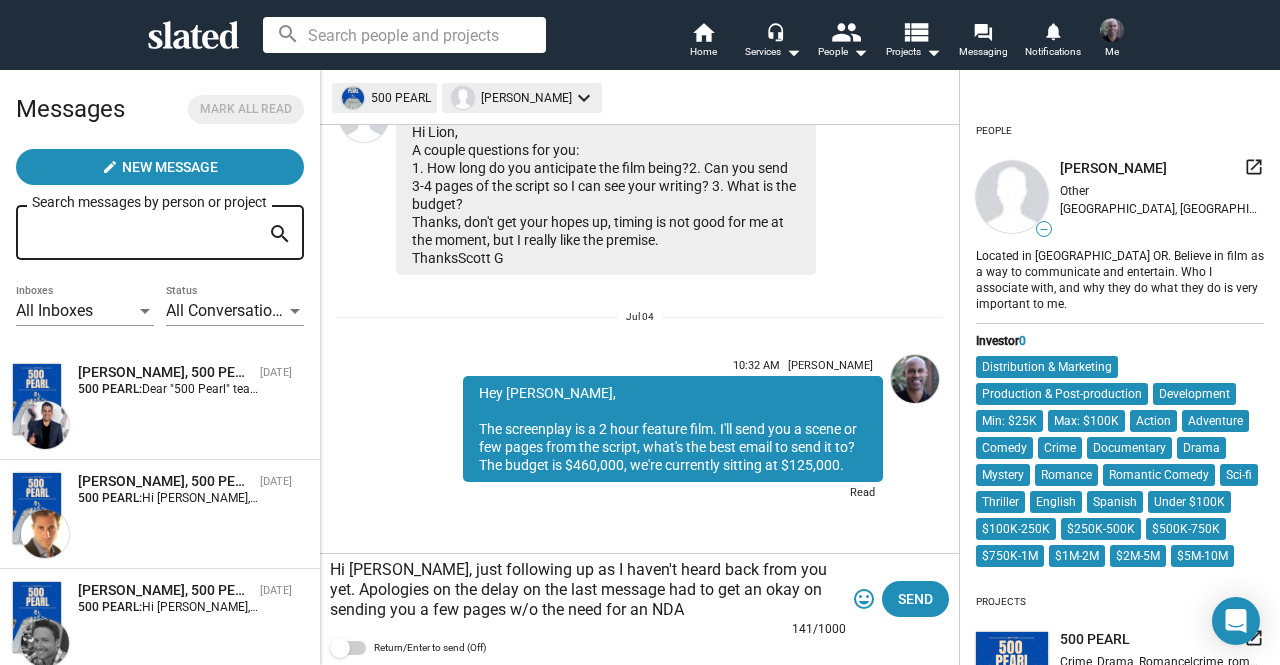 click on "Hi [PERSON_NAME], just following up as I haven't heard back from you yet. Apologies on the delay on the last message had to get an okay on sending you a few pages w/o the need for an NDA" at bounding box center [588, 590] 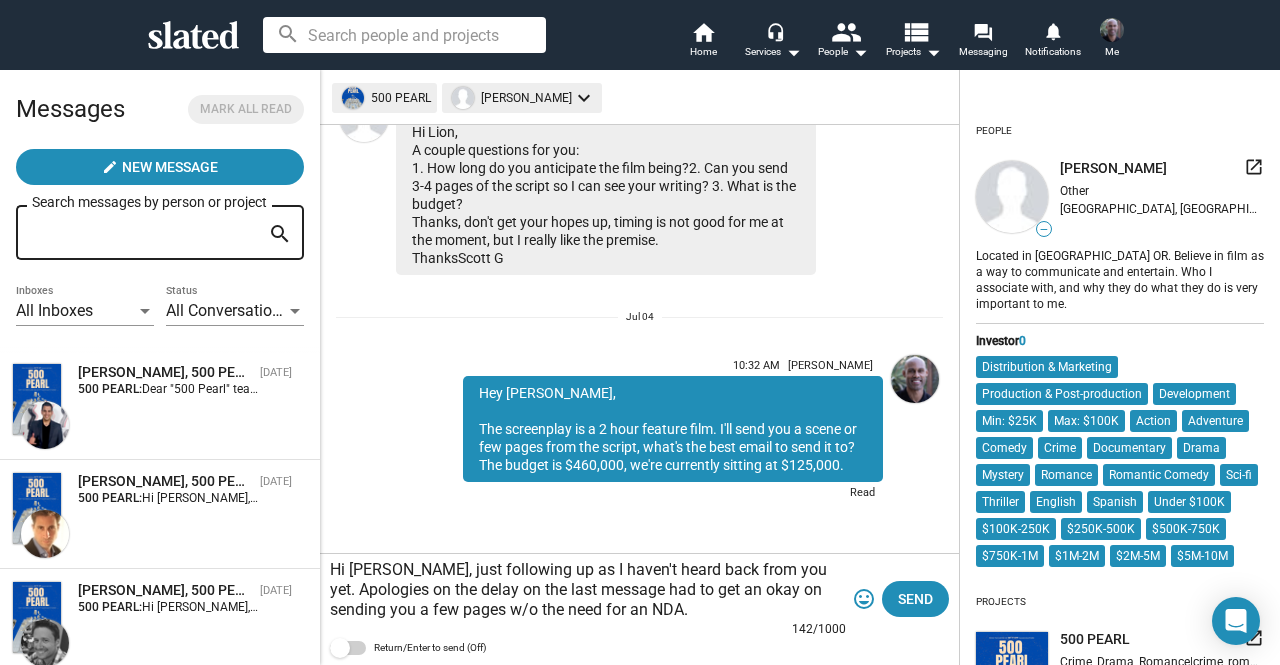 click on "Hi [PERSON_NAME], just following up as I haven't heard back from you yet. Apologies on the delay on the last message had to get an okay on sending you a few pages w/o the need for an NDA." at bounding box center [588, 590] 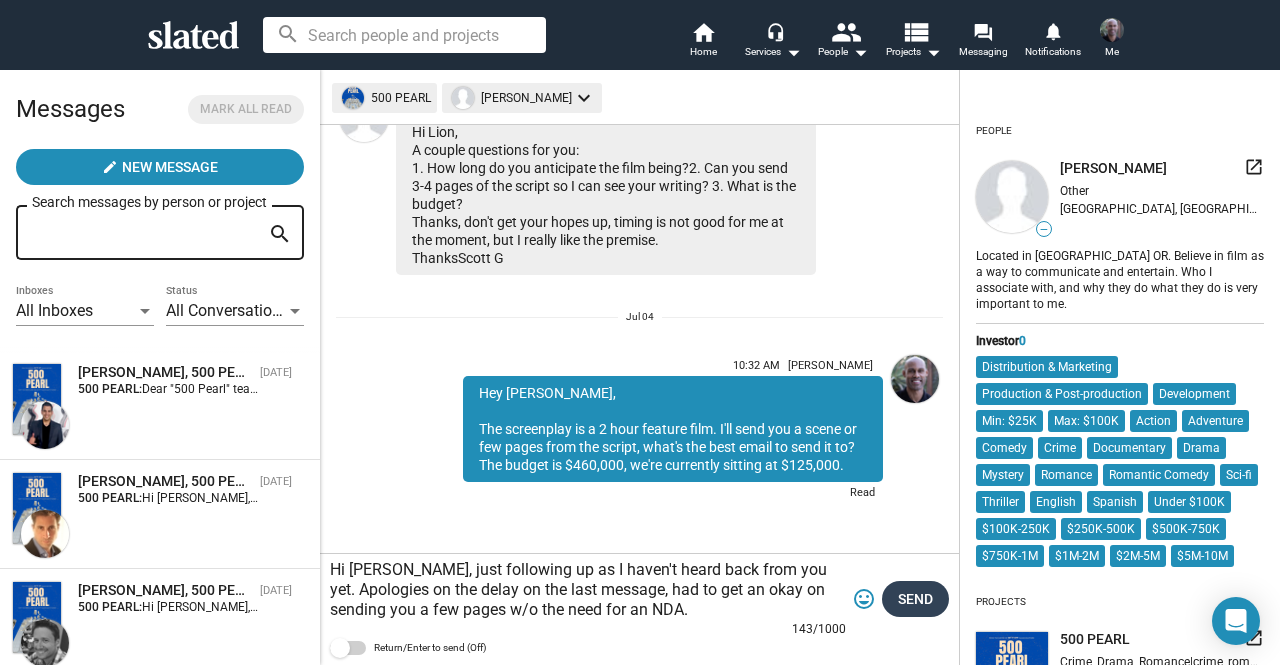 type on "Hi [PERSON_NAME], just following up as I haven't heard back from you yet. Apologies on the delay on the last message, had to get an okay on sending you a few pages w/o the need for an NDA." 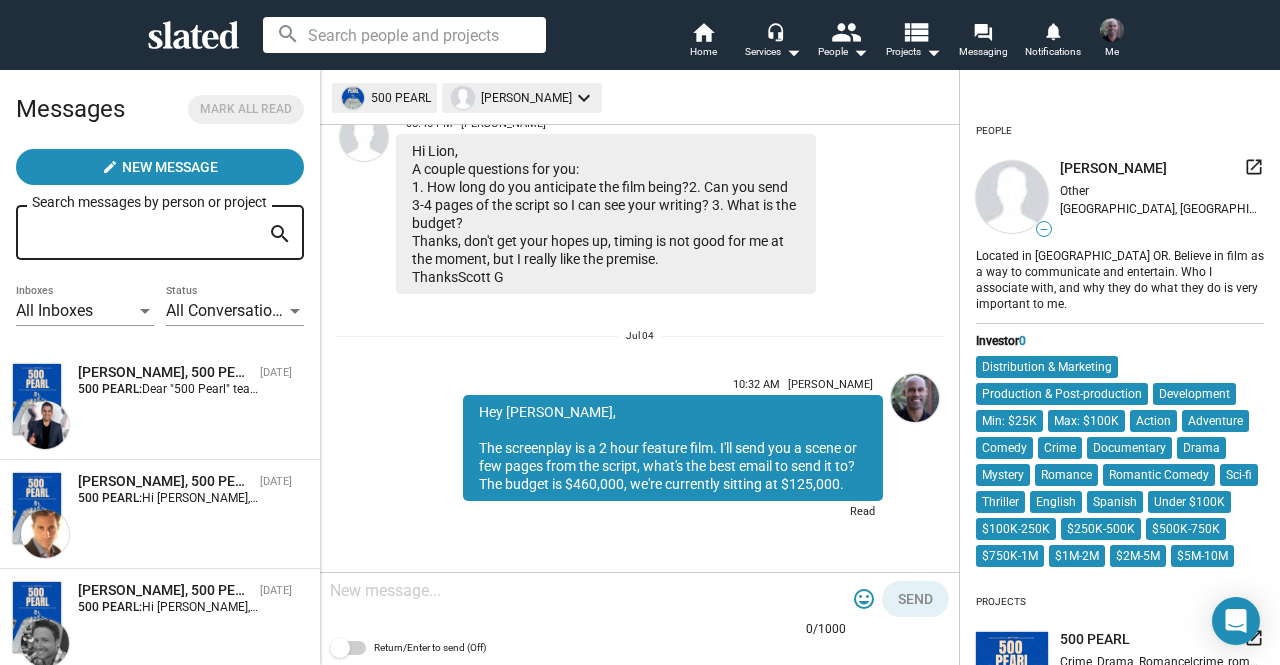 scroll, scrollTop: 653, scrollLeft: 0, axis: vertical 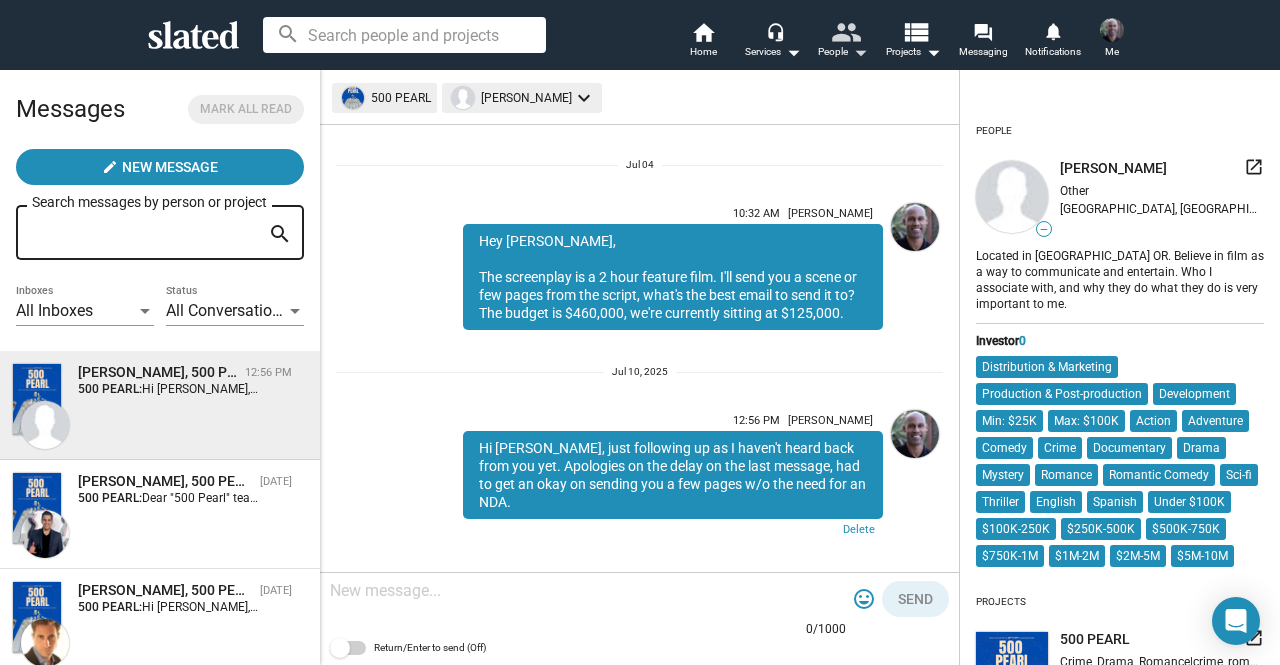 click on "people" at bounding box center (845, 31) 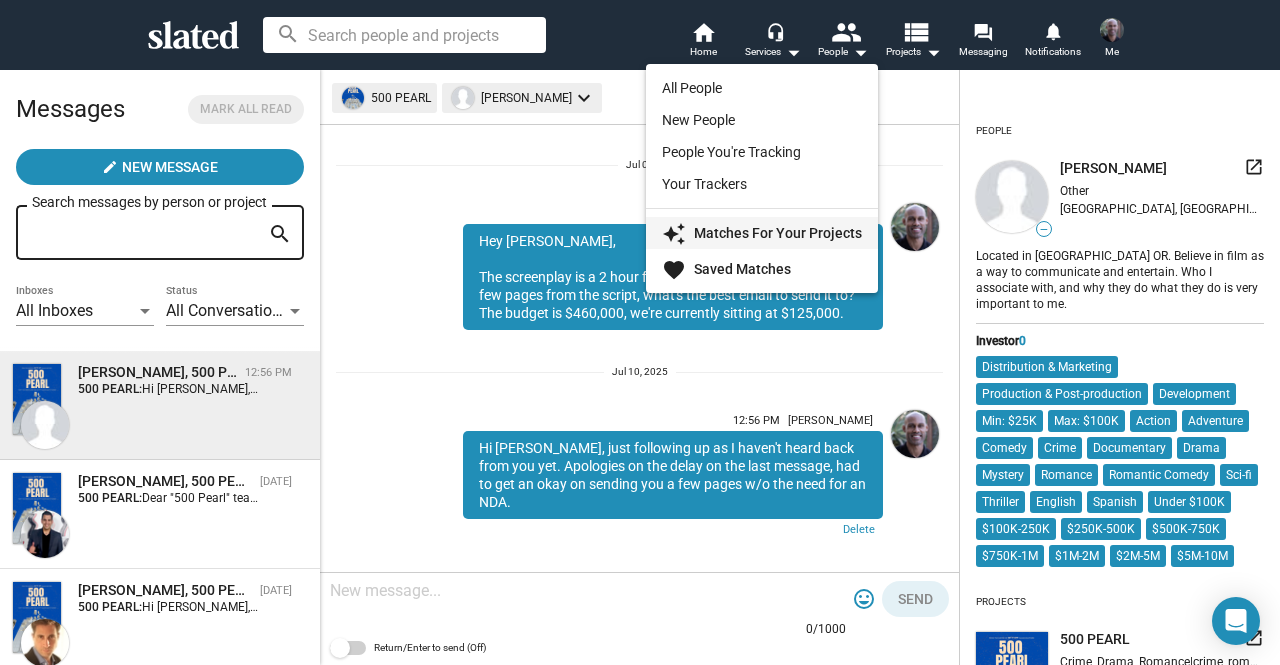 click on "Matches For Your Projects" at bounding box center (778, 233) 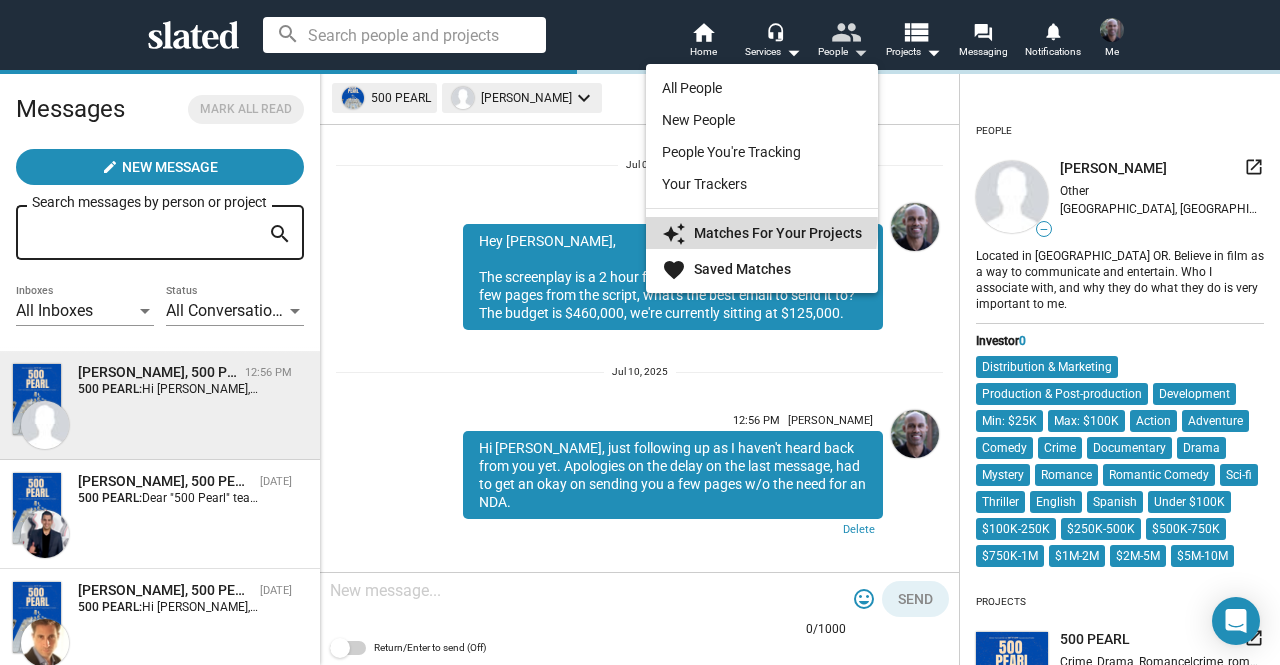 scroll, scrollTop: 0, scrollLeft: 0, axis: both 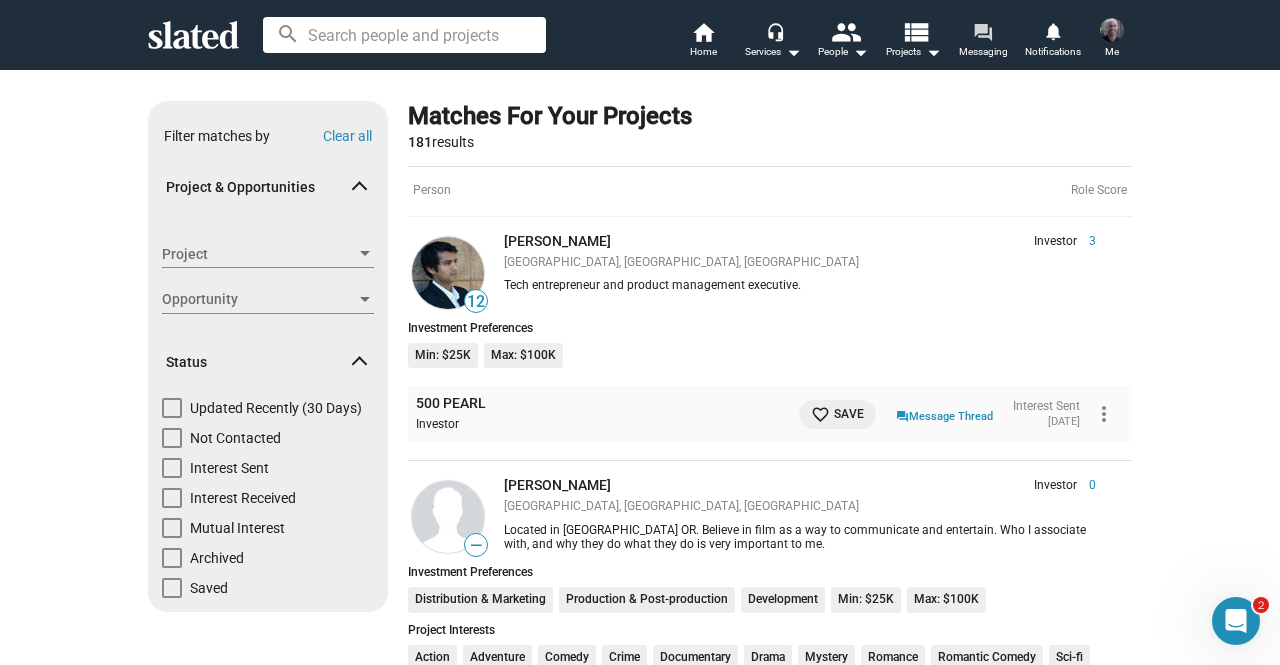 click on "Messaging" at bounding box center [983, 52] 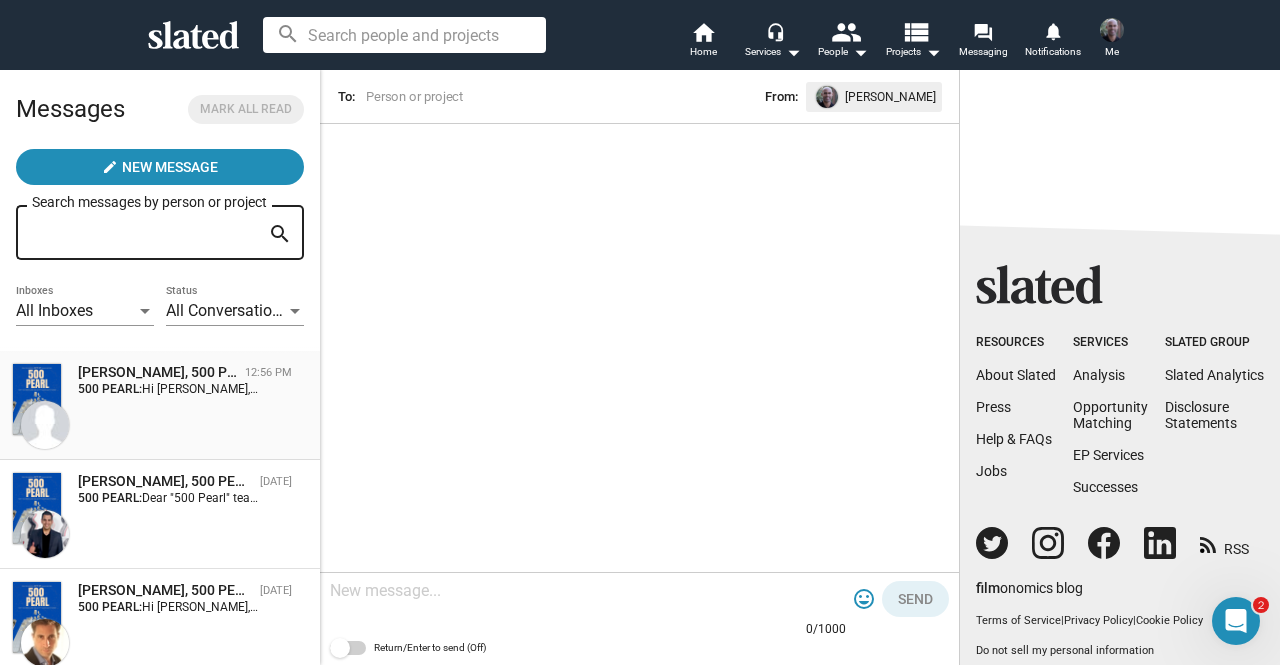 click on "[PERSON_NAME], 500 PEARL 12:56 PM 500 PEARL:  Hi [PERSON_NAME], just following up as I haven't heard back from you yet. Apologies on the delay on the last message, had to get an okay on sending you a few pages w/o the need for an NDA." at bounding box center [160, 405] 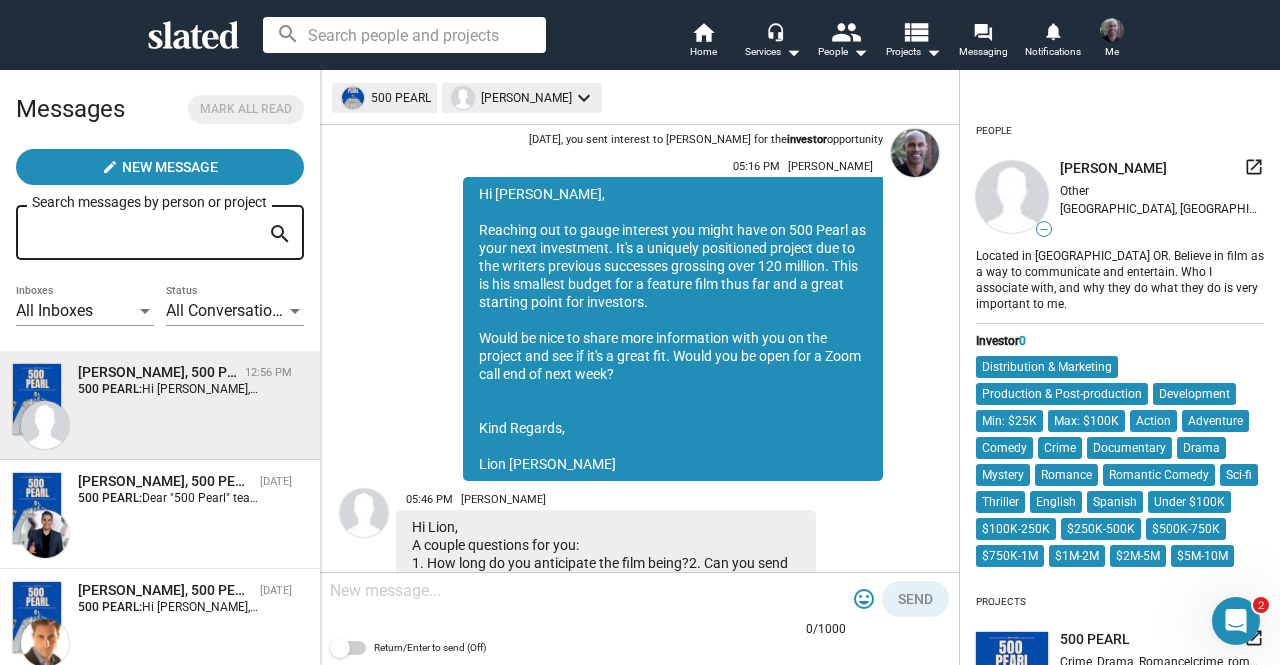 scroll, scrollTop: 105, scrollLeft: 0, axis: vertical 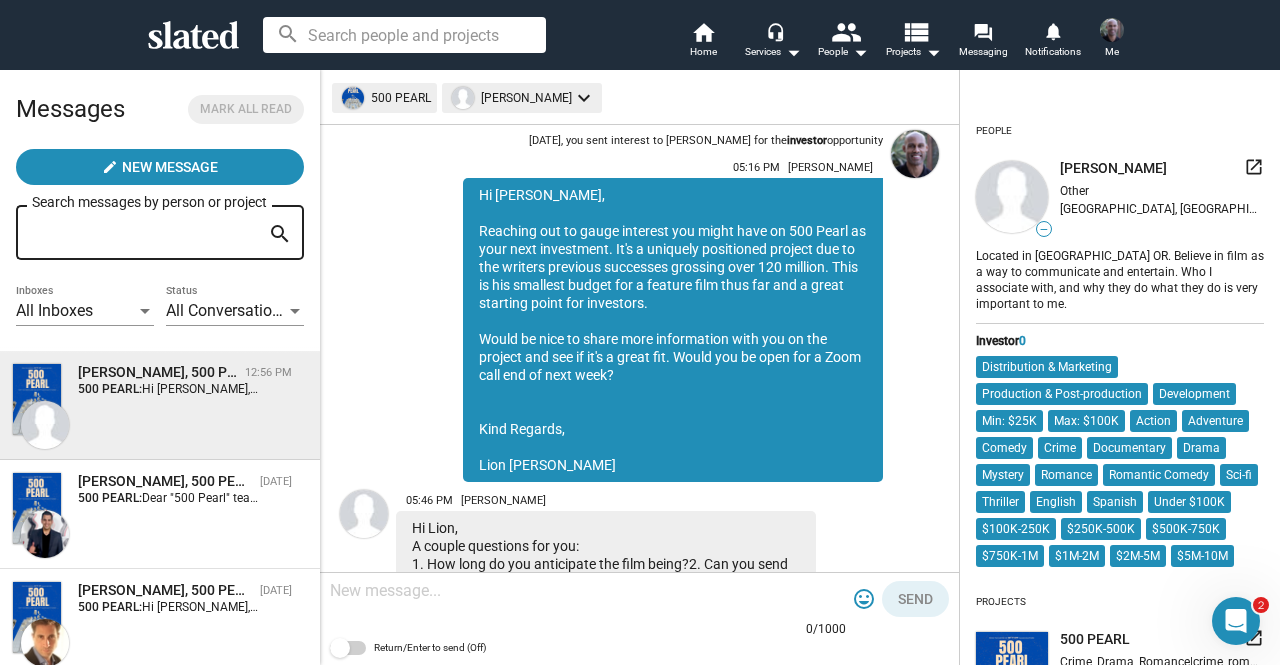 drag, startPoint x: 573, startPoint y: 463, endPoint x: 464, endPoint y: 201, distance: 283.7693 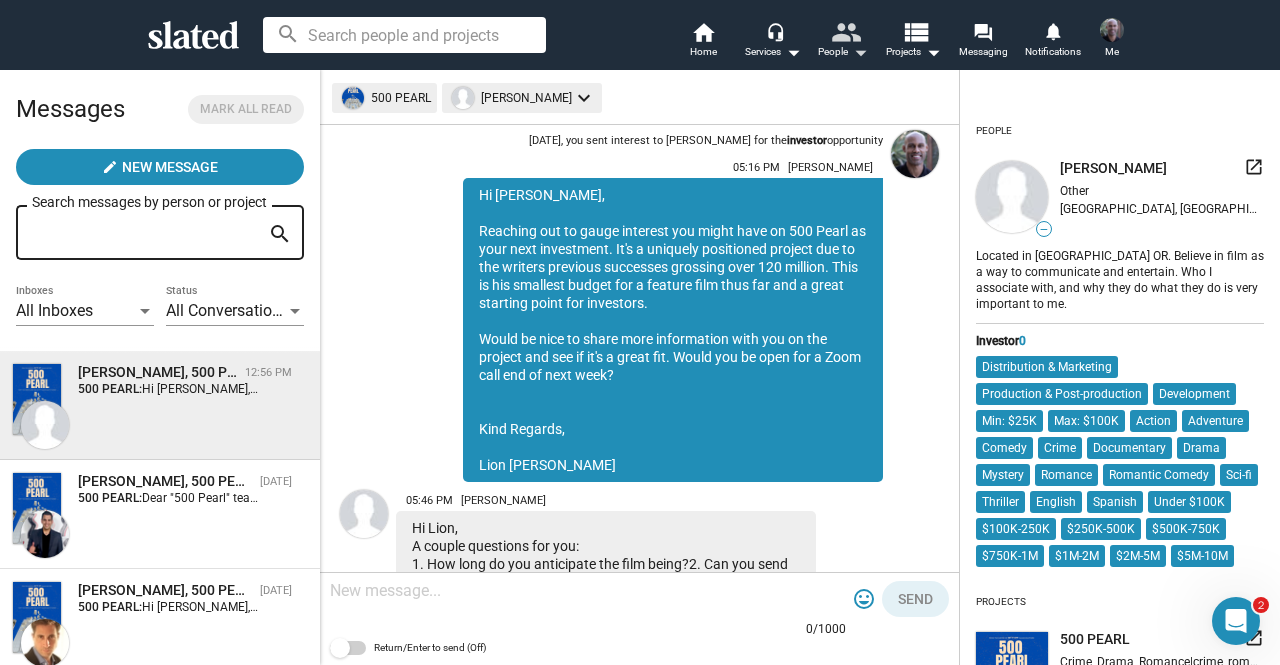 click on "people" at bounding box center [845, 31] 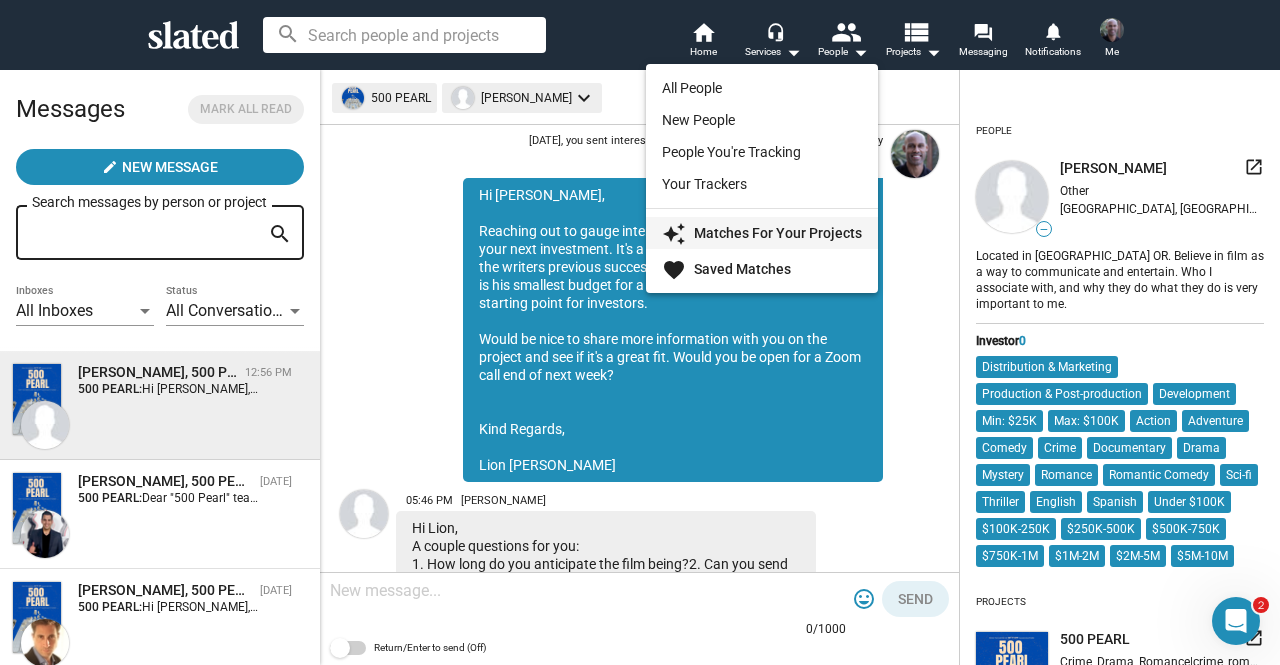 click on "Matches For Your Projects" at bounding box center (778, 233) 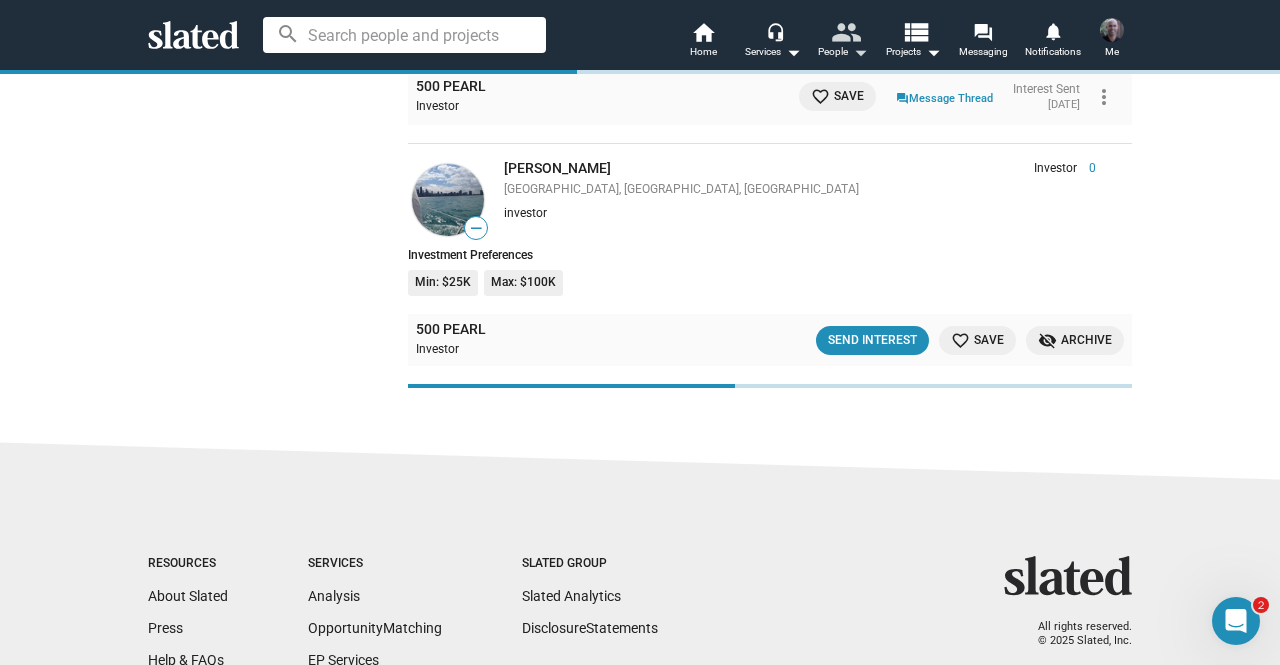 scroll, scrollTop: 4654, scrollLeft: 0, axis: vertical 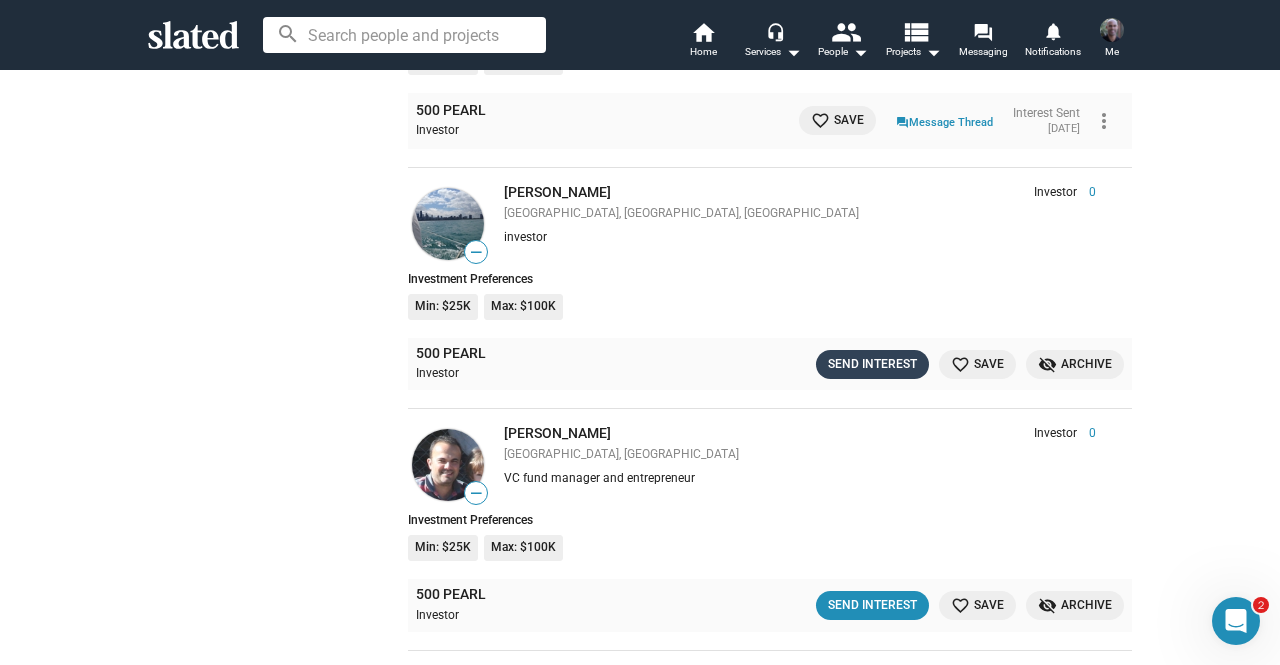click on "Send Interest" 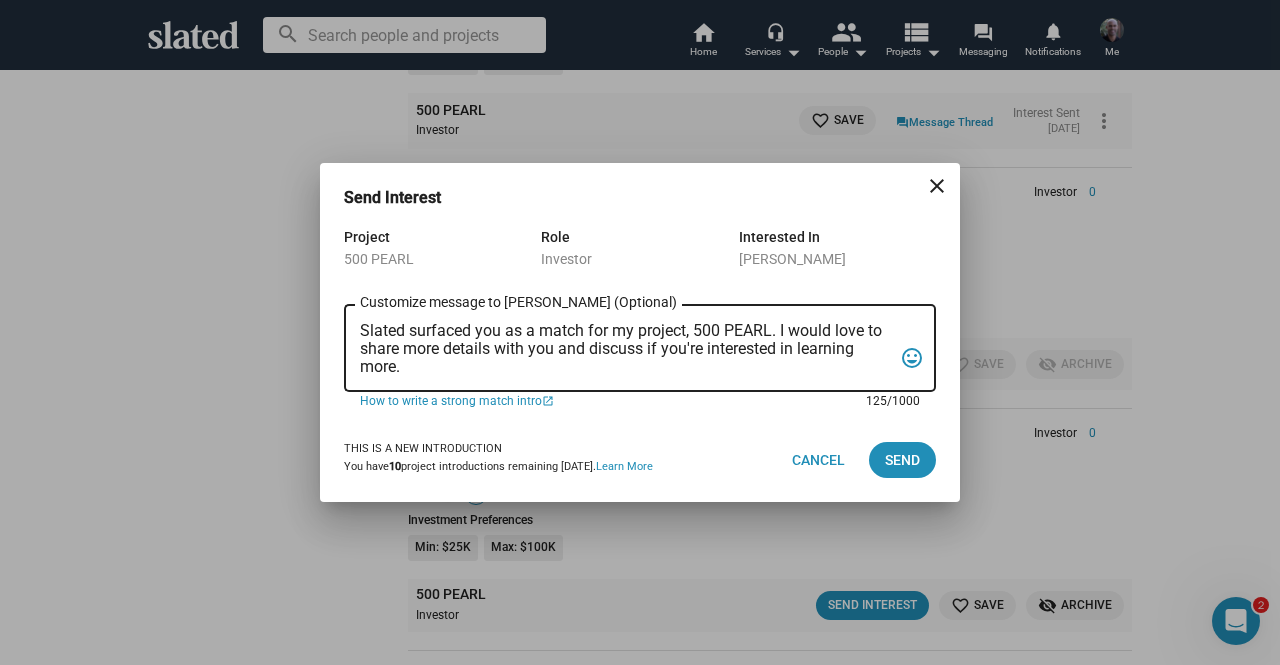 drag, startPoint x: 424, startPoint y: 373, endPoint x: 330, endPoint y: 301, distance: 118.40608 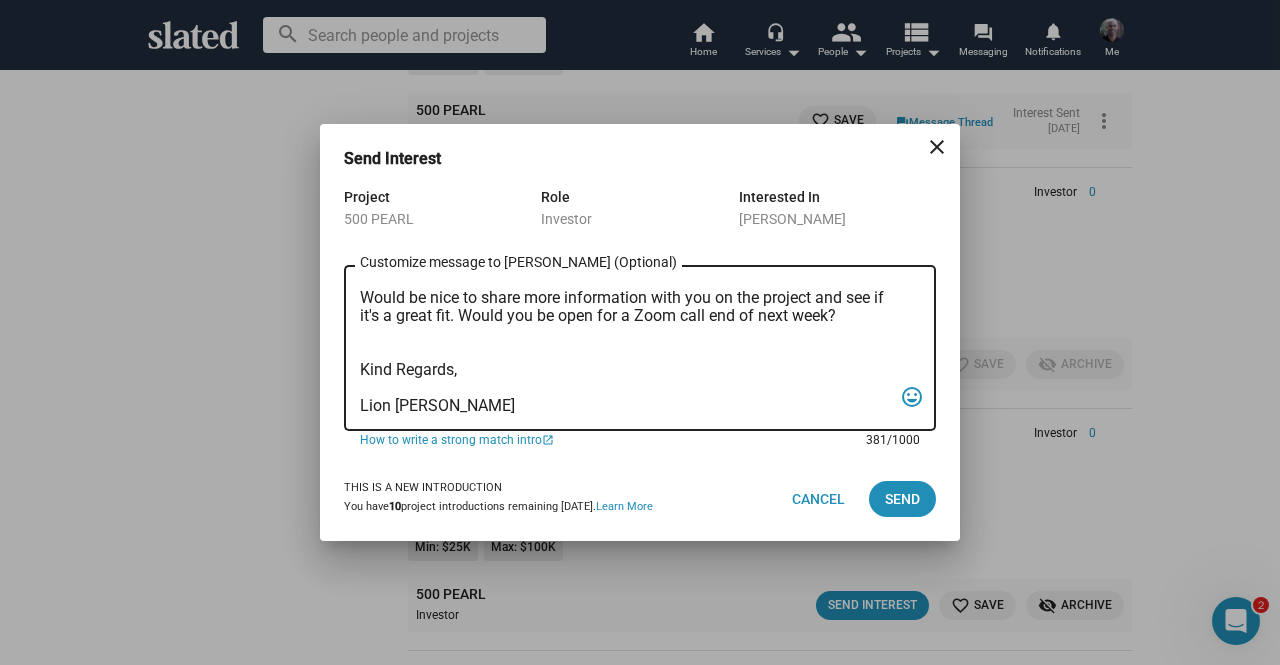 scroll, scrollTop: 0, scrollLeft: 0, axis: both 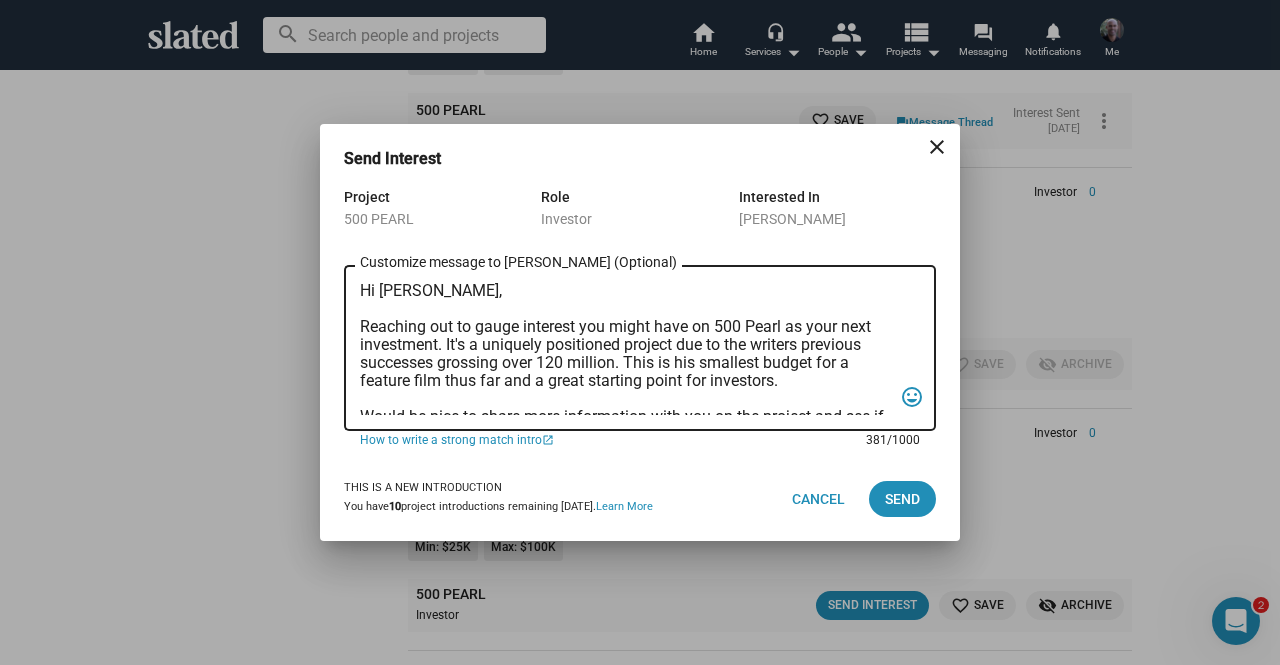 click on "Hi [PERSON_NAME],
Reaching out to gauge interest you might have on 500 Pearl as your next investment. It's a uniquely positioned project due to the writers previous successes grossing over 120 million. This is his smallest budget for a feature film thus far and a great starting point for investors.
Would be nice to share more information with you on the project and see if it's a great fit. Would you be open for a Zoom call end of next week?
Kind Regards,
Lion [PERSON_NAME]" at bounding box center [626, 348] 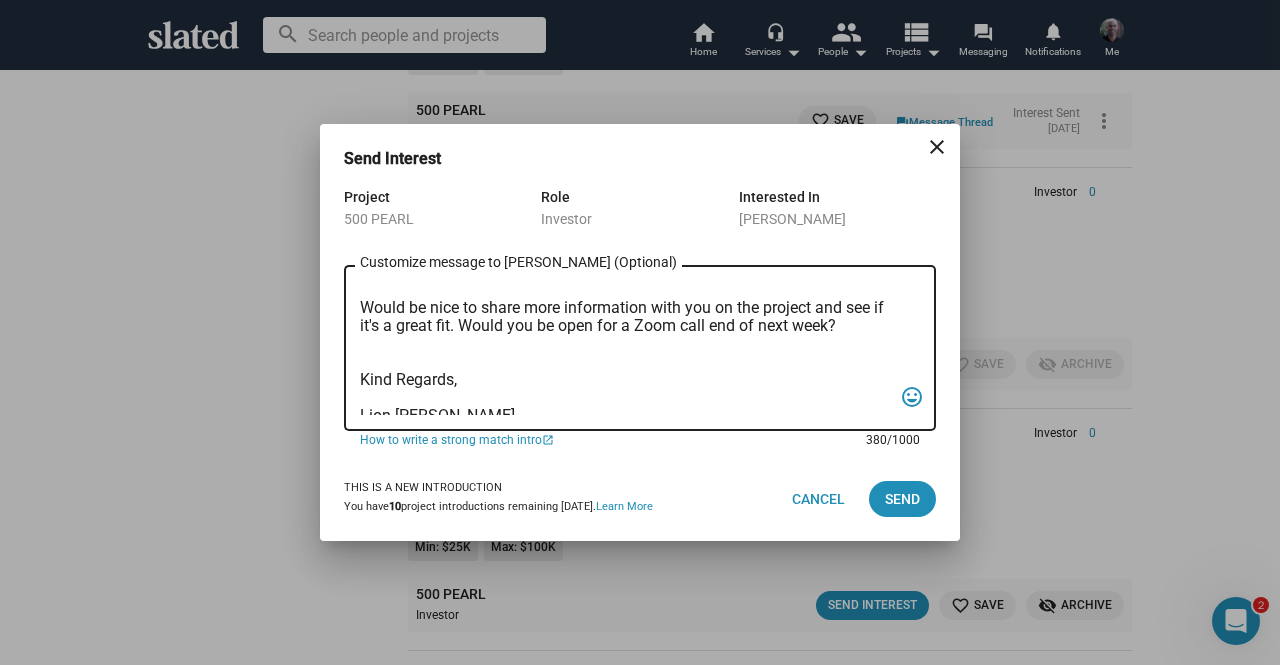 scroll, scrollTop: 119, scrollLeft: 0, axis: vertical 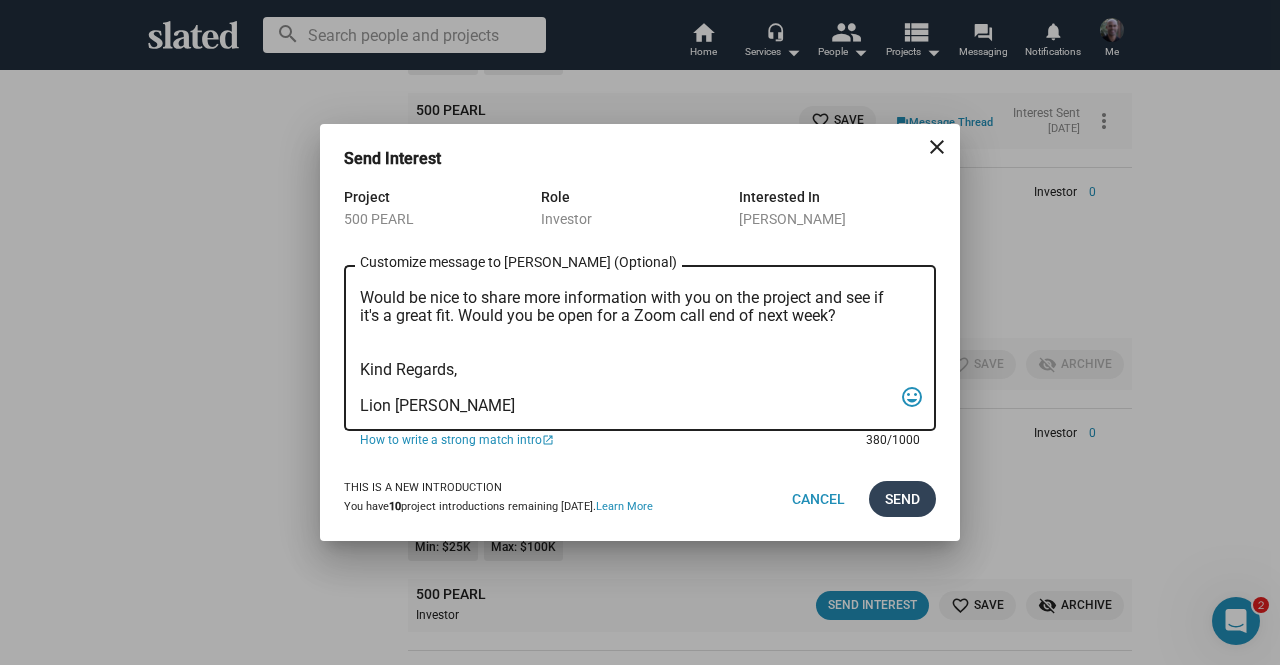 type on "Hi [PERSON_NAME],
Reaching out to gauge interest you might have on 500 Pearl as your next investment. It's a uniquely positioned project due to the writers previous successes grossing over 120 million. This is his smallest budget for a feature film thus far and a great starting point for investors.
Would be nice to share more information with you on the project and see if it's a great fit. Would you be open for a Zoom call end of next week?
Kind Regards,
Lion [PERSON_NAME]" 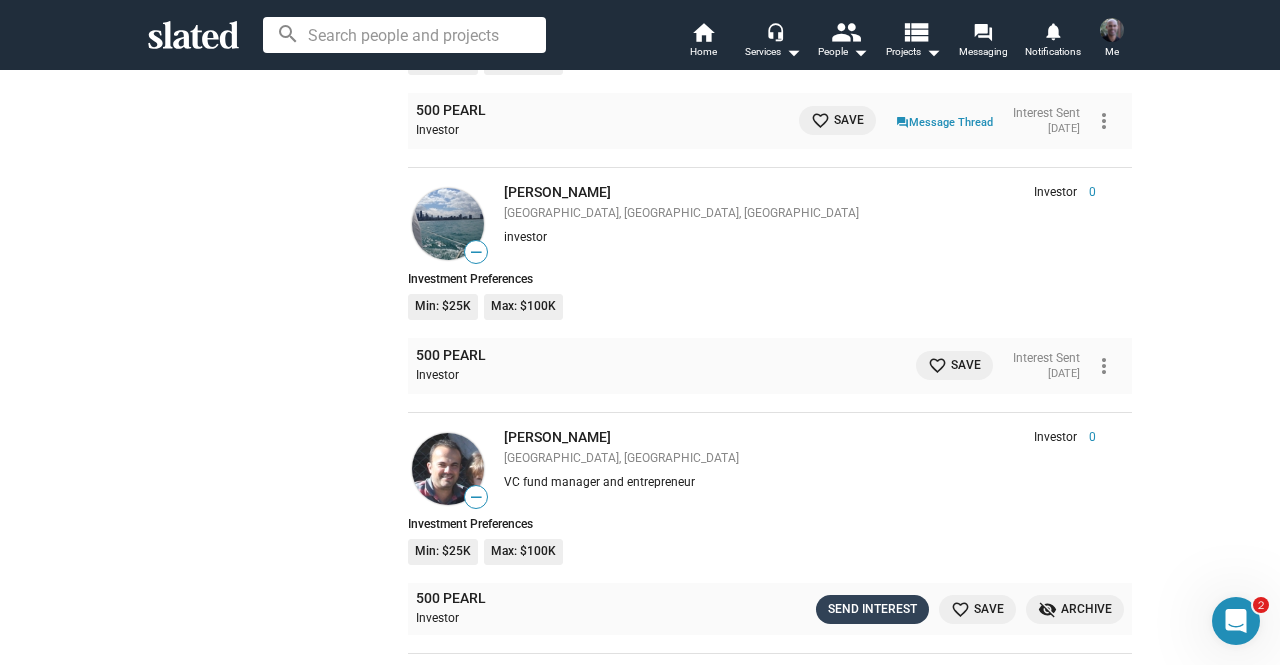 click on "Send Interest" 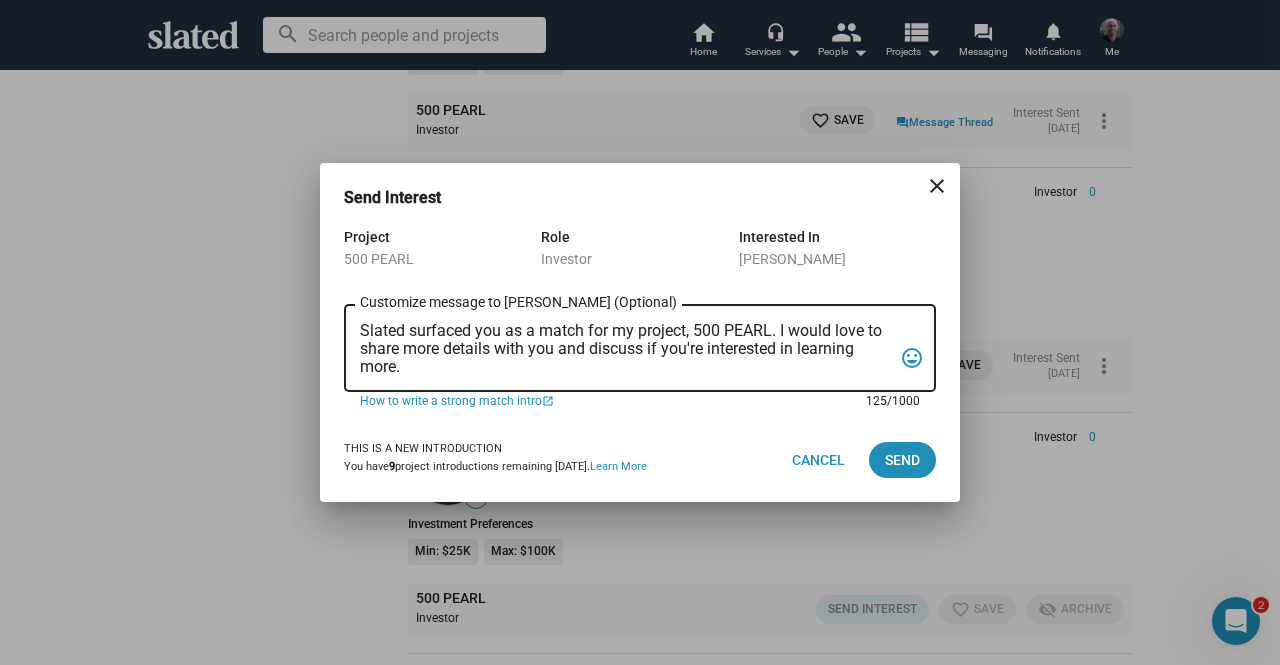 drag, startPoint x: 419, startPoint y: 369, endPoint x: 314, endPoint y: 282, distance: 136.35982 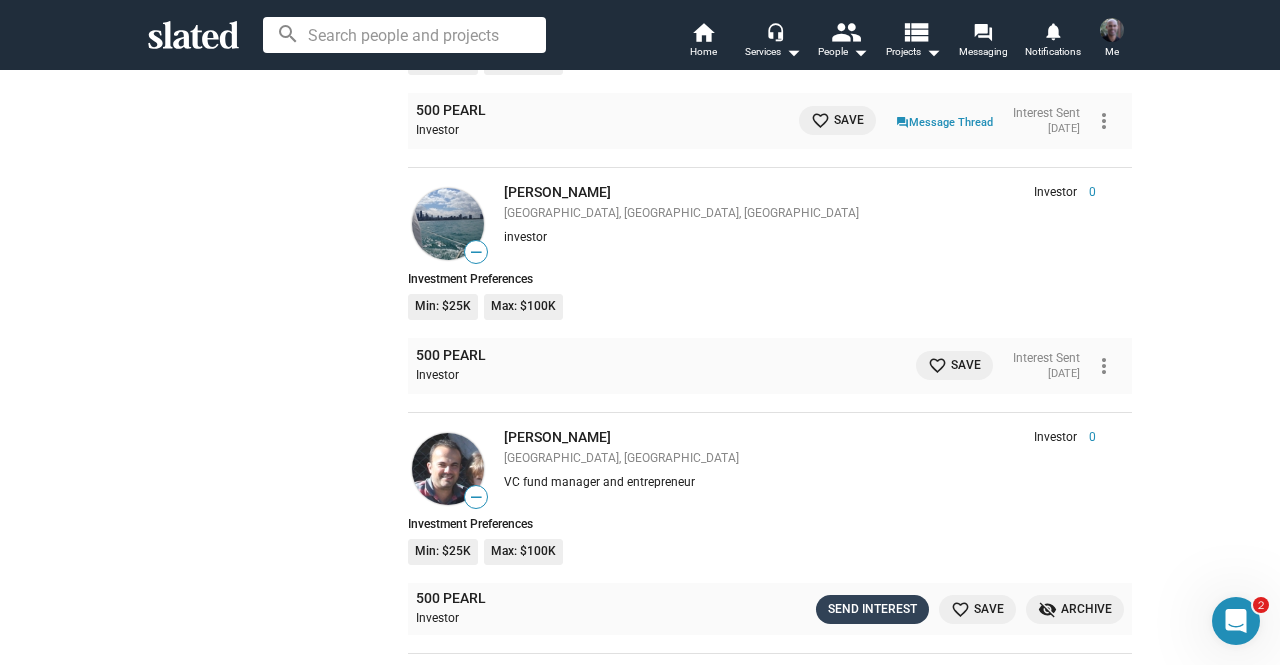 click on "Send Interest" 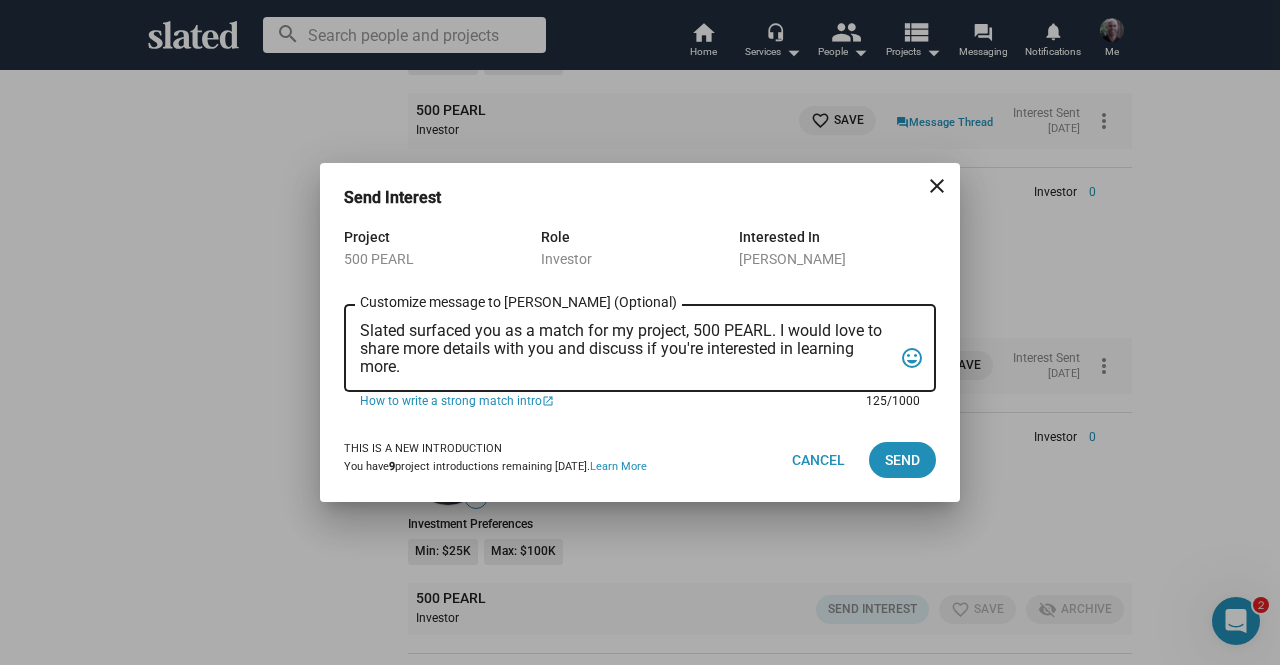 drag, startPoint x: 418, startPoint y: 359, endPoint x: 363, endPoint y: 330, distance: 62.177166 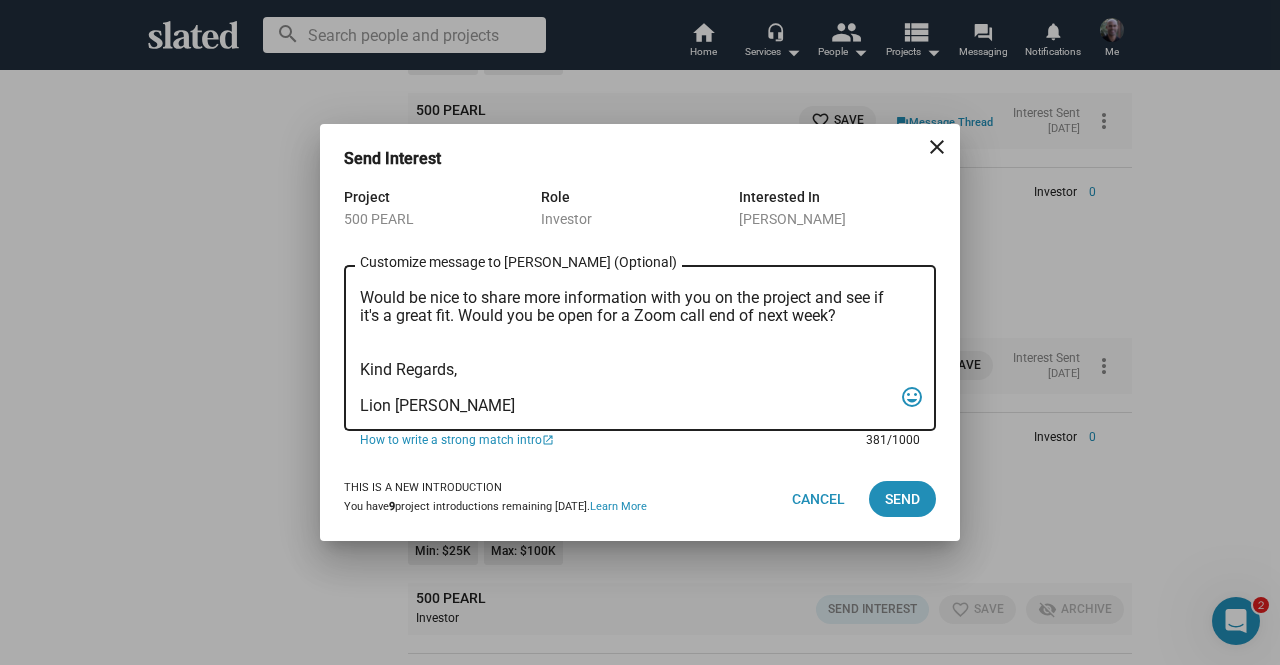scroll, scrollTop: 0, scrollLeft: 0, axis: both 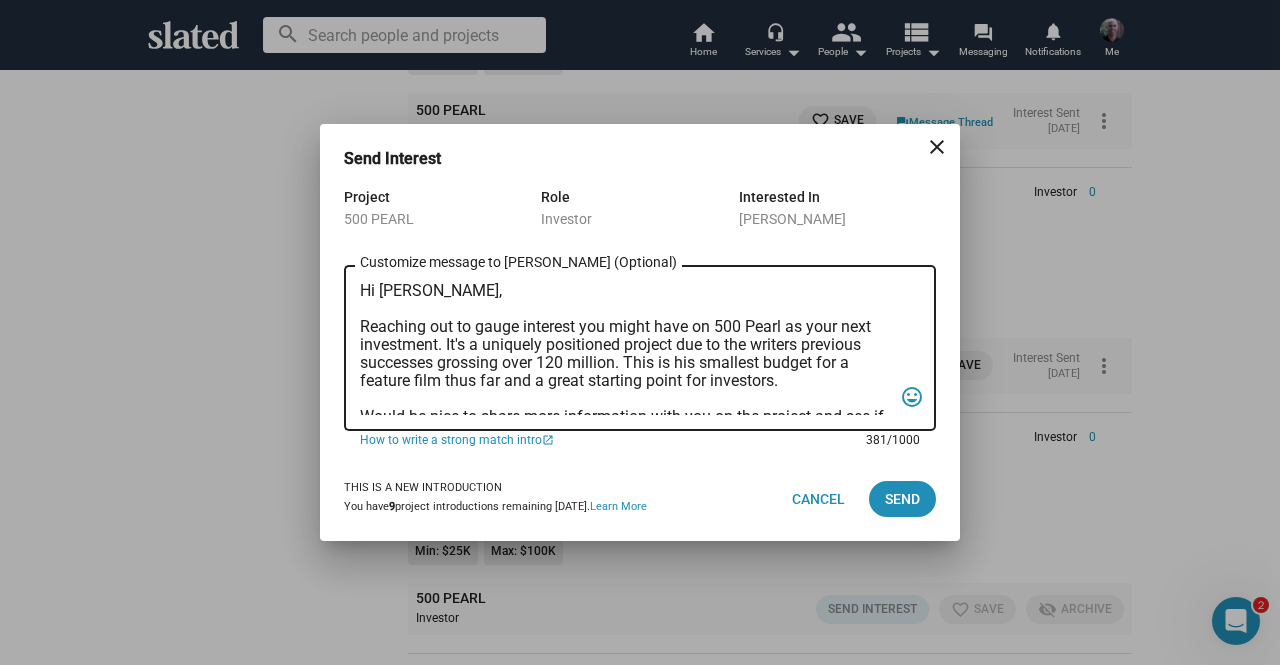 click on "Hi [PERSON_NAME],
Reaching out to gauge interest you might have on 500 Pearl as your next investment. It's a uniquely positioned project due to the writers previous successes grossing over 120 million. This is his smallest budget for a feature film thus far and a great starting point for investors.
Would be nice to share more information with you on the project and see if it's a great fit. Would you be open for a Zoom call end of next week?
Kind Regards,
Lion [PERSON_NAME]" at bounding box center [626, 348] 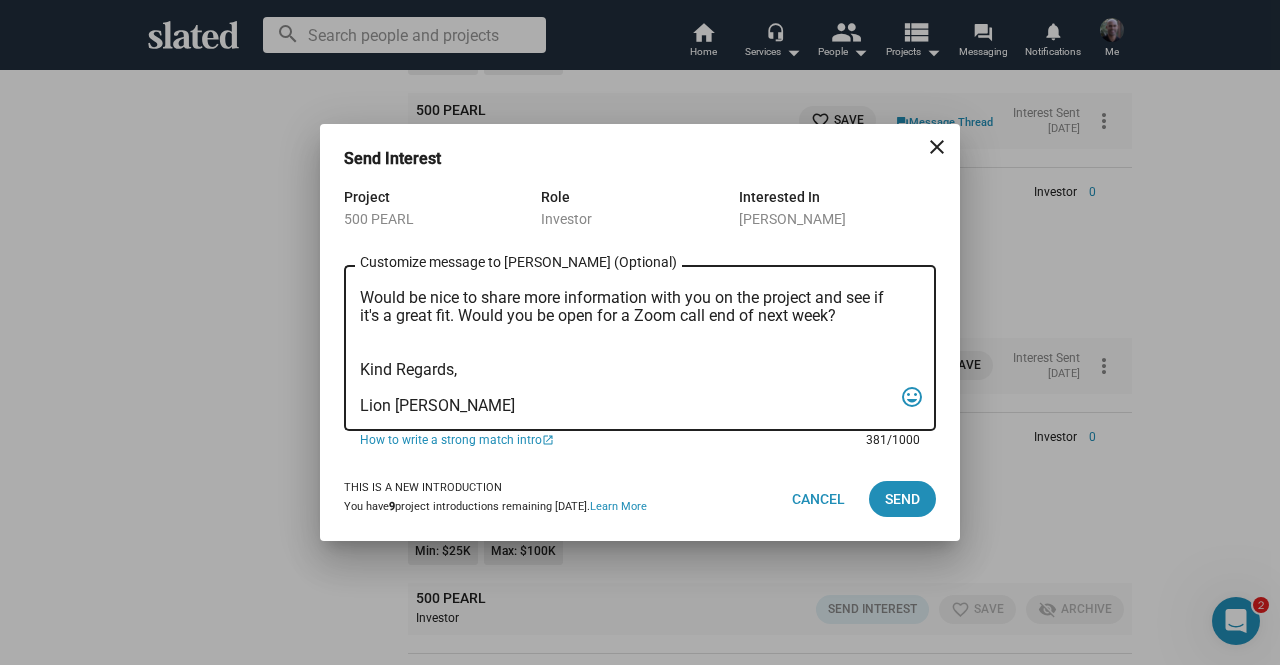 click on "Hi [PERSON_NAME],
Reaching out to gauge interest you might have on 500 Pearl as your next investment. It's a uniquely positioned project due to the writers previous successes grossing over 120 million. This is his smallest budget for a feature film thus far and a great starting point for investors.
Would be nice to share more information with you on the project and see if it's a great fit. Would you be open for a Zoom call end of next week?
Kind Regards,
Lion [PERSON_NAME]" at bounding box center [626, 348] 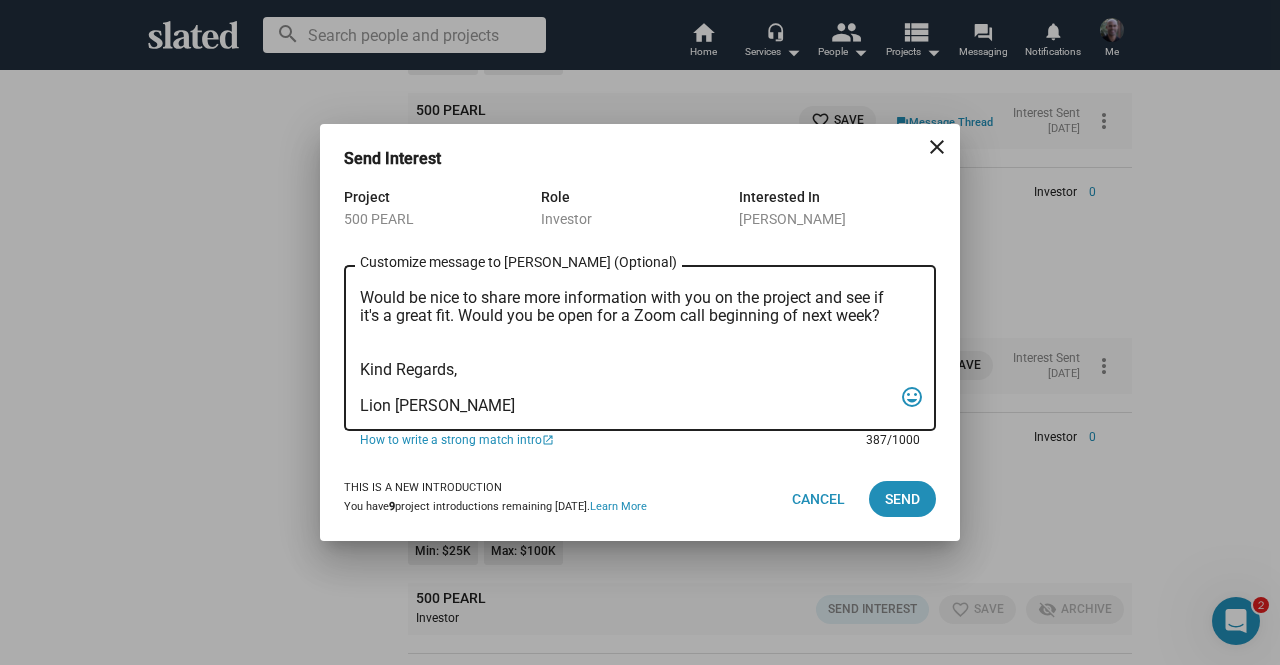 click on "Hi [PERSON_NAME],
Reaching out to gauge interest you might have on 500 Pearl as your next investment. It's a uniquely positioned project due to the writers previous successes grossing over 120 million. This is his smallest budget for a feature film thus far and a great starting point for investors.
Would be nice to share more information with you on the project and see if it's a great fit. Would you be open for a Zoom call beginning of next week?
Kind Regards,
Lion [PERSON_NAME]" at bounding box center (626, 348) 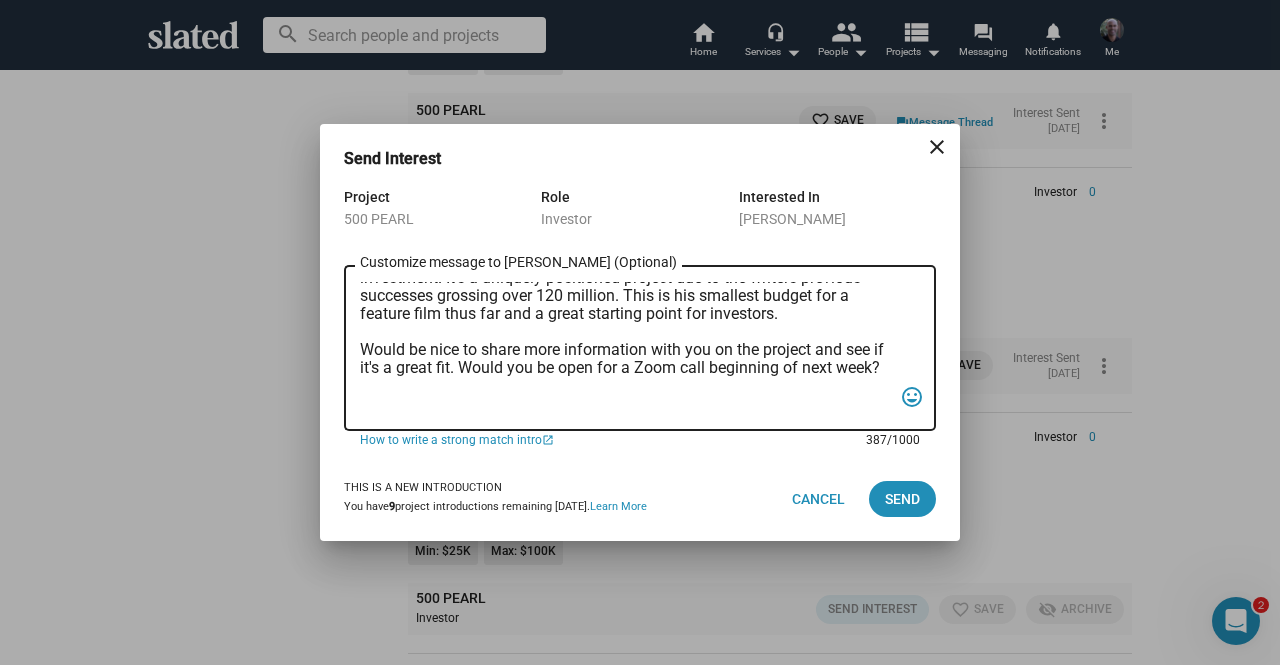 scroll, scrollTop: 137, scrollLeft: 0, axis: vertical 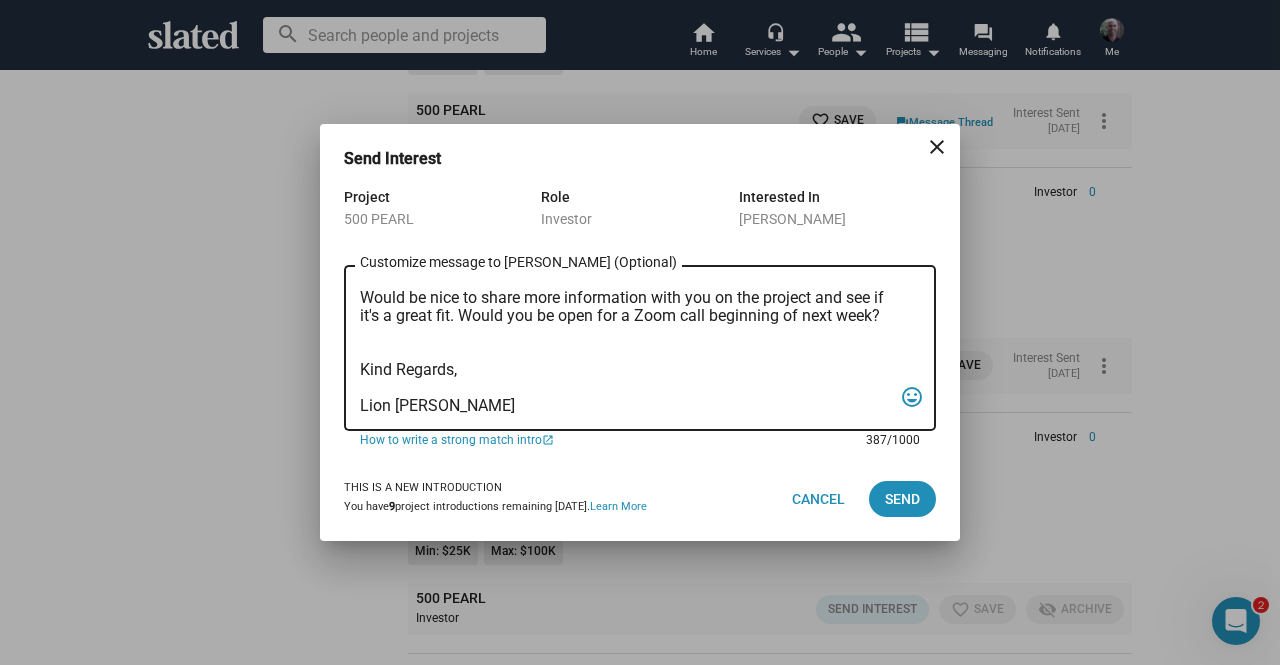 click on "Hi [PERSON_NAME],
Reaching out to gauge interest you might have on 500 Pearl as your next investment. It's a uniquely positioned project due to the writers previous successes grossing over 120 million. This is his smallest budget for a feature film thus far and a great starting point for investors.
Would be nice to share more information with you on the project and see if it's a great fit. Would you be open for a Zoom call beginning of next week?
Kind Regards,
Lion [PERSON_NAME]" at bounding box center [626, 348] 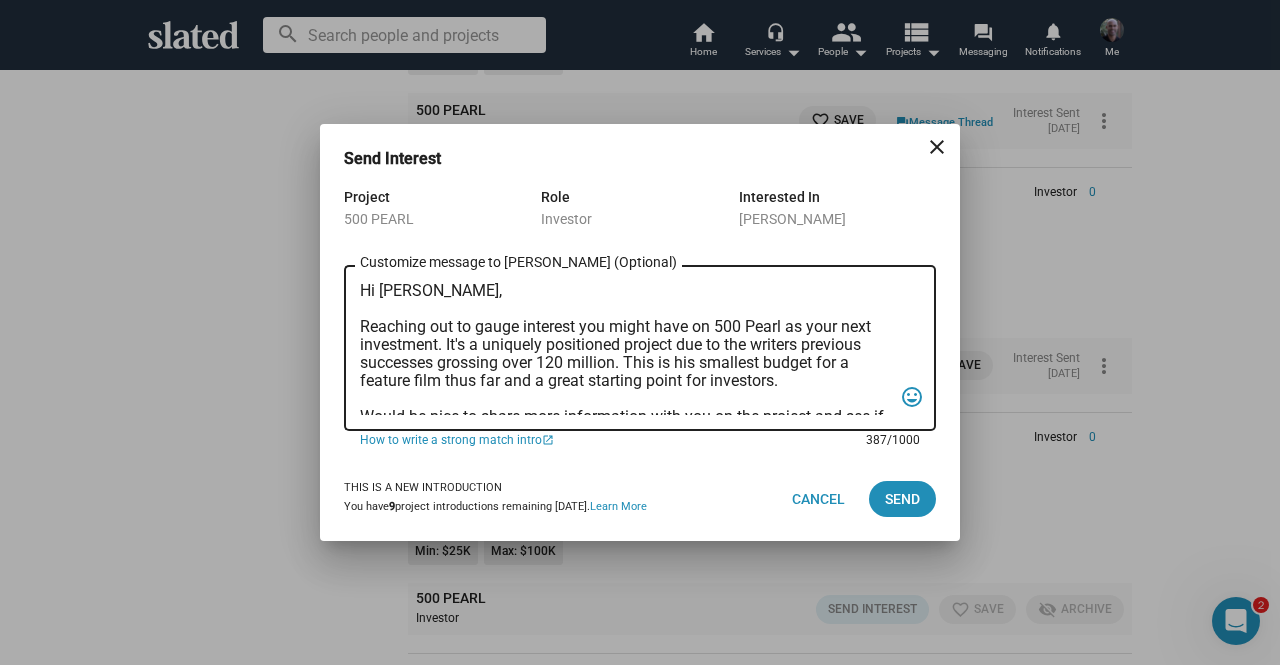 drag, startPoint x: 512, startPoint y: 408, endPoint x: 334, endPoint y: 172, distance: 295.60107 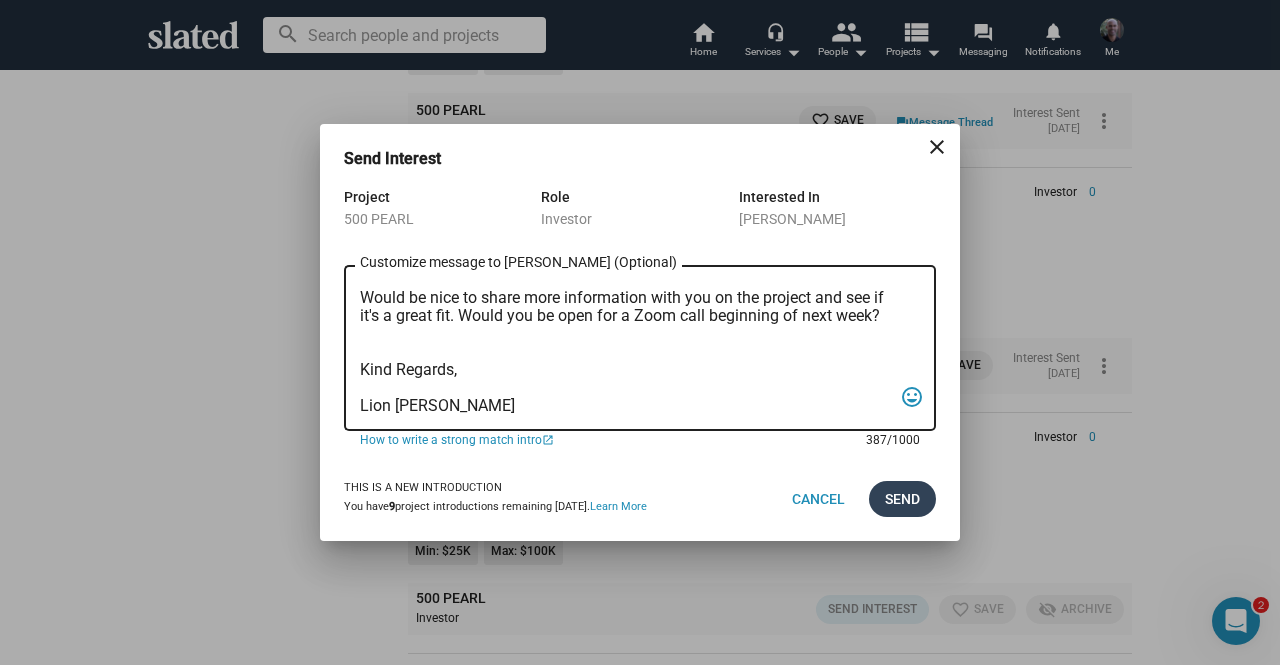 type on "Hi [PERSON_NAME],
Reaching out to gauge interest you might have on 500 Pearl as your next investment. It's a uniquely positioned project due to the writers previous successes grossing over 120 million. This is his smallest budget for a feature film thus far and a great starting point for investors.
Would be nice to share more information with you on the project and see if it's a great fit. Would you be open for a Zoom call beginning of next week?
Kind Regards,
Lion [PERSON_NAME]" 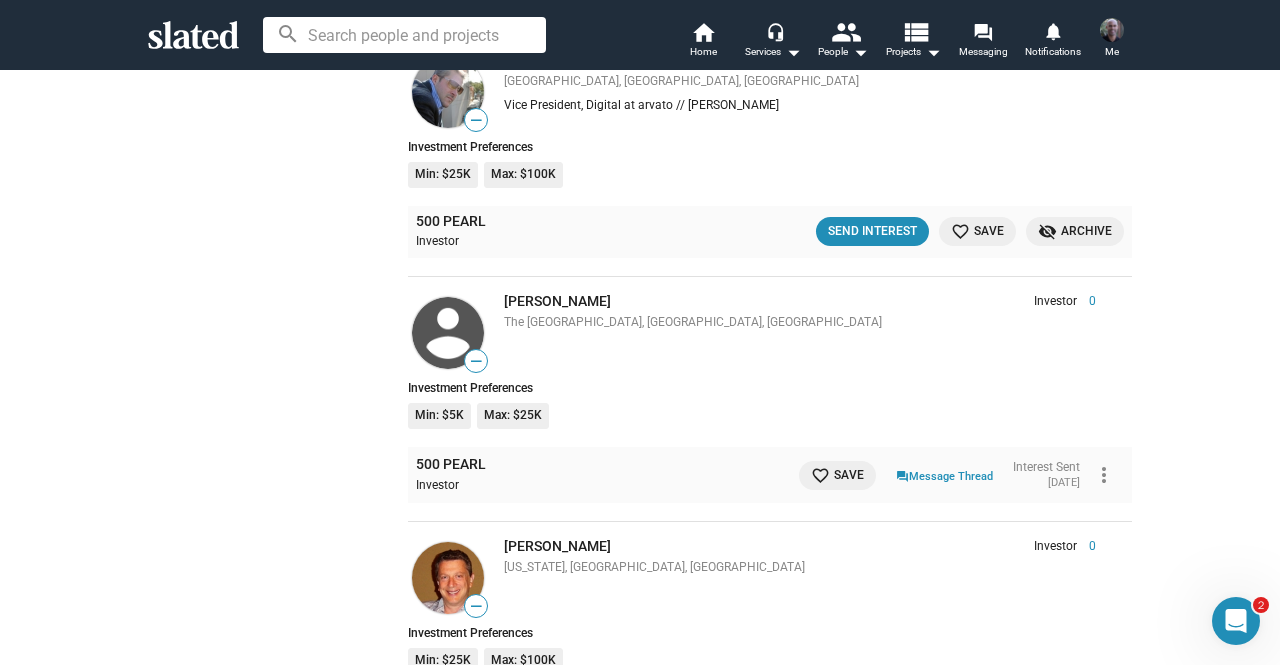 scroll, scrollTop: 8186, scrollLeft: 0, axis: vertical 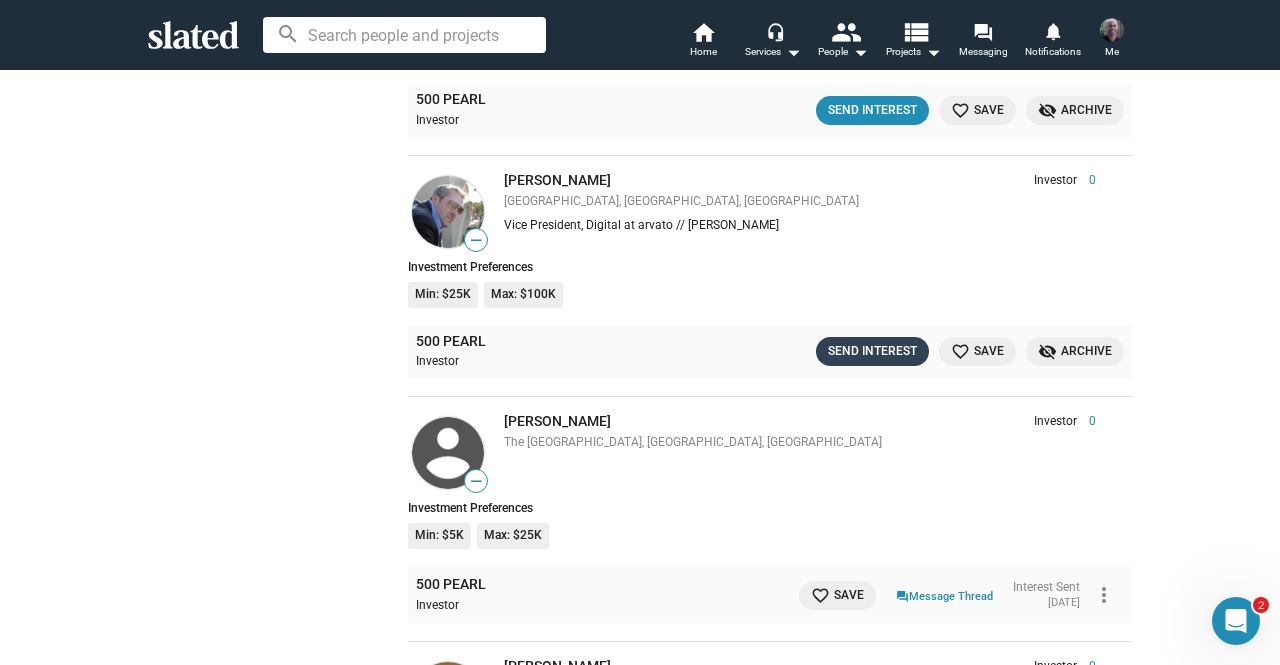 click on "Send Interest" 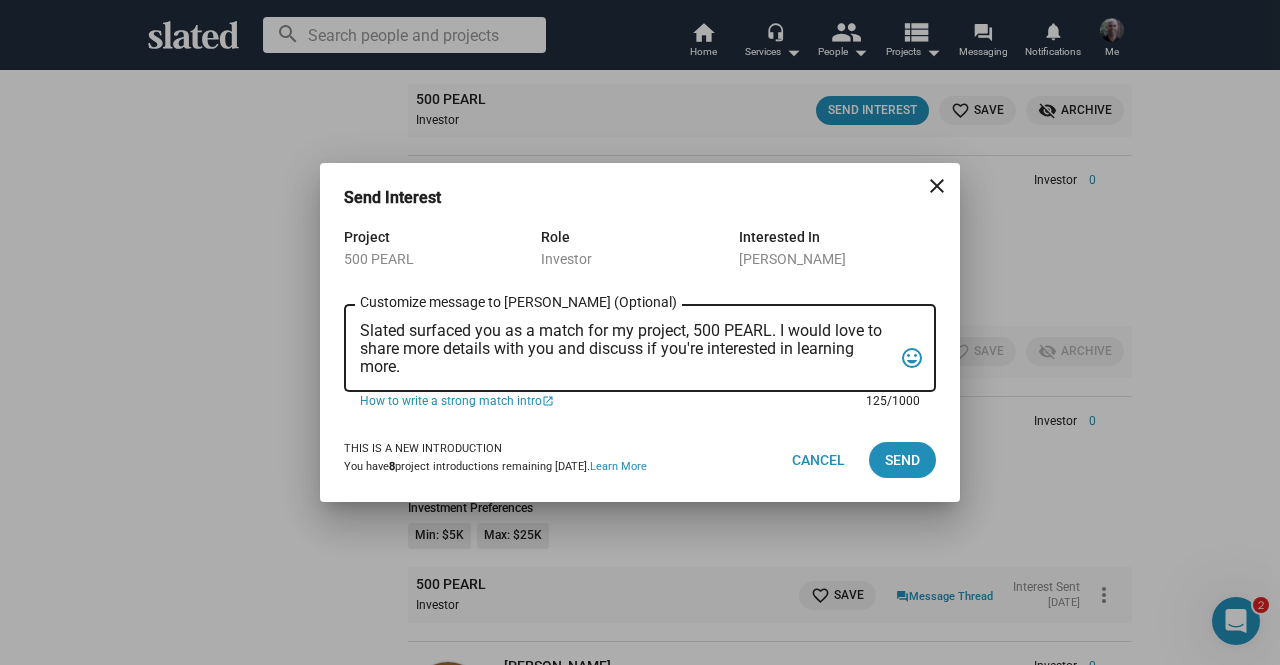 drag, startPoint x: 410, startPoint y: 369, endPoint x: 321, endPoint y: 298, distance: 113.85078 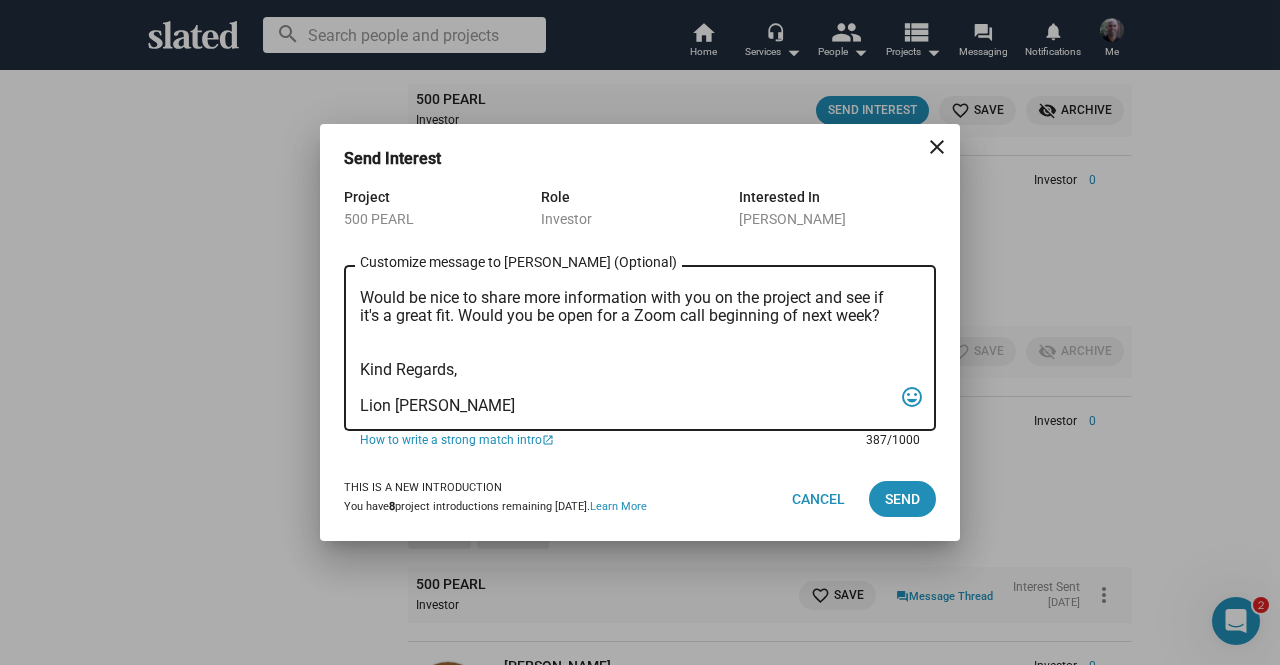scroll, scrollTop: 0, scrollLeft: 0, axis: both 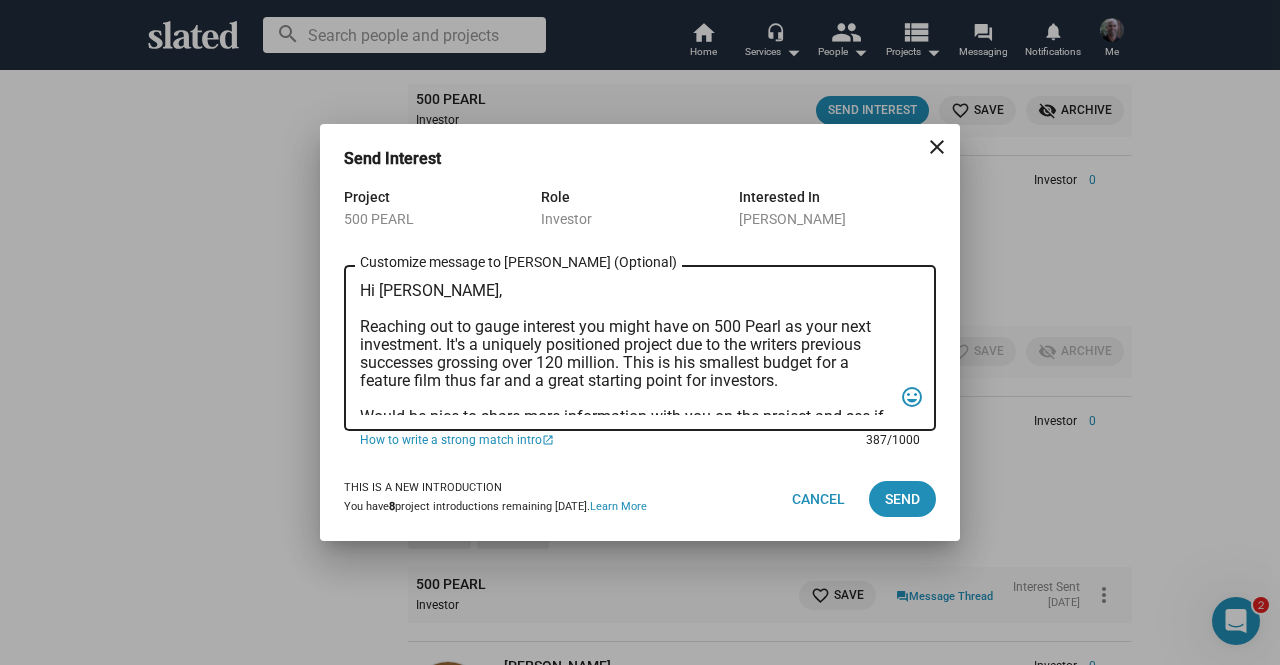 click on "Hi [PERSON_NAME],
Reaching out to gauge interest you might have on 500 Pearl as your next investment. It's a uniquely positioned project due to the writers previous successes grossing over 120 million. This is his smallest budget for a feature film thus far and a great starting point for investors.
Would be nice to share more information with you on the project and see if it's a great fit. Would you be open for a Zoom call beginning of next week?
Kind Regards,
Lion [PERSON_NAME]" at bounding box center (626, 348) 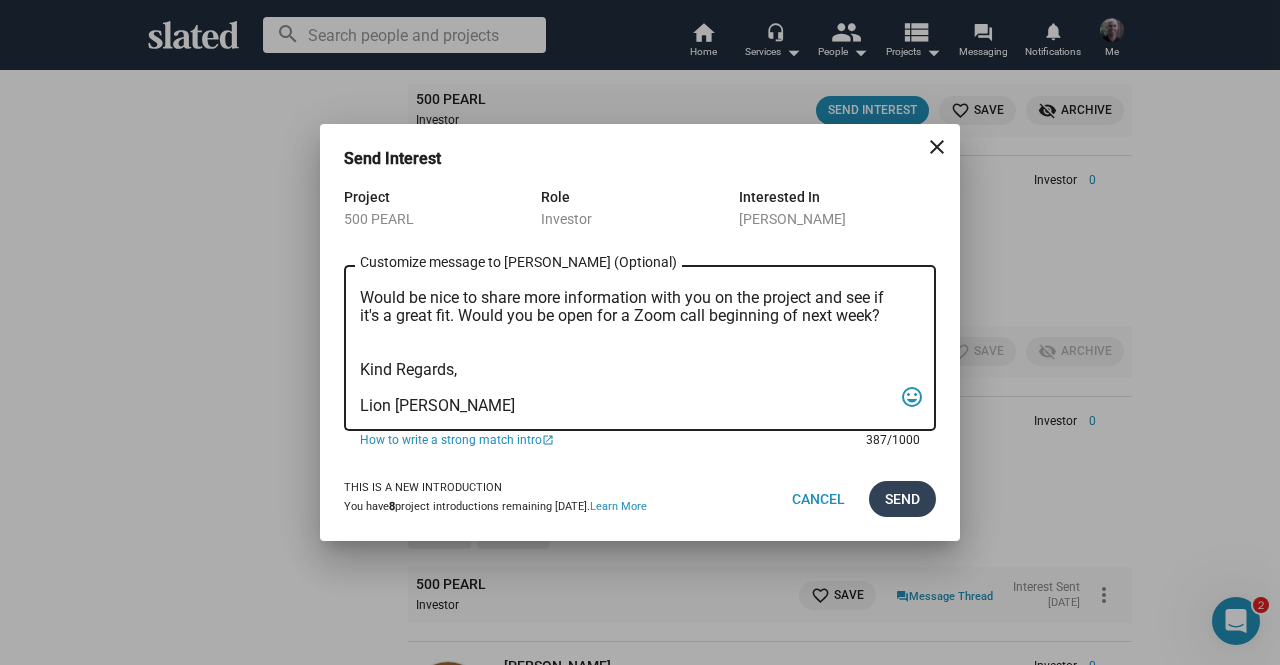 type on "Hi [PERSON_NAME],
Reaching out to gauge interest you might have on 500 Pearl as your next investment. It's a uniquely positioned project due to the writers previous successes grossing over 120 million. This is his smallest budget for a feature film thus far and a great starting point for investors.
Would be nice to share more information with you on the project and see if it's a great fit. Would you be open for a Zoom call beginning of next week?
Kind Regards,
Lion [PERSON_NAME]" 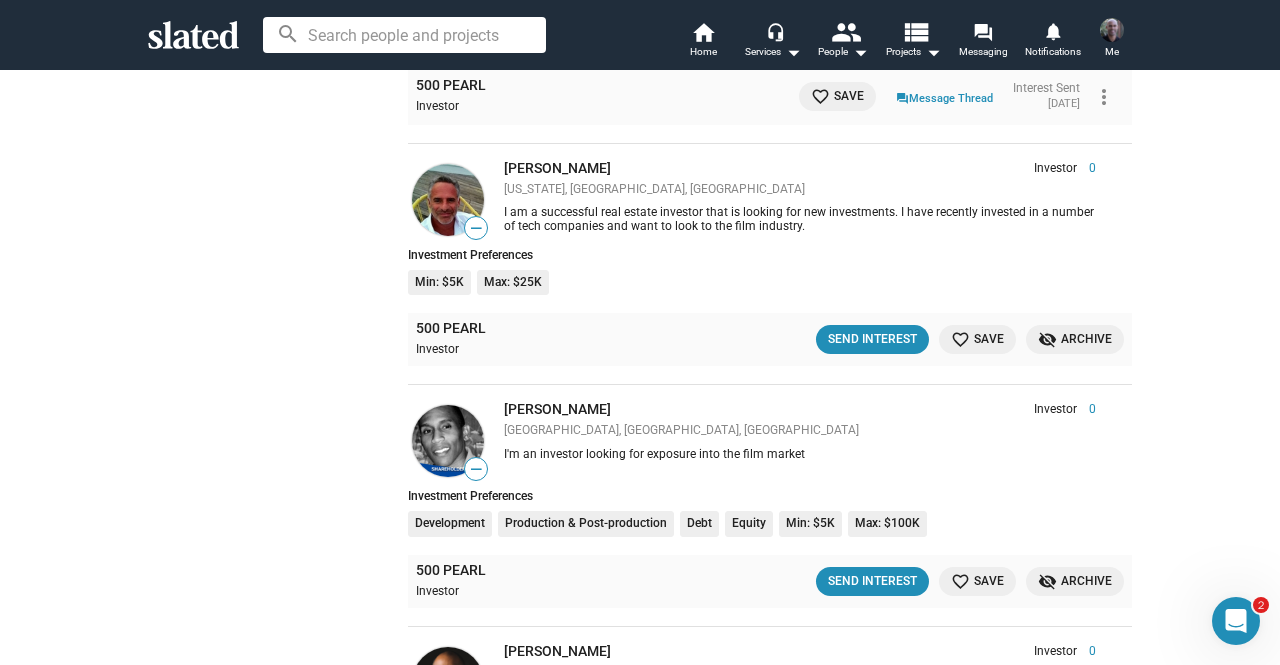 scroll, scrollTop: 9178, scrollLeft: 0, axis: vertical 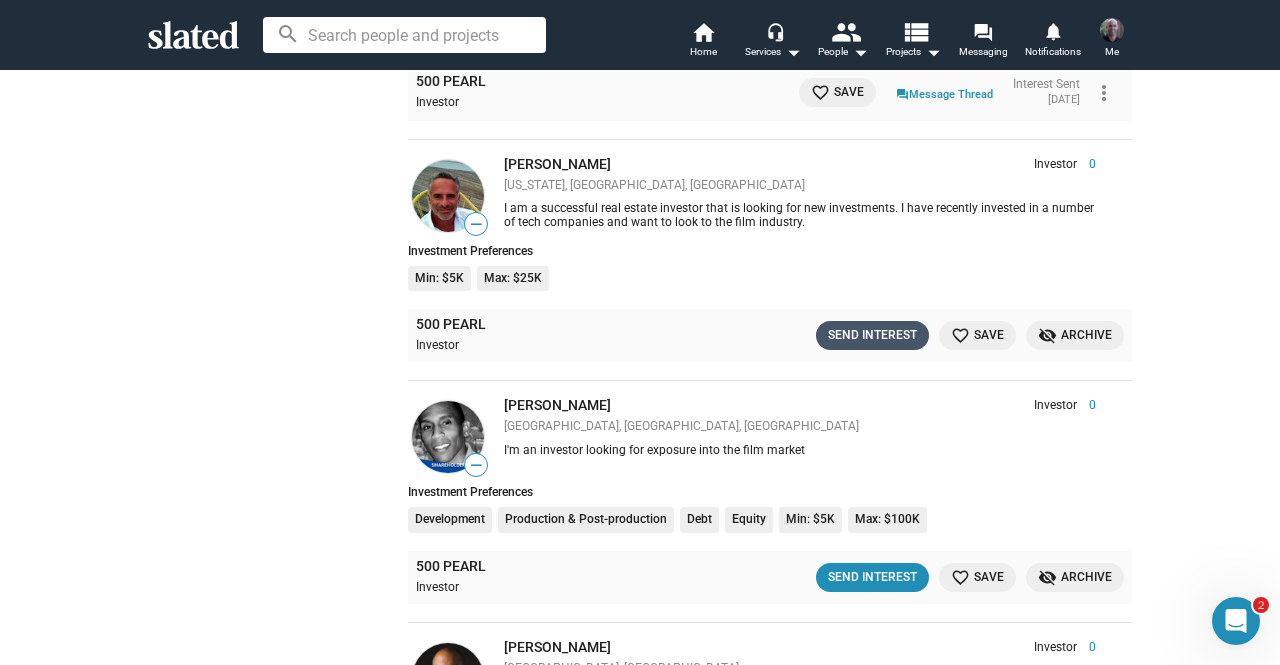 click on "Send Interest" 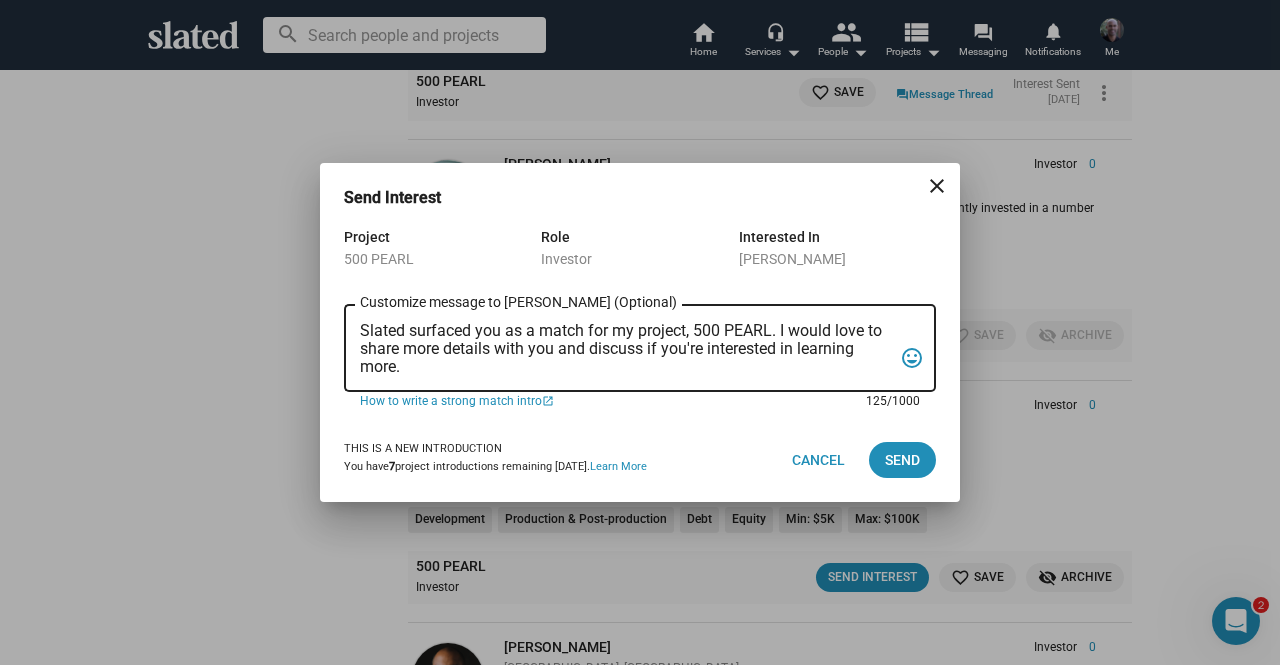 drag, startPoint x: 404, startPoint y: 363, endPoint x: 338, endPoint y: 331, distance: 73.34848 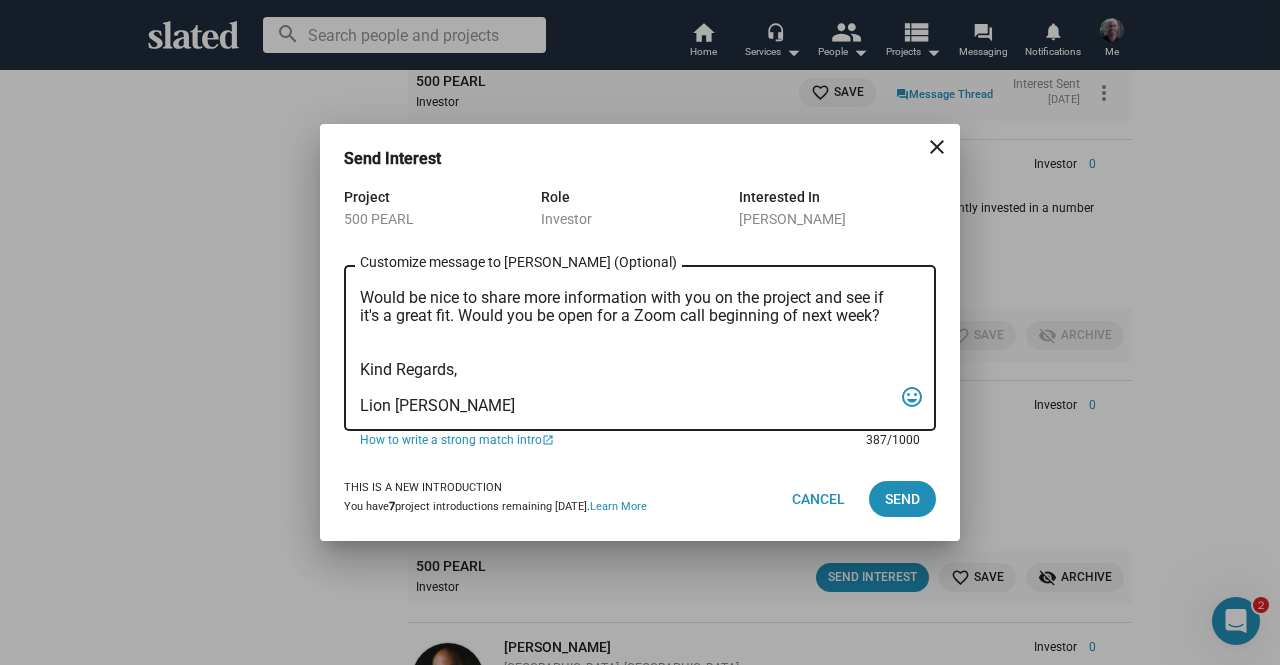 scroll, scrollTop: 0, scrollLeft: 0, axis: both 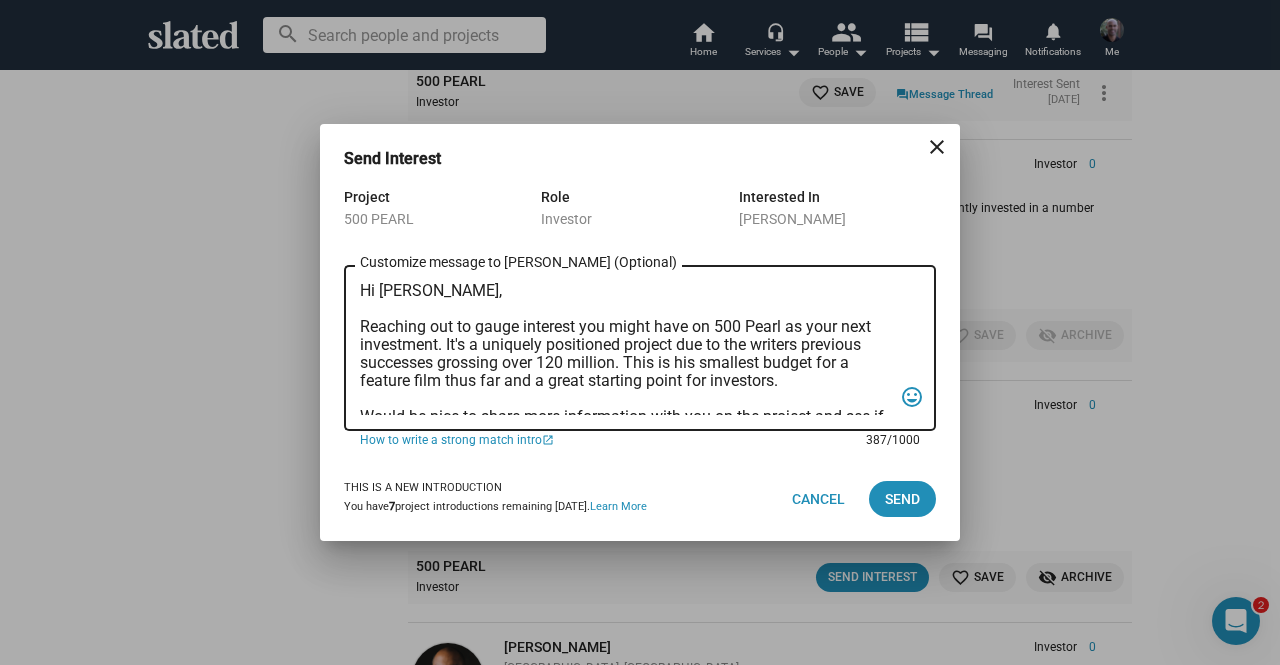 click on "Hi [PERSON_NAME],
Reaching out to gauge interest you might have on 500 Pearl as your next investment. It's a uniquely positioned project due to the writers previous successes grossing over 120 million. This is his smallest budget for a feature film thus far and a great starting point for investors.
Would be nice to share more information with you on the project and see if it's a great fit. Would you be open for a Zoom call beginning of next week?
Kind Regards,
Lion [PERSON_NAME]" at bounding box center [626, 348] 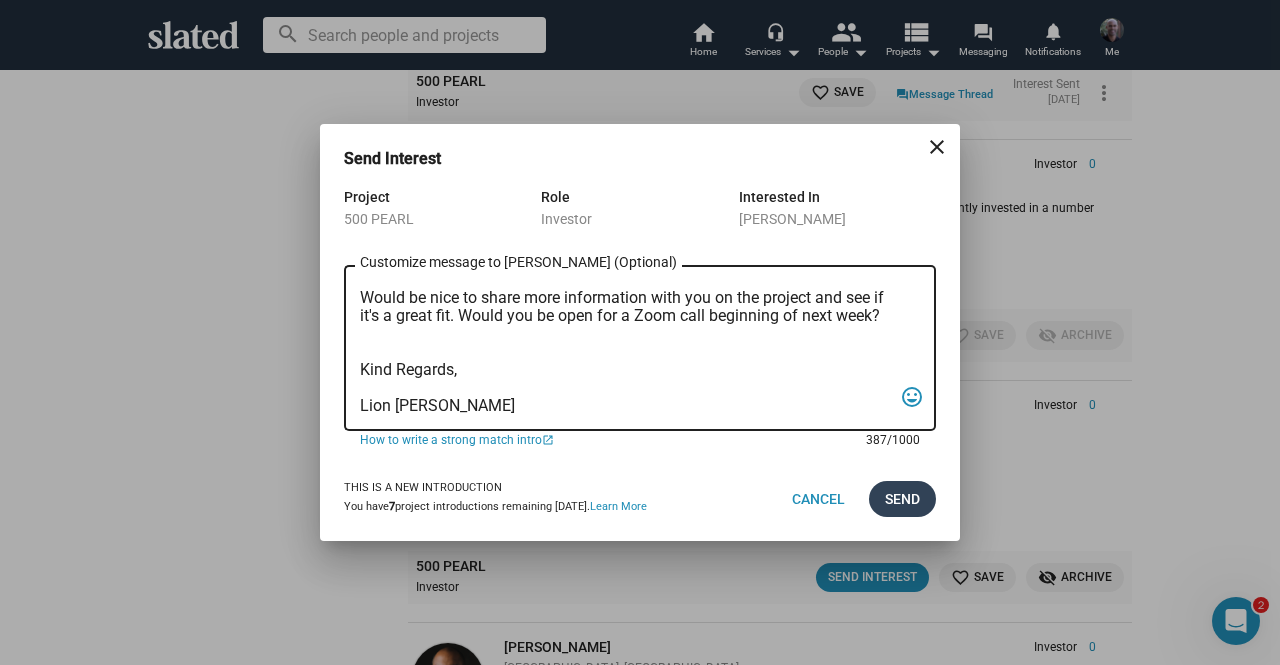type on "Hi [PERSON_NAME],
Reaching out to gauge interest you might have on 500 Pearl as your next investment. It's a uniquely positioned project due to the writers previous successes grossing over 120 million. This is his smallest budget for a feature film thus far and a great starting point for investors.
Would be nice to share more information with you on the project and see if it's a great fit. Would you be open for a Zoom call beginning of next week?
Kind Regards,
Lion [PERSON_NAME]" 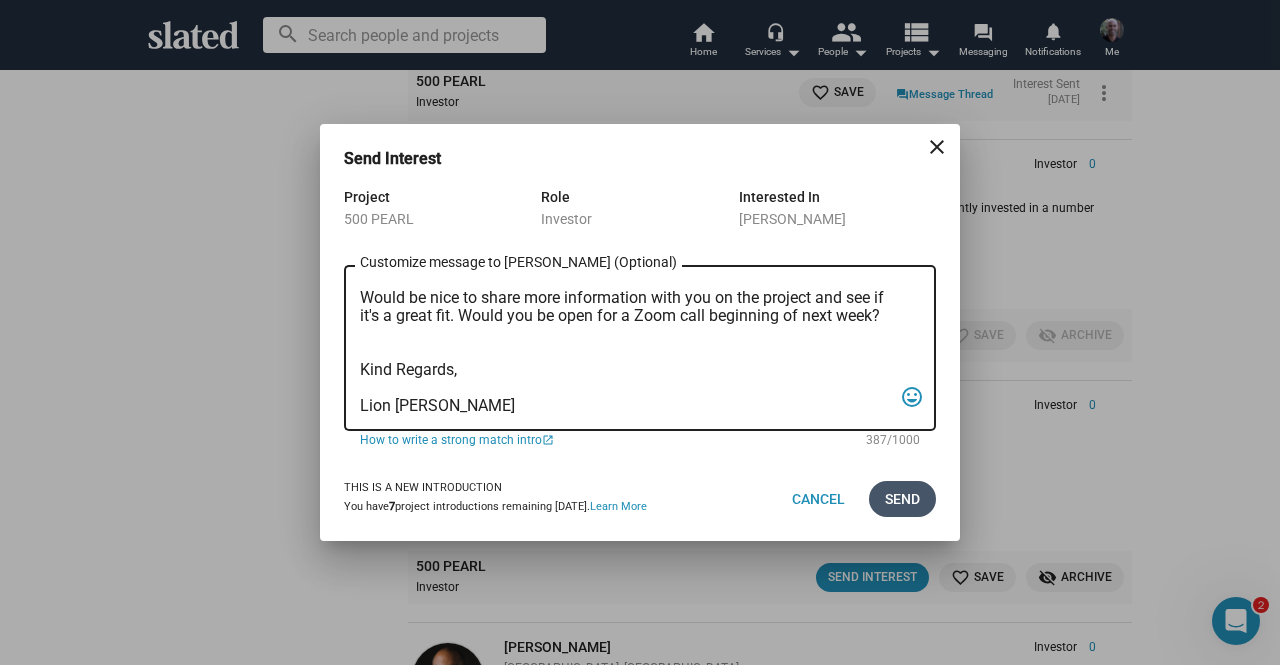 click on "Send" at bounding box center (902, 499) 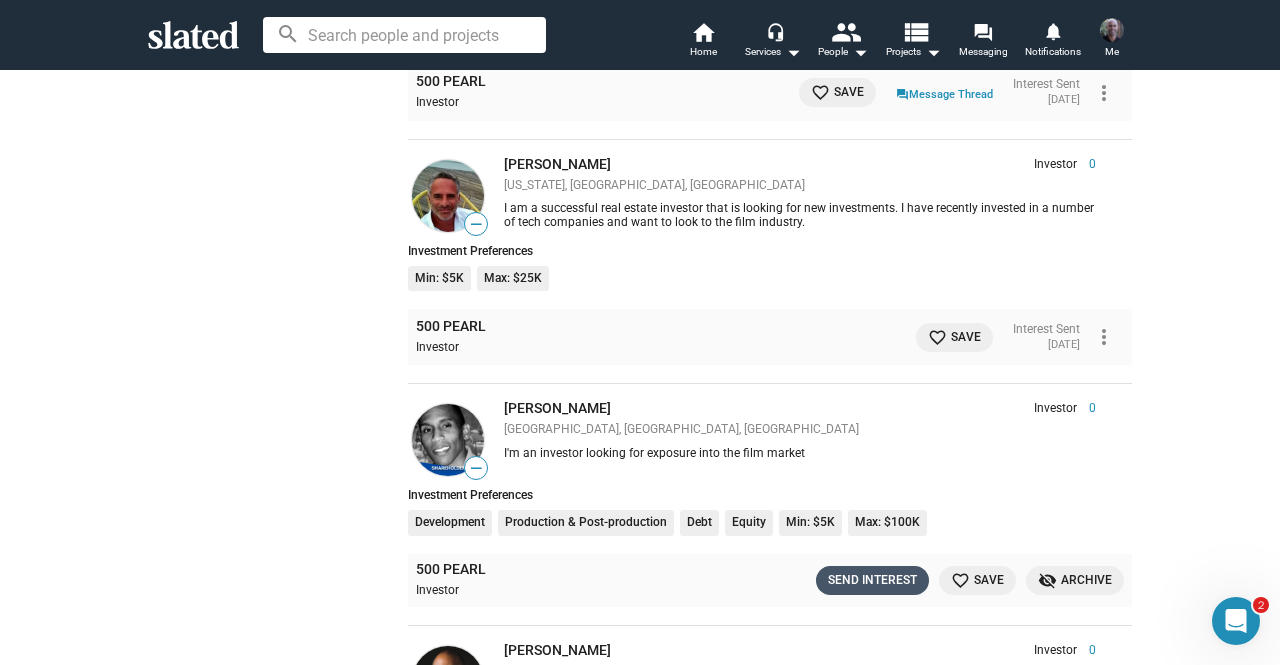 click on "Send Interest" 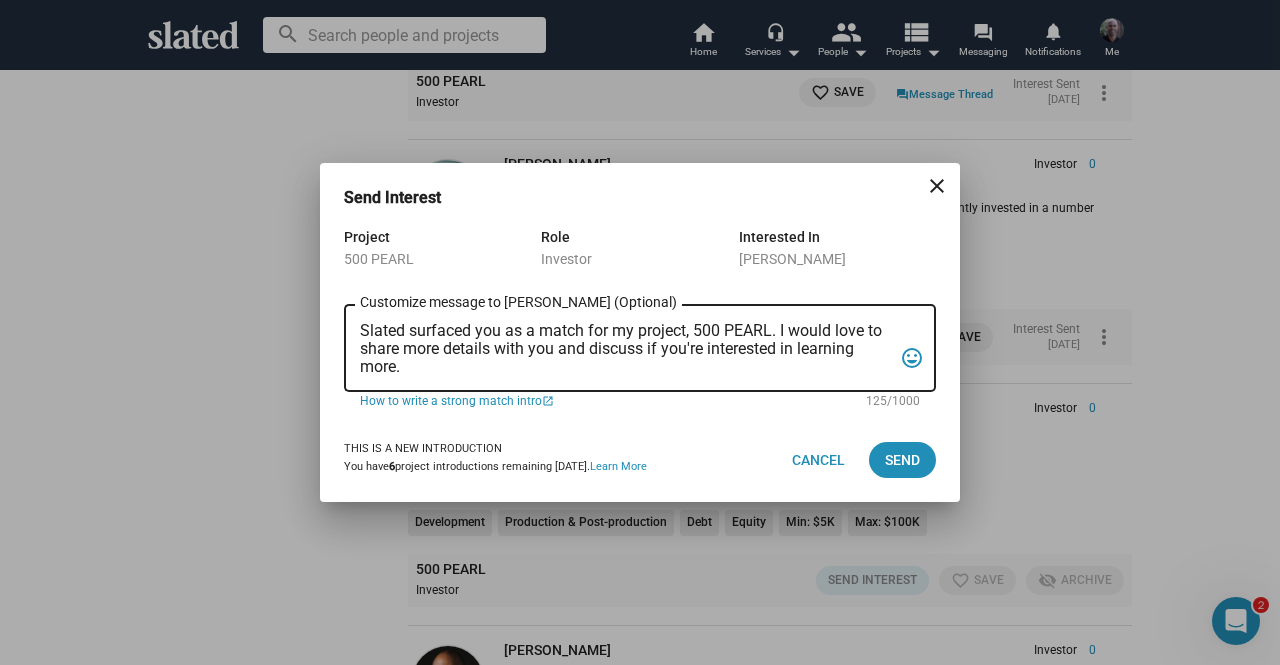 drag, startPoint x: 415, startPoint y: 377, endPoint x: 320, endPoint y: 306, distance: 118.60017 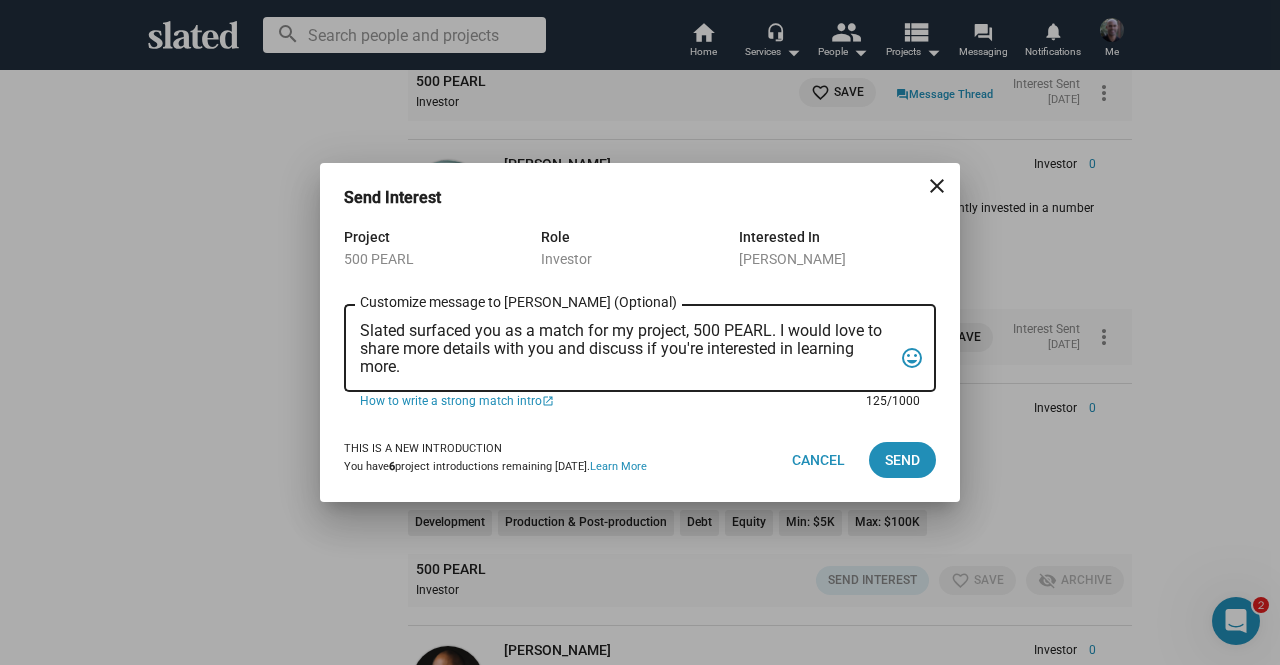 scroll, scrollTop: 0, scrollLeft: 0, axis: both 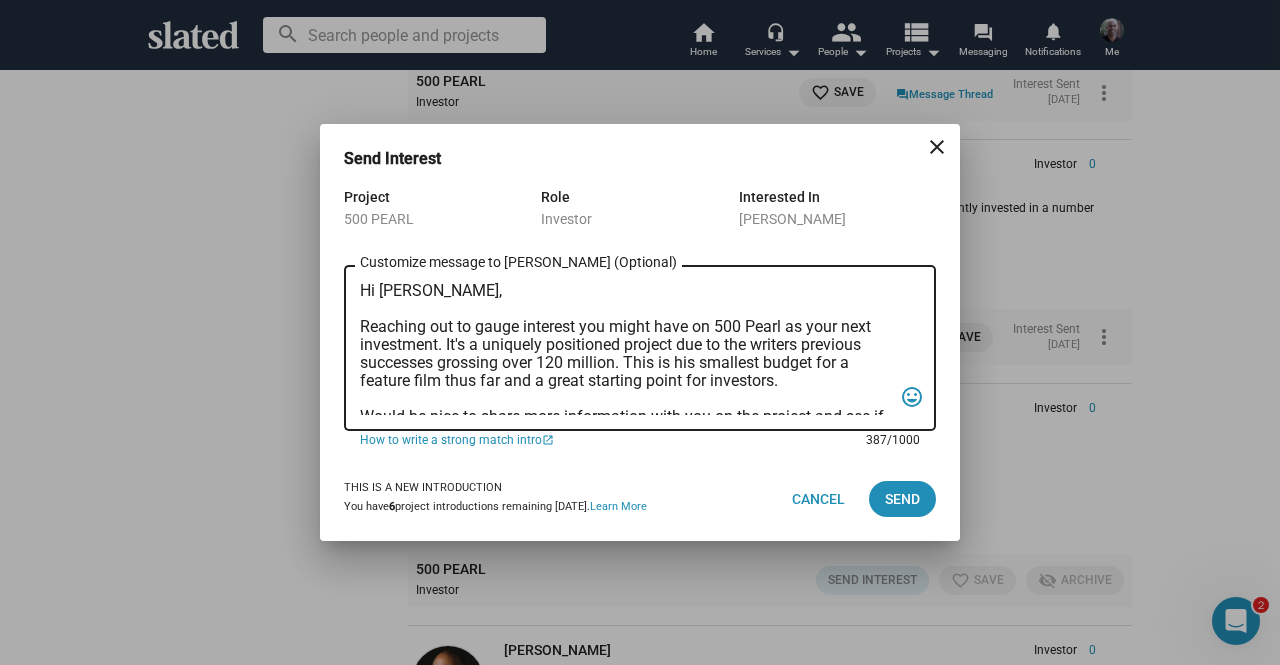 click on "Hi [PERSON_NAME],
Reaching out to gauge interest you might have on 500 Pearl as your next investment. It's a uniquely positioned project due to the writers previous successes grossing over 120 million. This is his smallest budget for a feature film thus far and a great starting point for investors.
Would be nice to share more information with you on the project and see if it's a great fit. Would you be open for a Zoom call beginning of next week?
Kind Regards,
Lion [PERSON_NAME]" at bounding box center (626, 348) 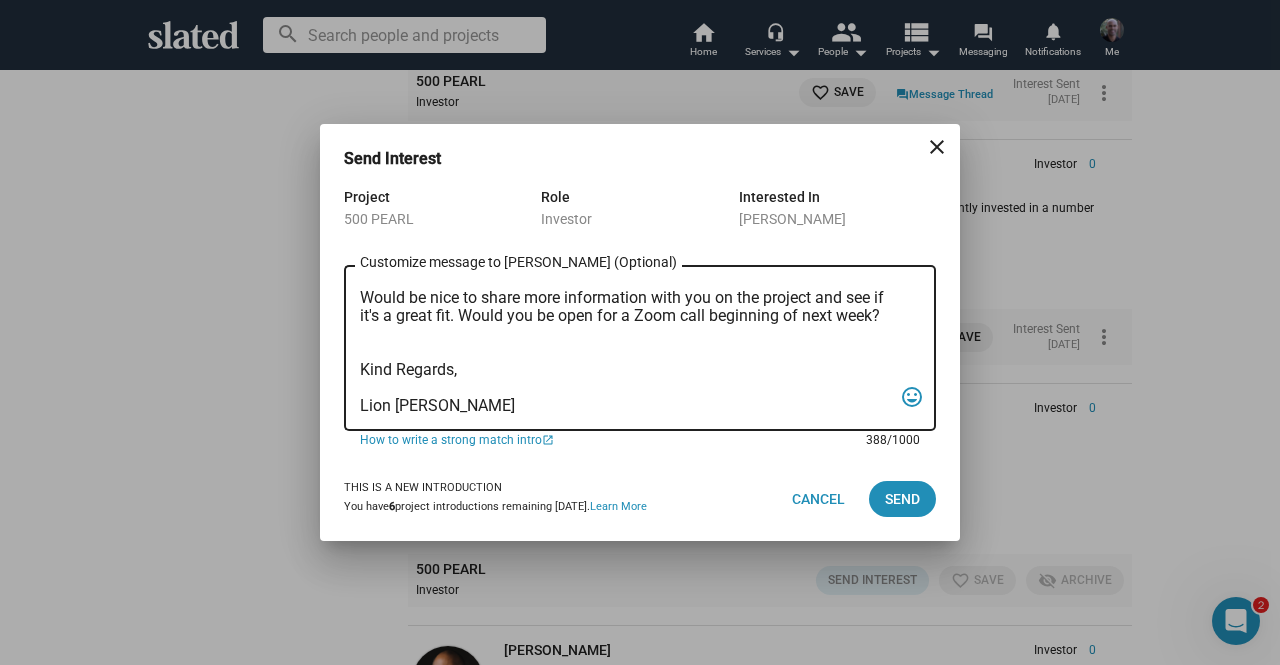 scroll, scrollTop: 137, scrollLeft: 0, axis: vertical 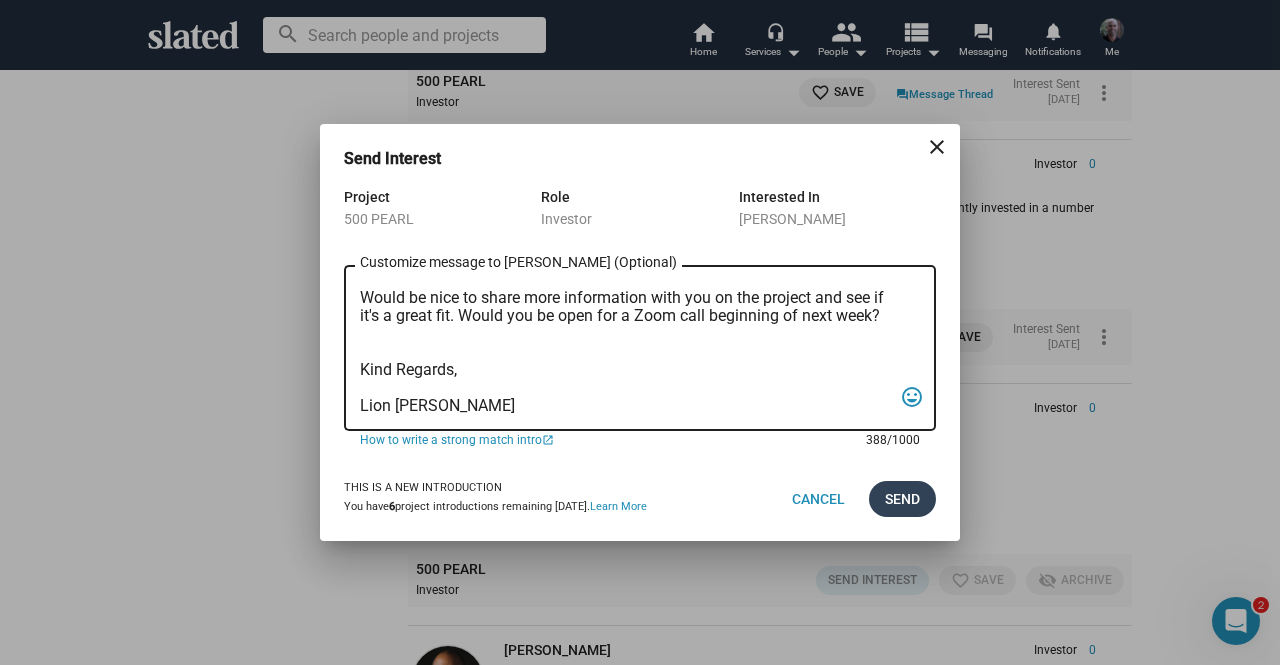 type on "Hi [PERSON_NAME],
Reaching out to gauge interest you might have on 500 Pearl as your next investment. It's a uniquely positioned project due to the writers previous successes grossing over 120 million. This is his smallest budget for a feature film thus far and a great starting point for investors.
Would be nice to share more information with you on the project and see if it's a great fit. Would you be open for a Zoom call beginning of next week?
Kind Regards,
Lion [PERSON_NAME]" 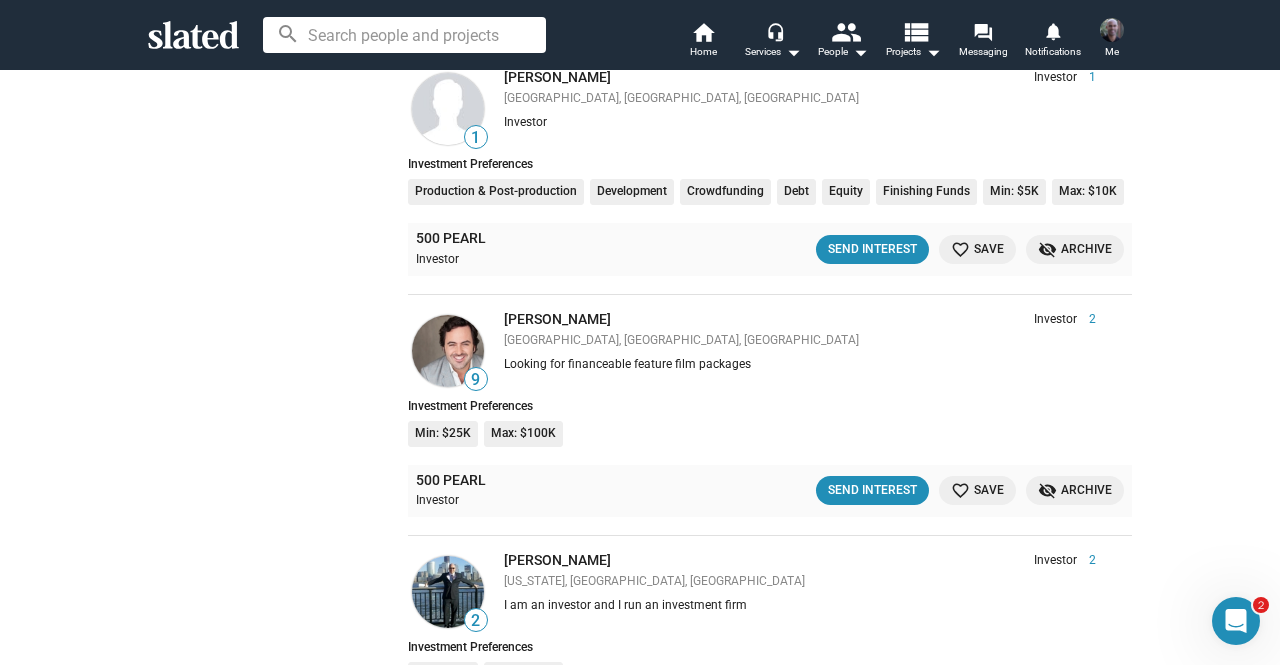 scroll, scrollTop: 13402, scrollLeft: 0, axis: vertical 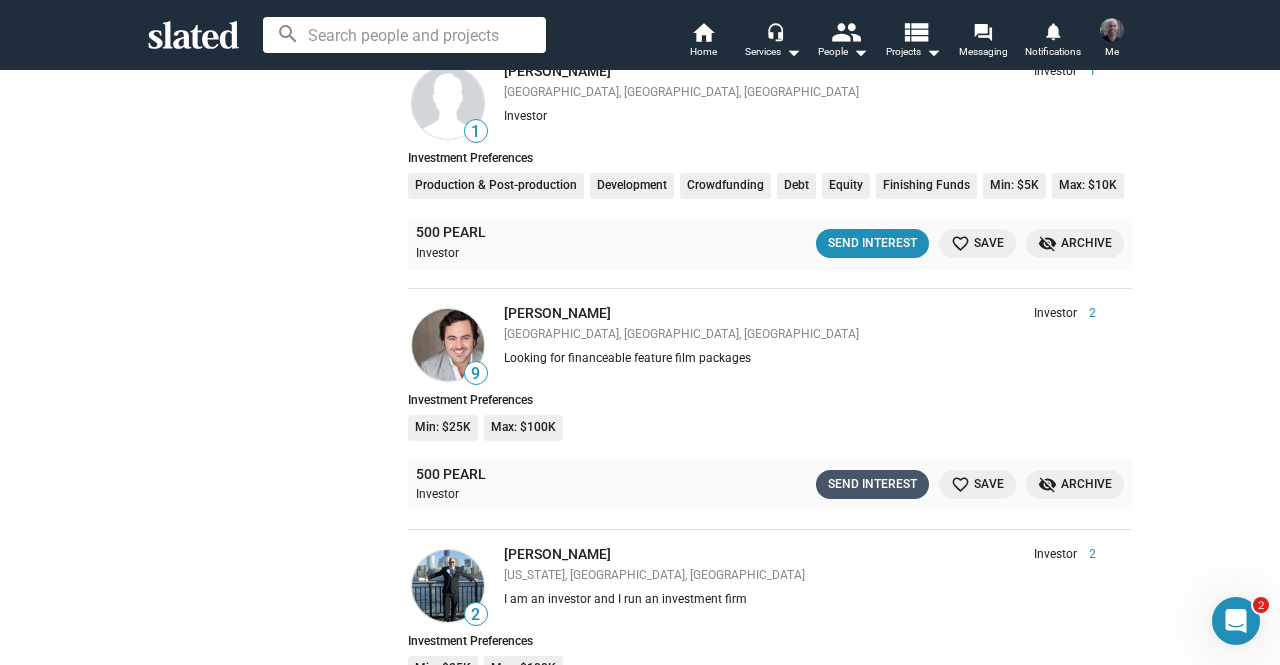 click on "Send Interest" 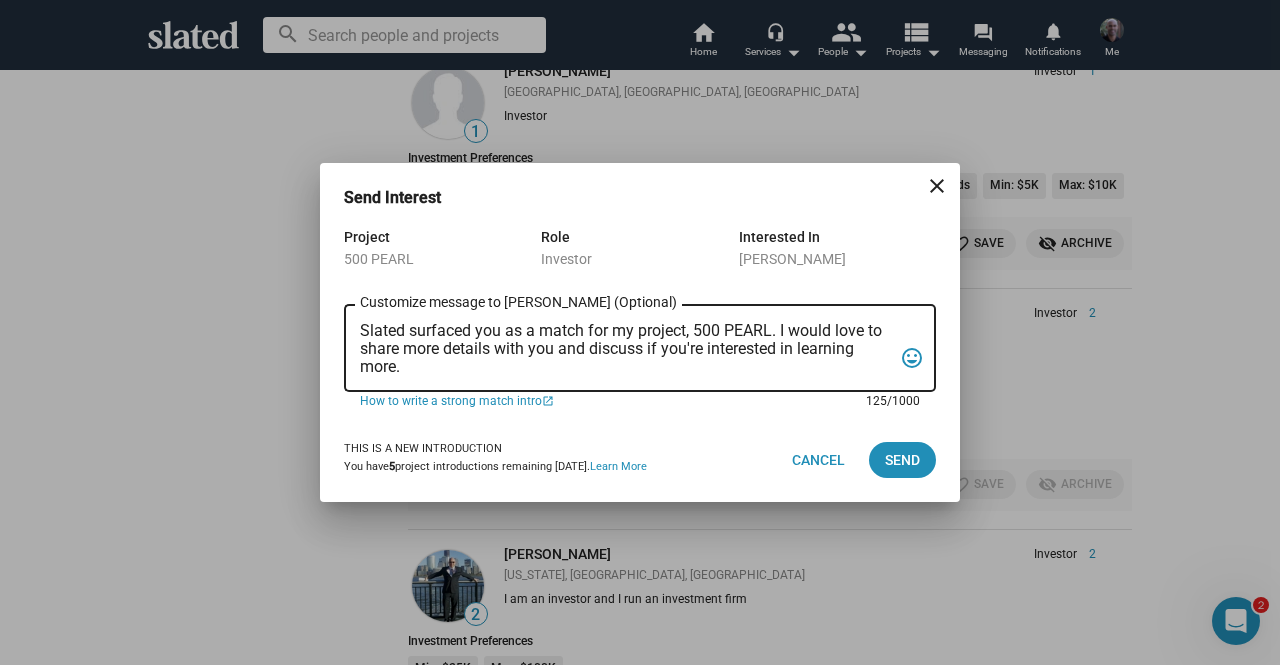 drag, startPoint x: 404, startPoint y: 367, endPoint x: 312, endPoint y: 271, distance: 132.96616 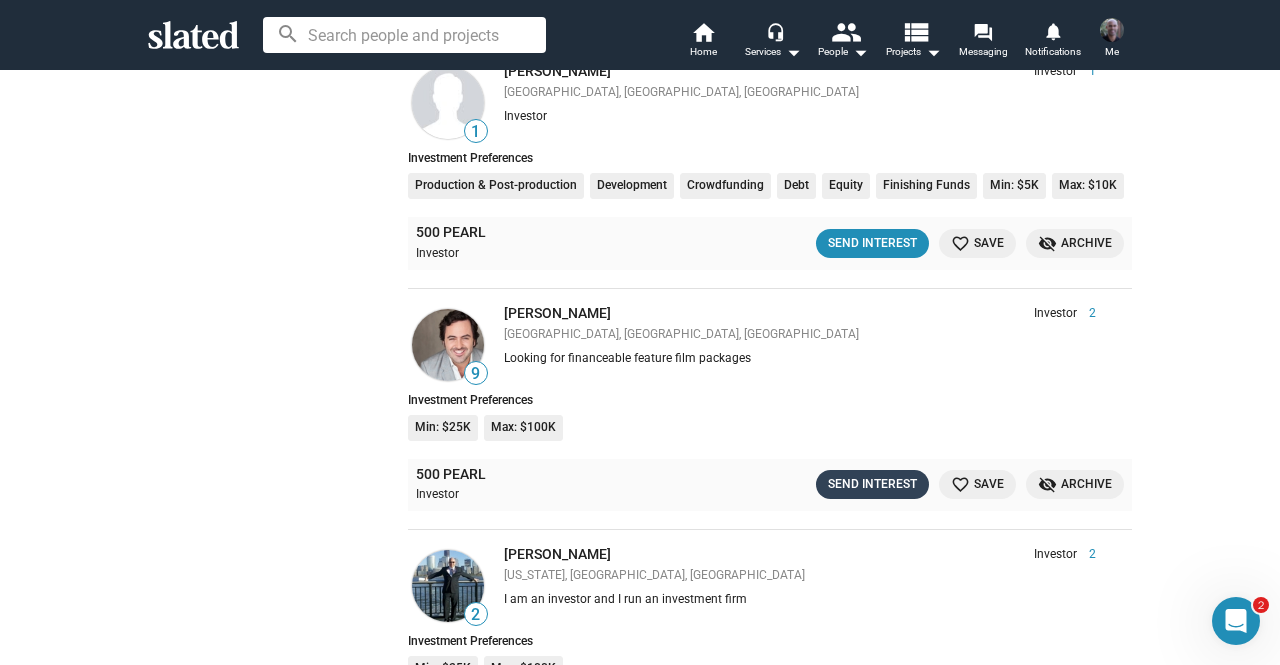 click on "Send Interest" 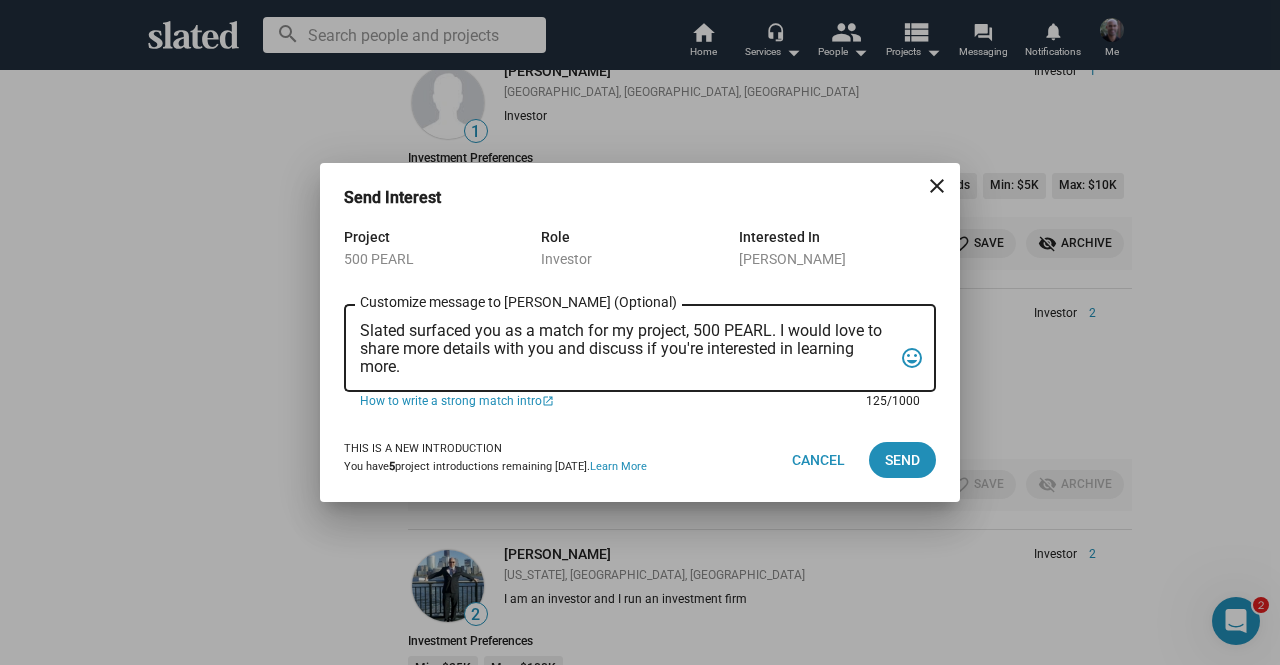 drag, startPoint x: 445, startPoint y: 374, endPoint x: 342, endPoint y: 310, distance: 121.264175 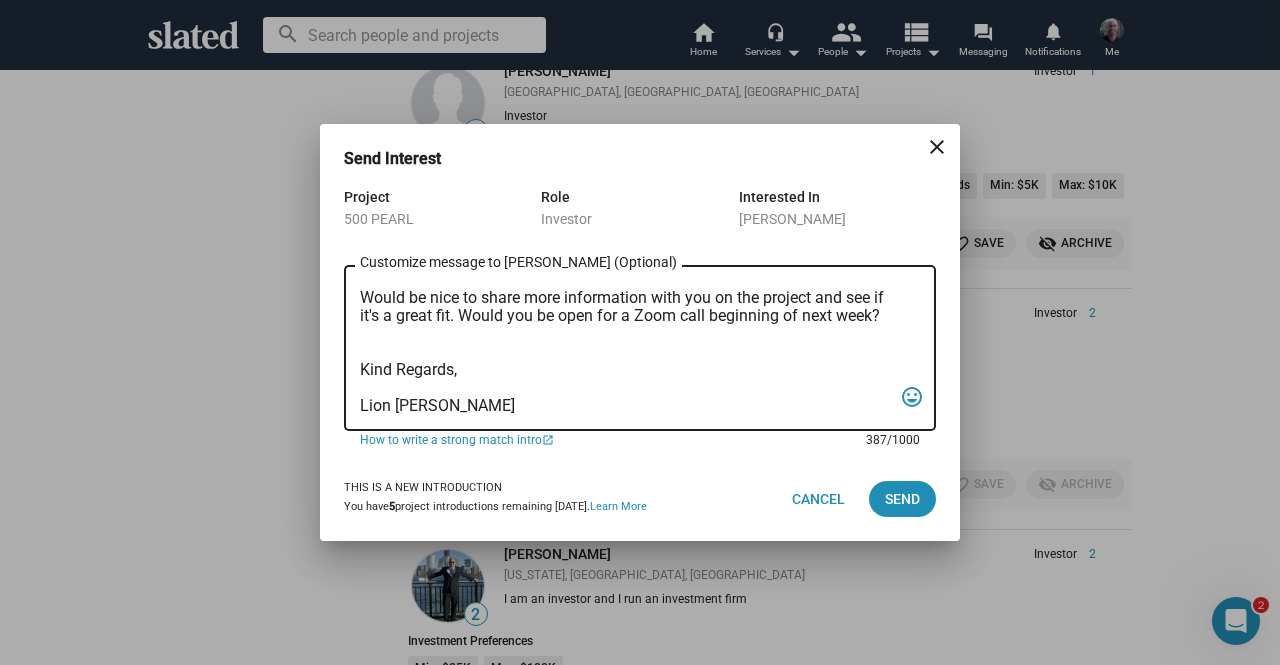scroll, scrollTop: 0, scrollLeft: 0, axis: both 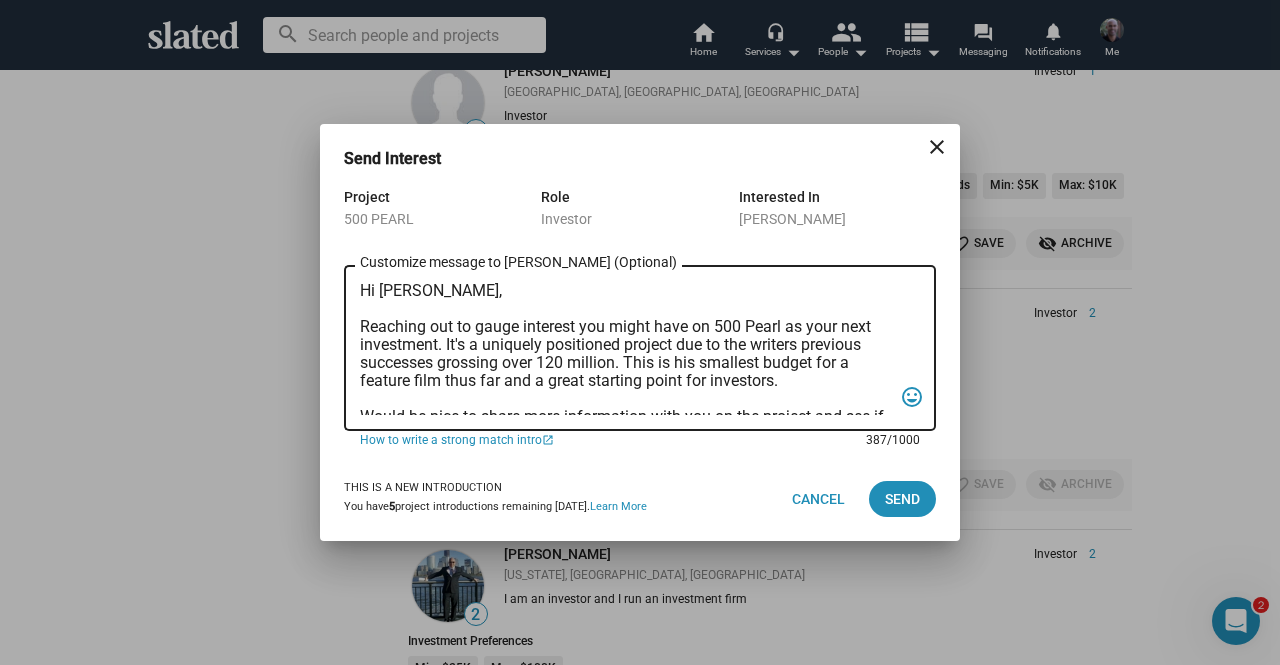 click on "Hi [PERSON_NAME],
Reaching out to gauge interest you might have on 500 Pearl as your next investment. It's a uniquely positioned project due to the writers previous successes grossing over 120 million. This is his smallest budget for a feature film thus far and a great starting point for investors.
Would be nice to share more information with you on the project and see if it's a great fit. Would you be open for a Zoom call beginning of next week?
Kind Regards,
Lion [PERSON_NAME]" at bounding box center [626, 348] 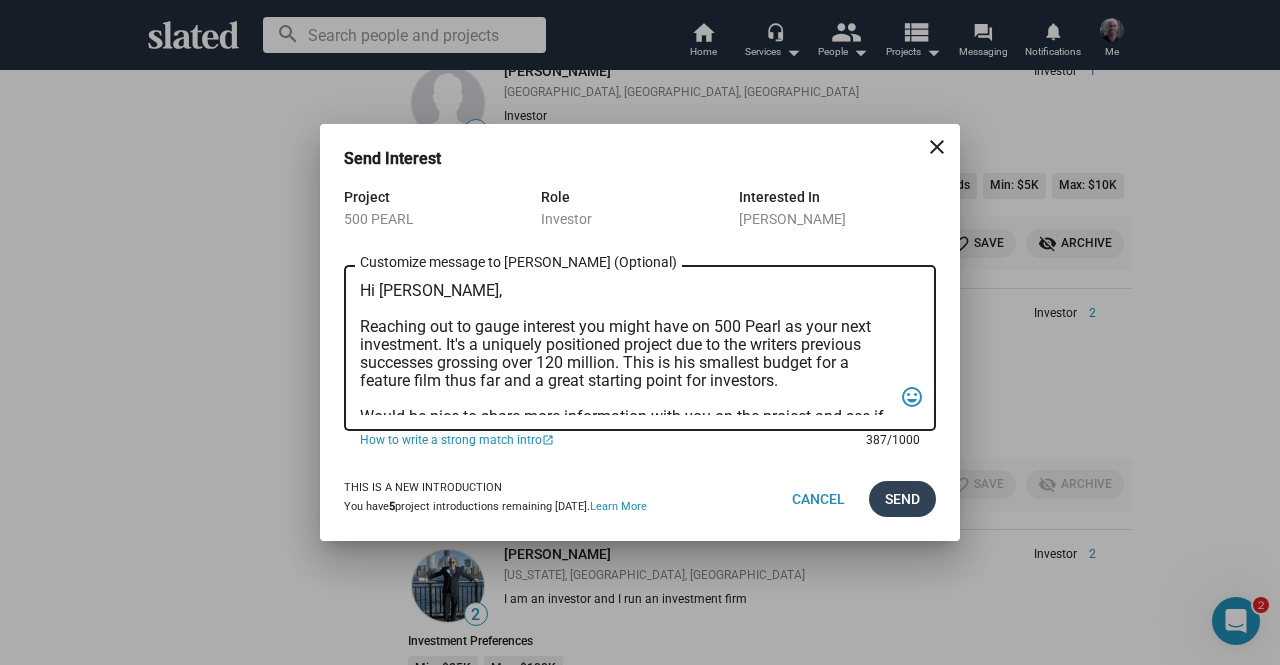 type on "Hi [PERSON_NAME],
Reaching out to gauge interest you might have on 500 Pearl as your next investment. It's a uniquely positioned project due to the writers previous successes grossing over 120 million. This is his smallest budget for a feature film thus far and a great starting point for investors.
Would be nice to share more information with you on the project and see if it's a great fit. Would you be open for a Zoom call beginning of next week?
Kind Regards,
Lion [PERSON_NAME]" 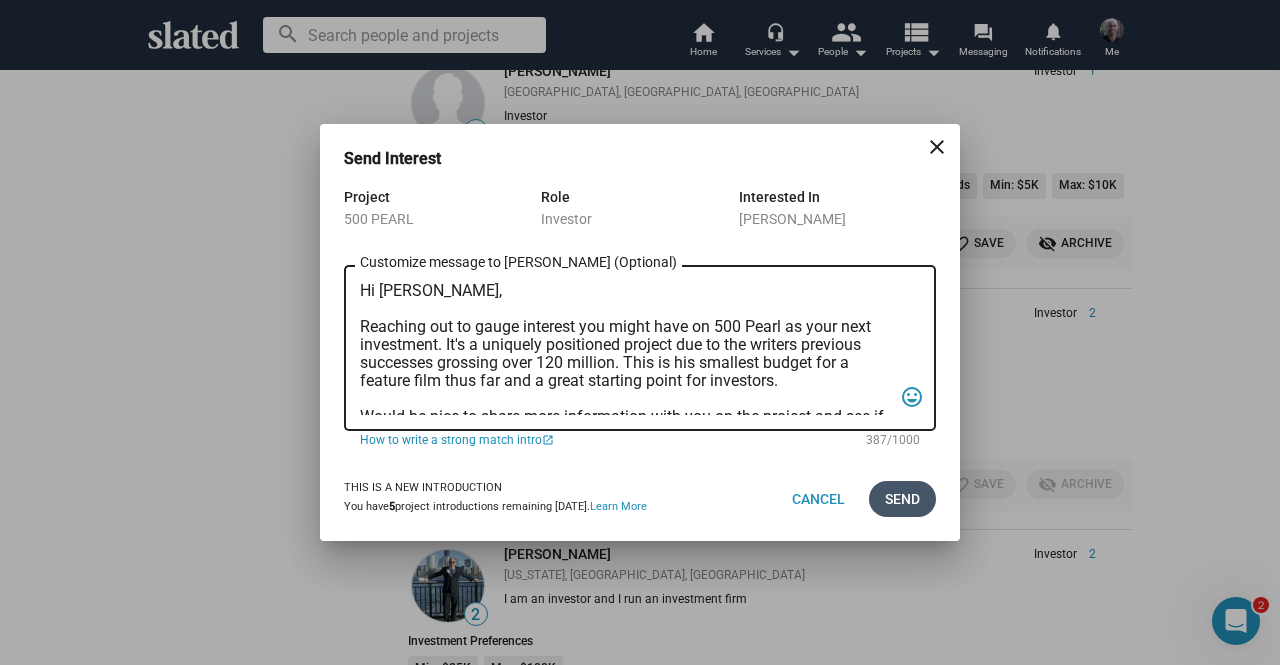 click on "Send" at bounding box center [902, 499] 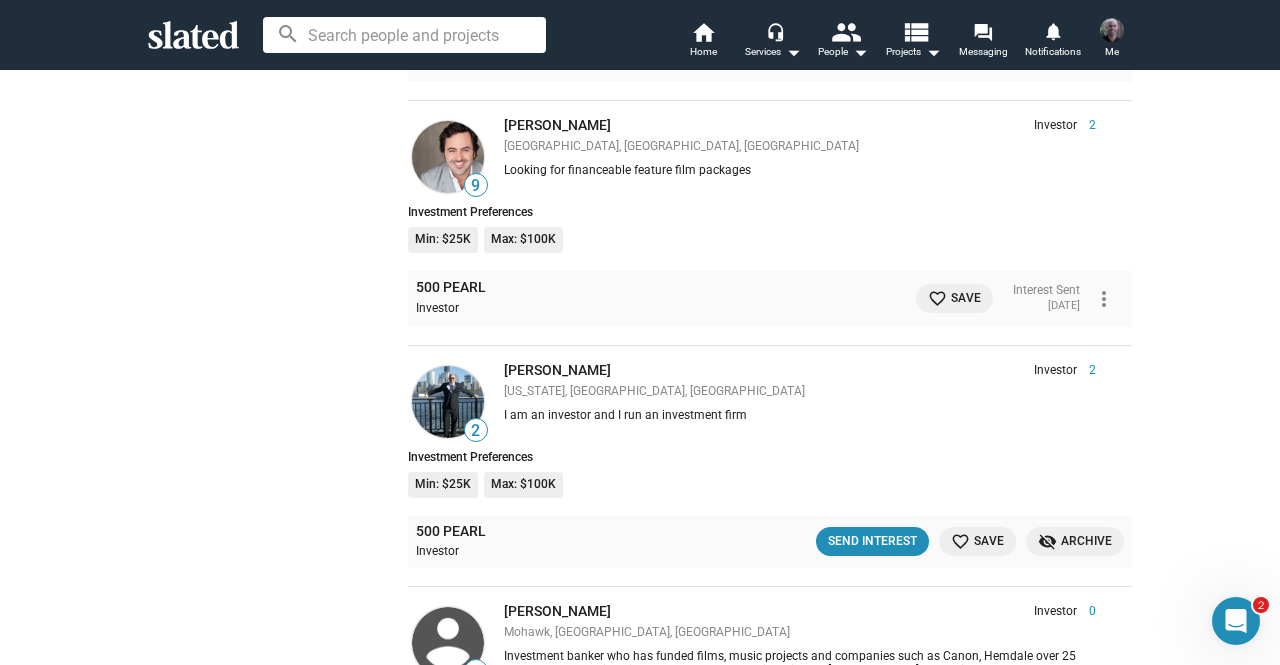 scroll, scrollTop: 13592, scrollLeft: 0, axis: vertical 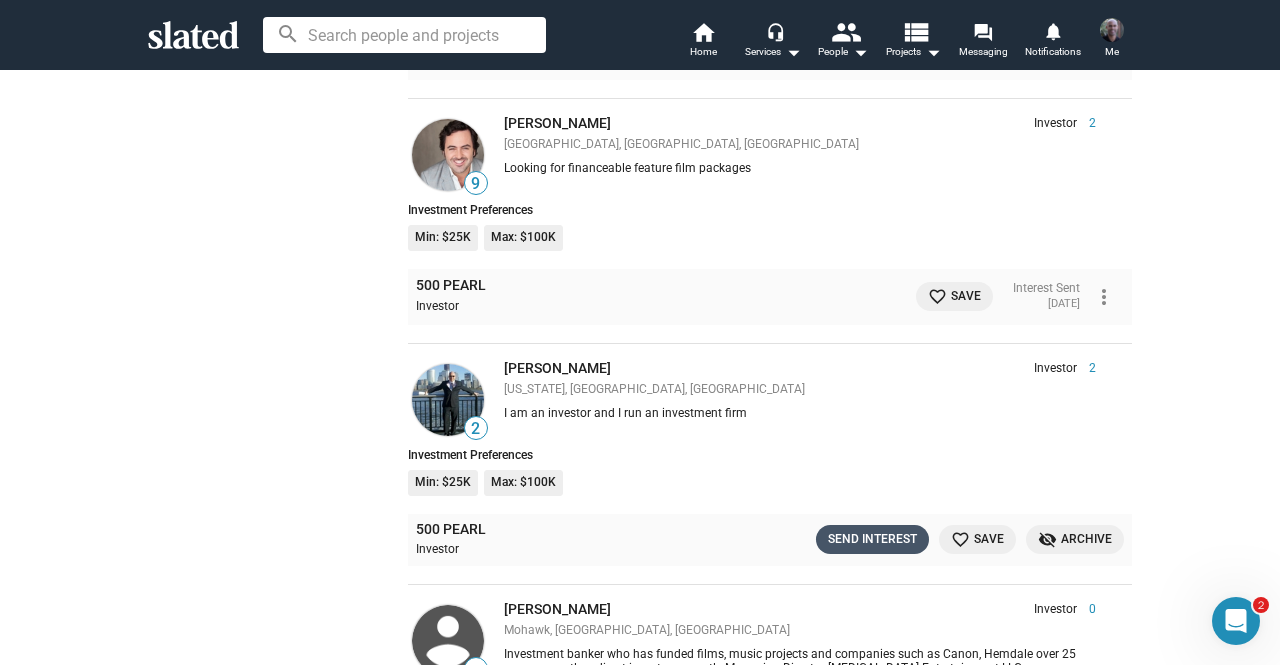 click on "Send Interest" 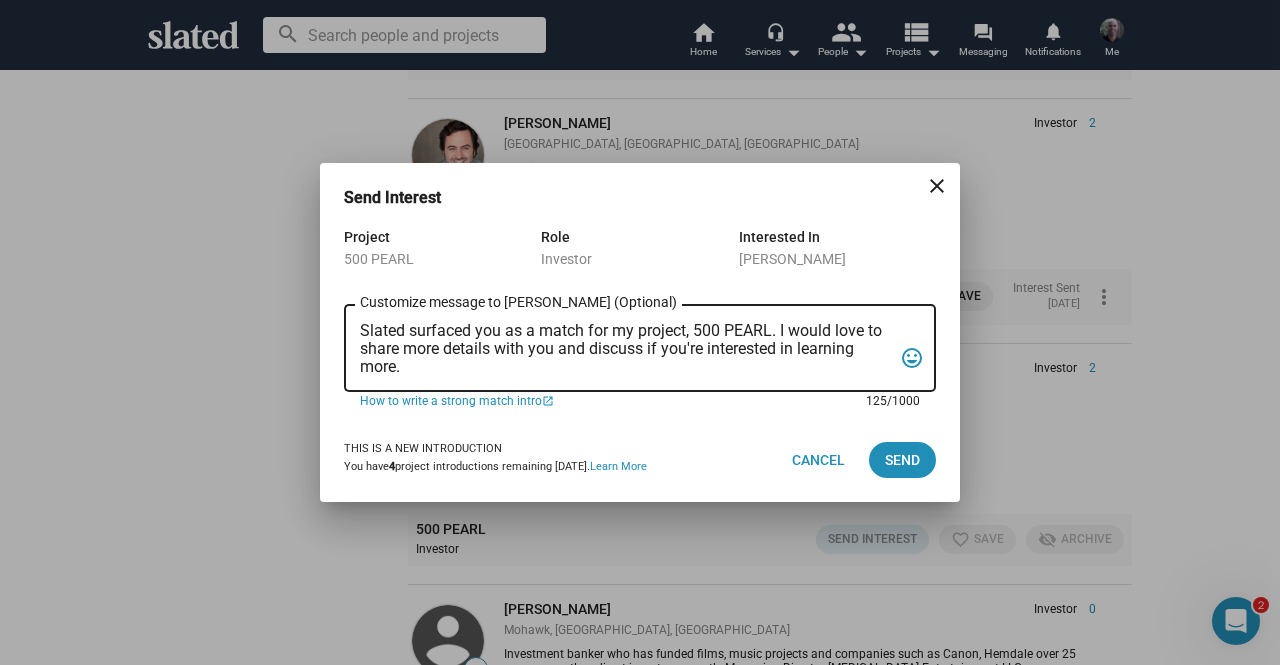 drag, startPoint x: 474, startPoint y: 365, endPoint x: 350, endPoint y: 323, distance: 130.91983 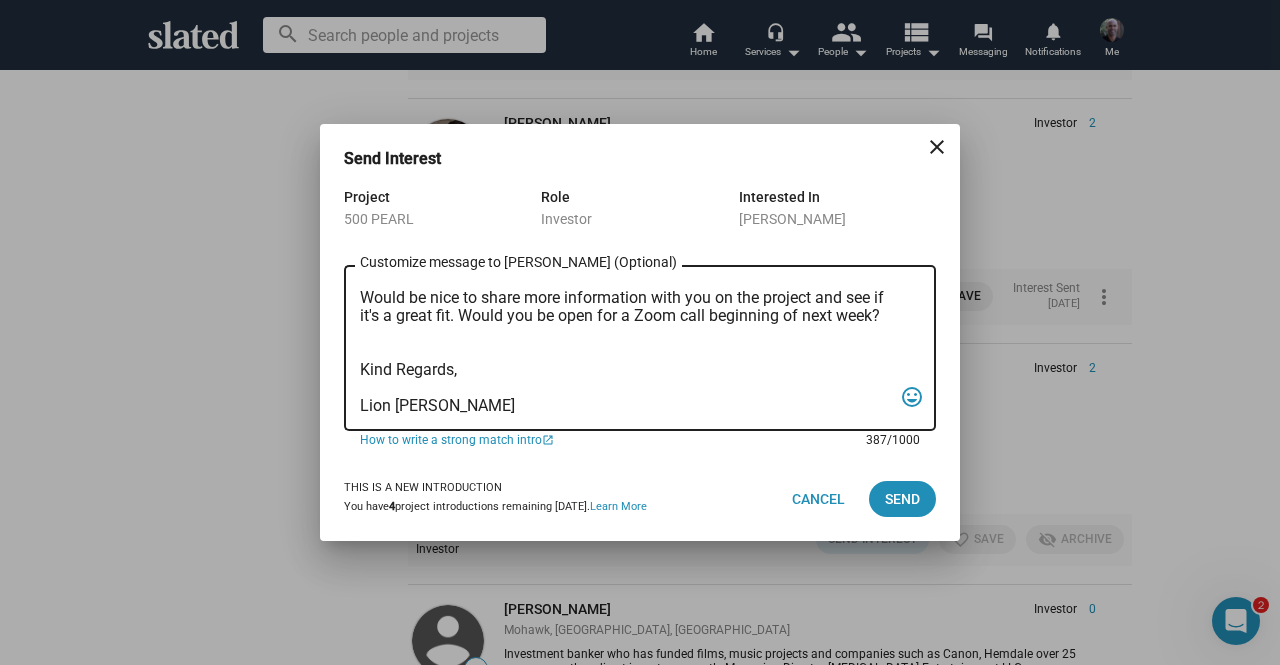 scroll, scrollTop: 0, scrollLeft: 0, axis: both 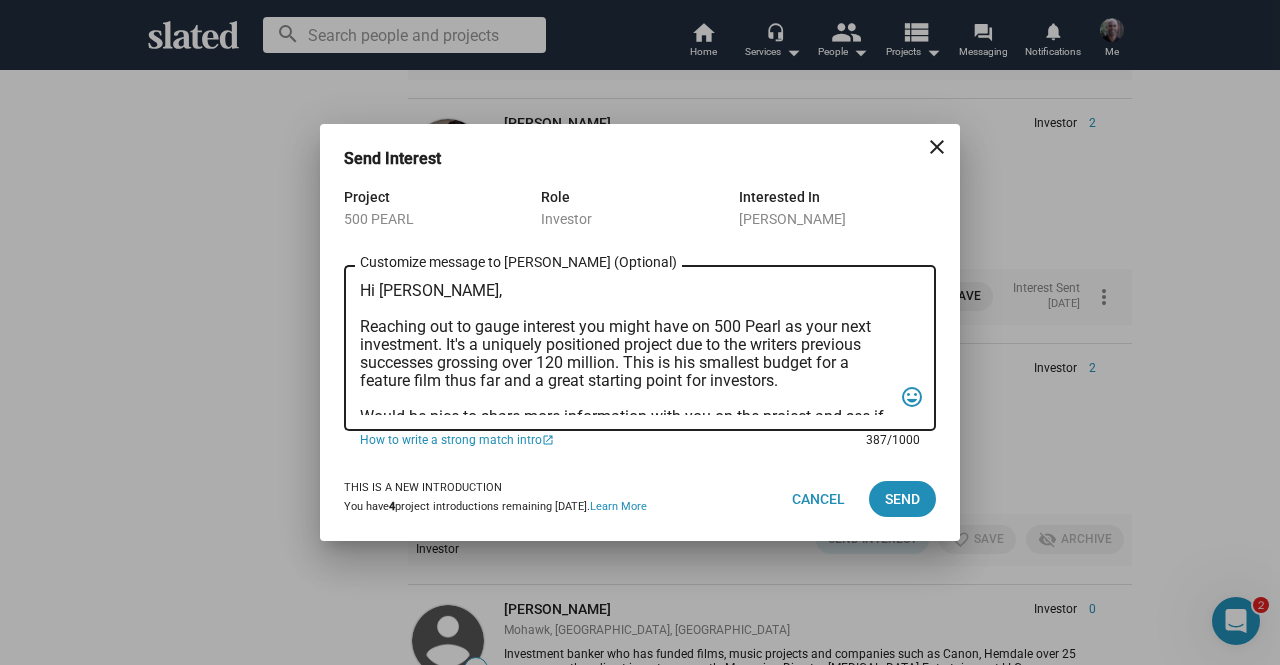 click on "Hi [PERSON_NAME],
Reaching out to gauge interest you might have on 500 Pearl as your next investment. It's a uniquely positioned project due to the writers previous successes grossing over 120 million. This is his smallest budget for a feature film thus far and a great starting point for investors.
Would be nice to share more information with you on the project and see if it's a great fit. Would you be open for a Zoom call beginning of next week?
Kind Regards,
Lion [PERSON_NAME]" at bounding box center [626, 348] 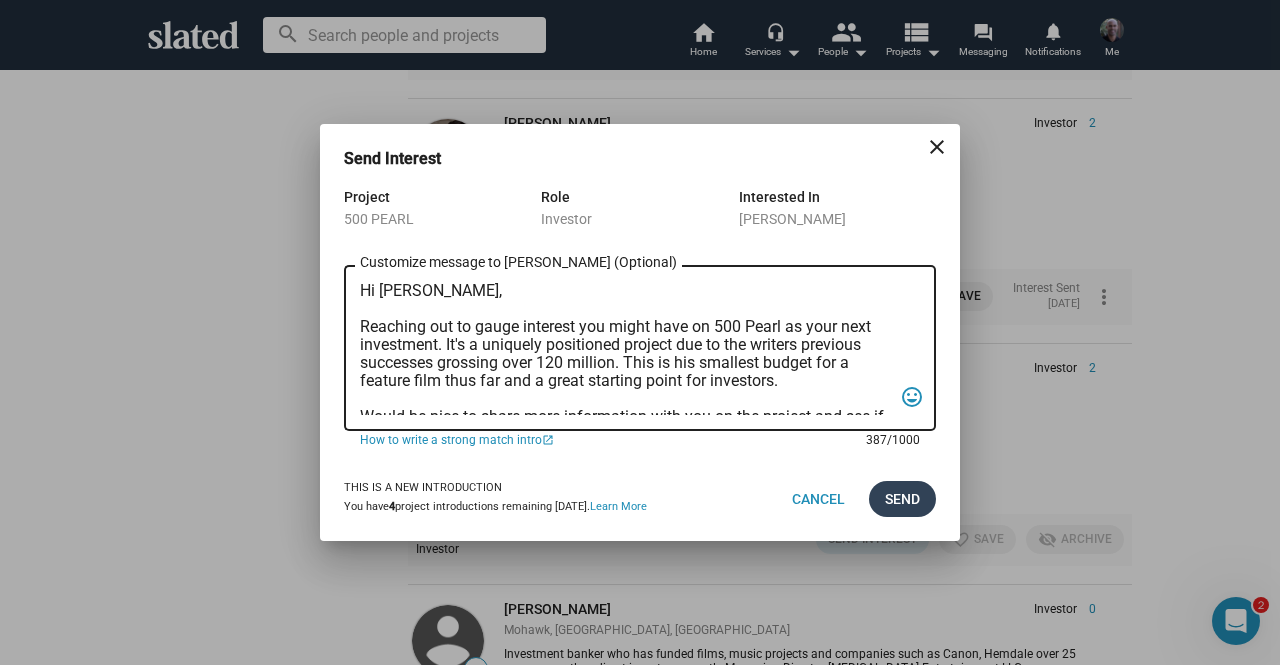 type on "Hi [PERSON_NAME],
Reaching out to gauge interest you might have on 500 Pearl as your next investment. It's a uniquely positioned project due to the writers previous successes grossing over 120 million. This is his smallest budget for a feature film thus far and a great starting point for investors.
Would be nice to share more information with you on the project and see if it's a great fit. Would you be open for a Zoom call beginning of next week?
Kind Regards,
Lion [PERSON_NAME]" 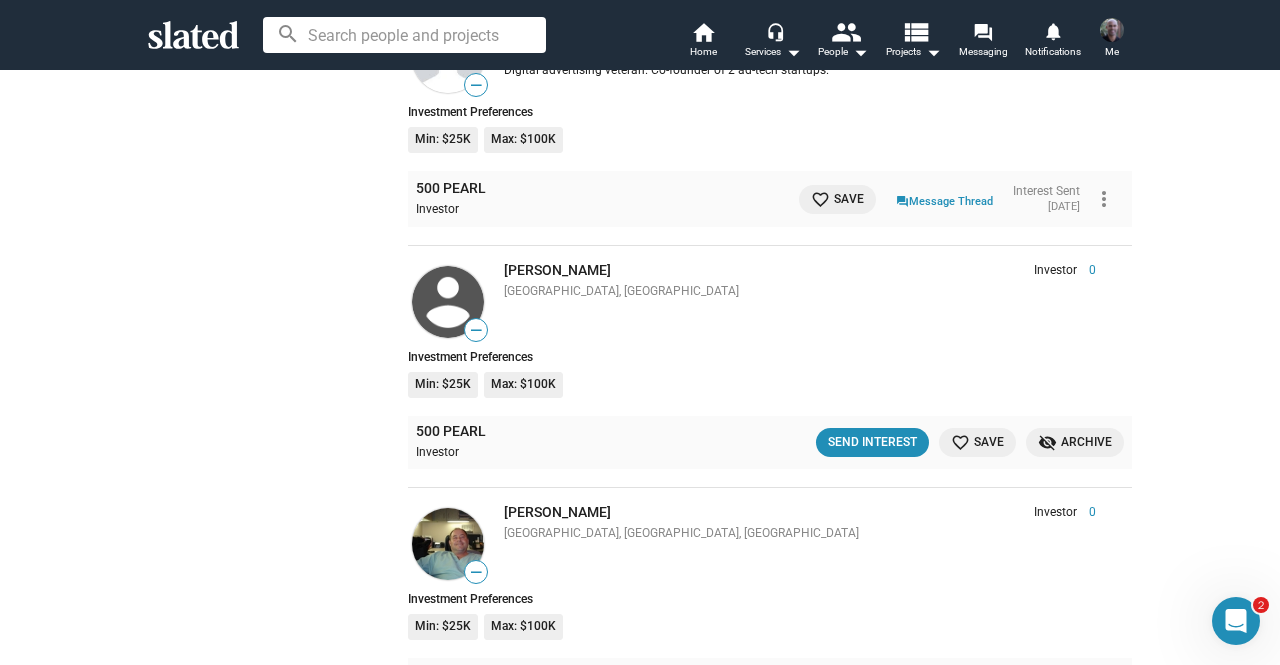 scroll, scrollTop: 14482, scrollLeft: 0, axis: vertical 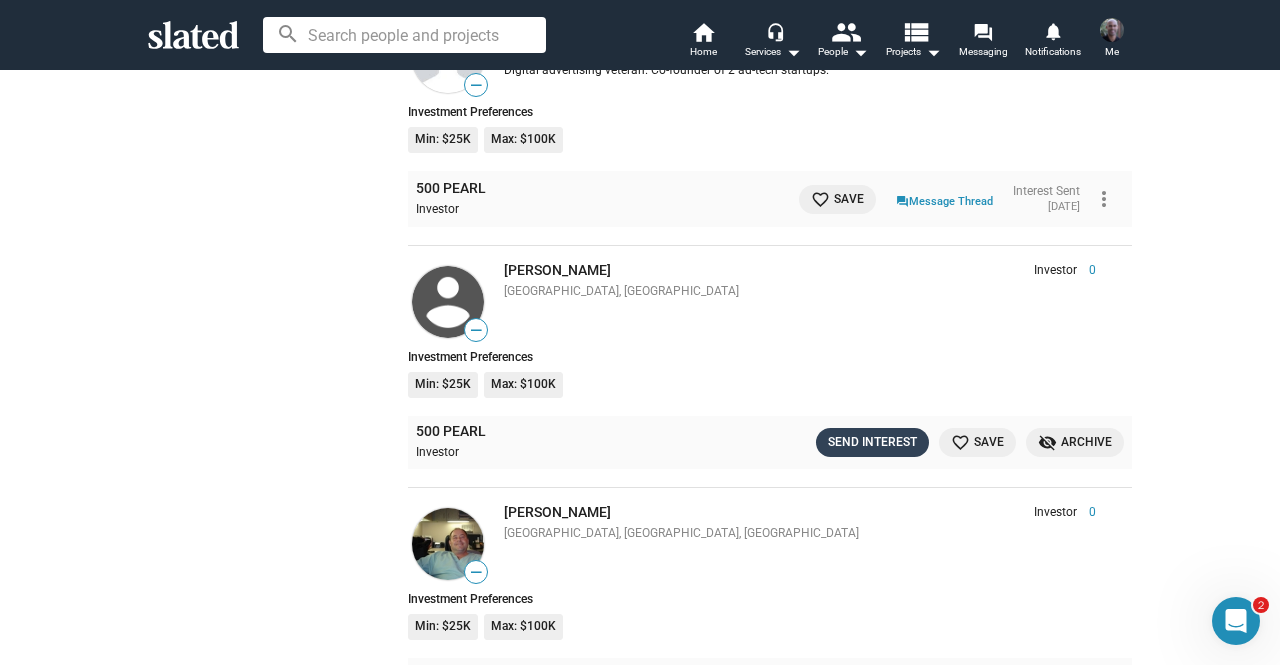 click on "Send Interest" 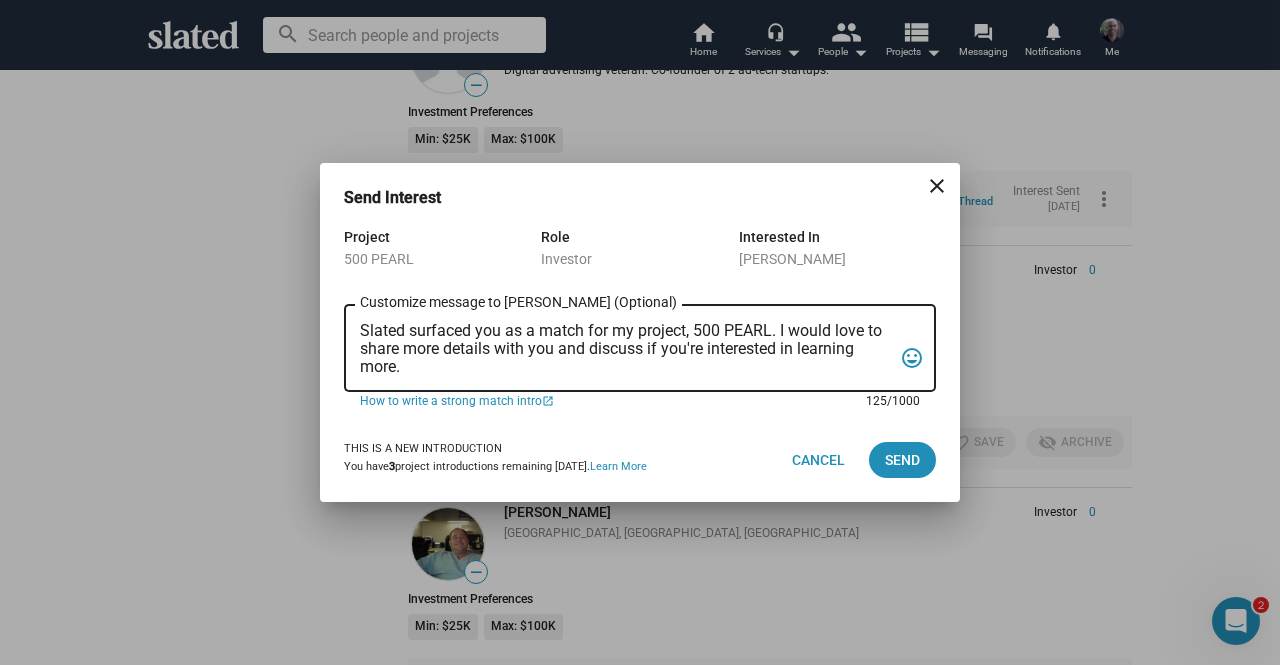 drag, startPoint x: 430, startPoint y: 370, endPoint x: 312, endPoint y: 295, distance: 139.81773 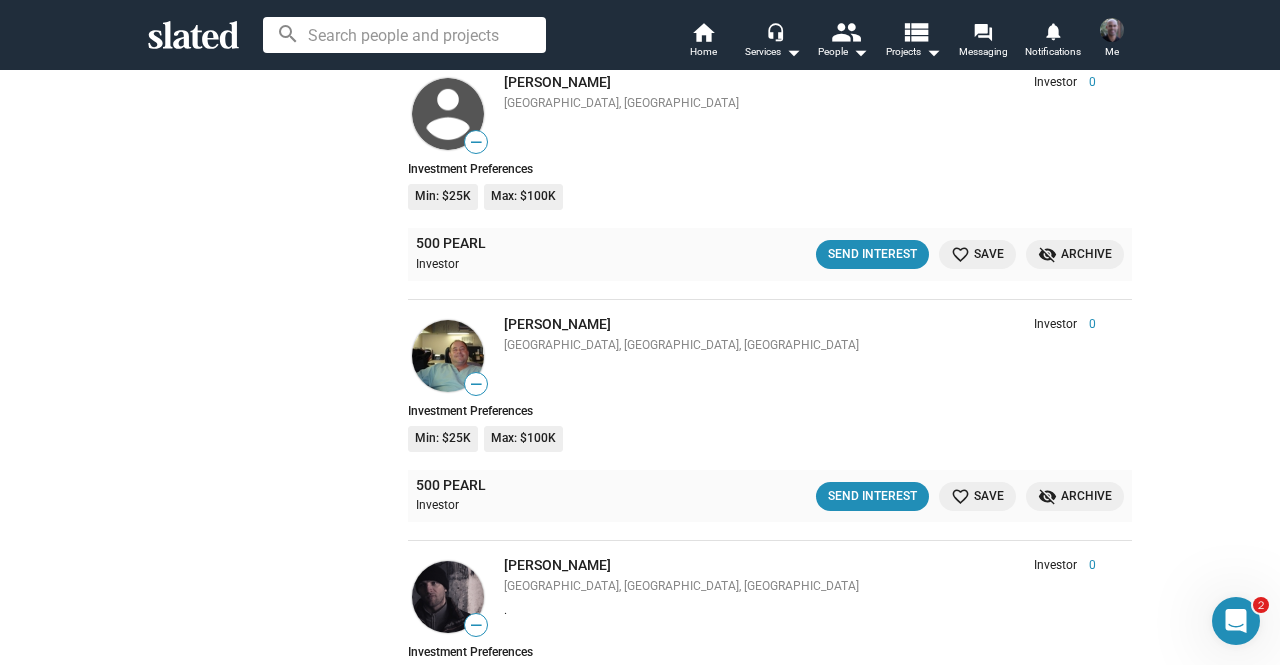 scroll, scrollTop: 14552, scrollLeft: 0, axis: vertical 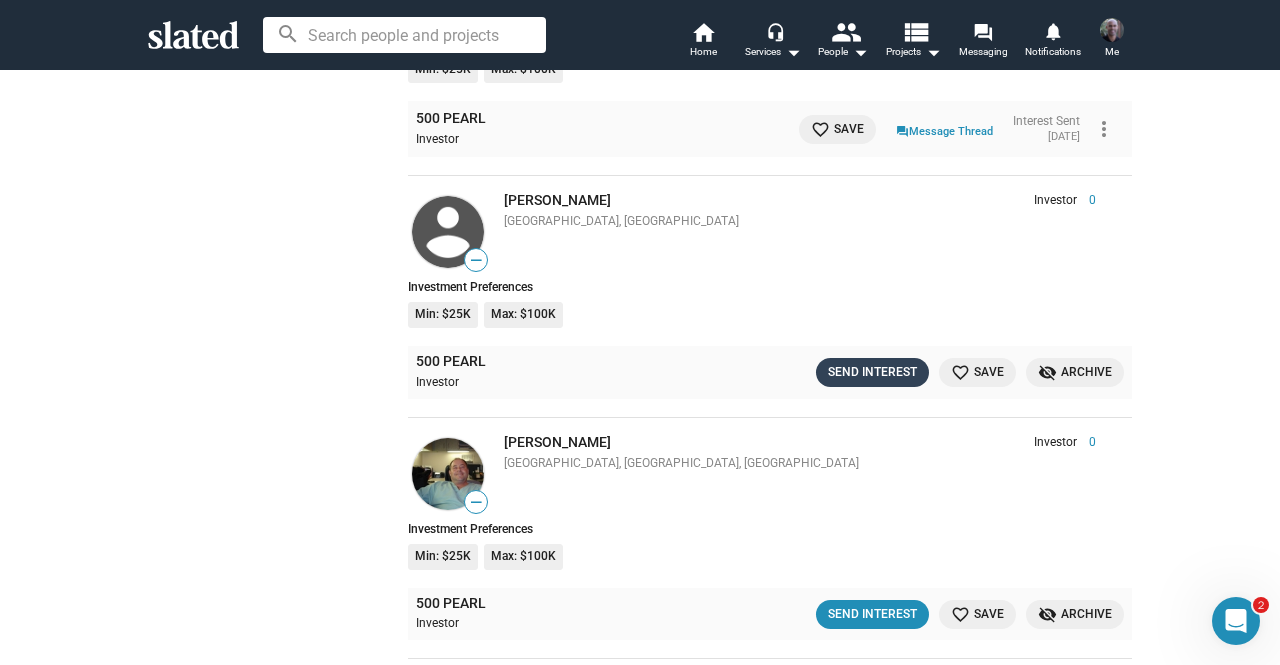 click on "Send Interest" 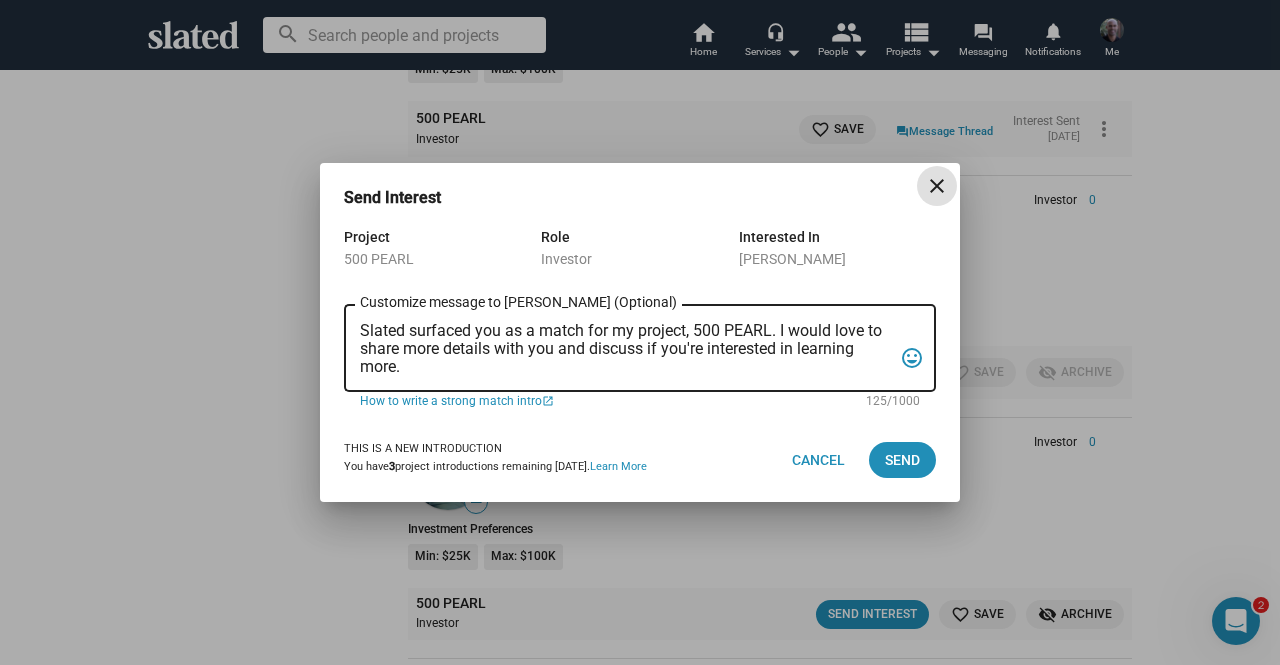 click on "close" at bounding box center (937, 186) 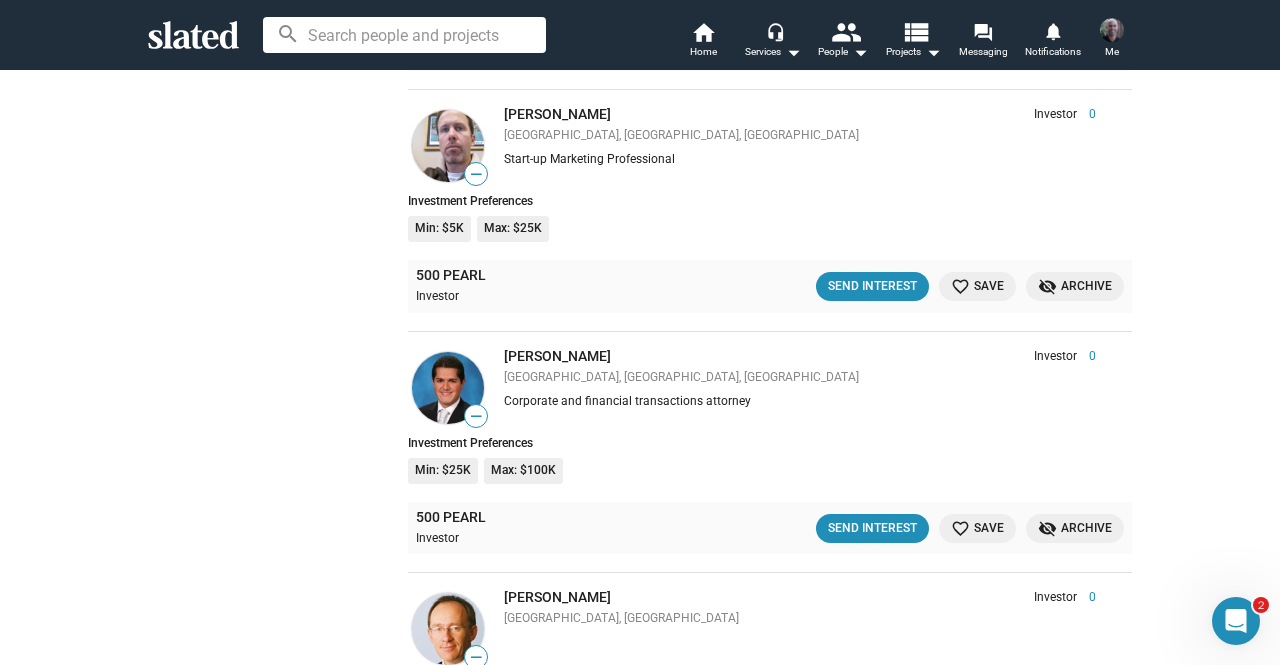 scroll, scrollTop: 15606, scrollLeft: 0, axis: vertical 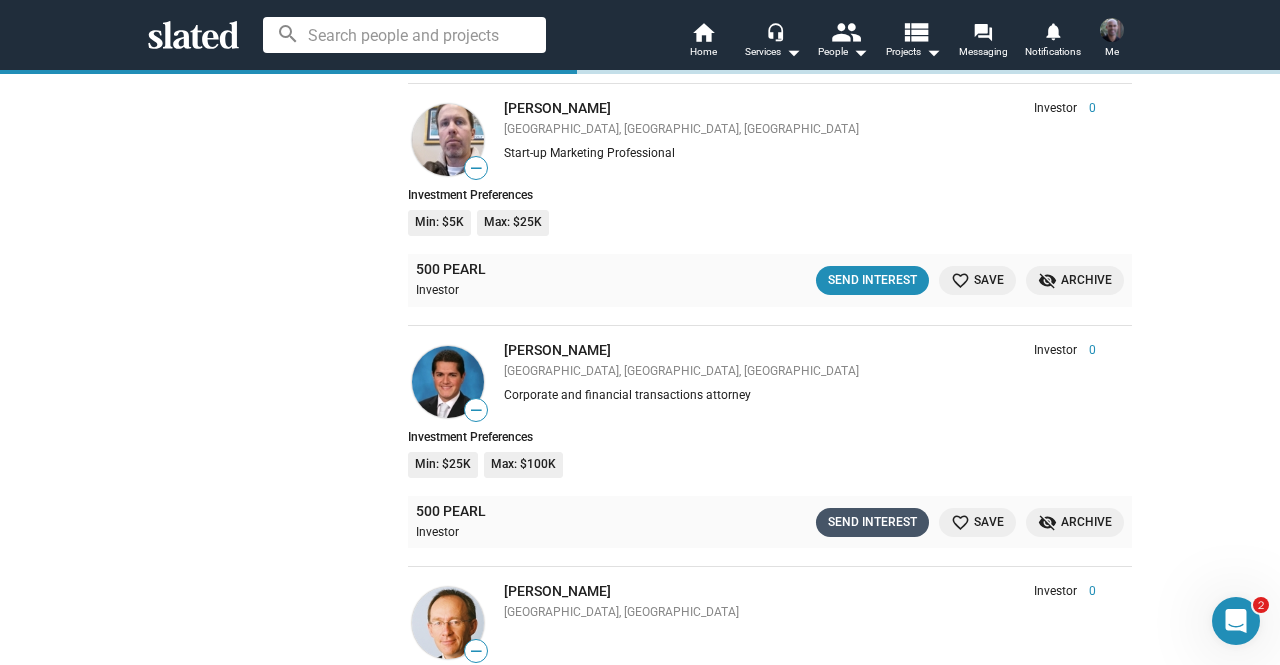 click on "Send Interest" 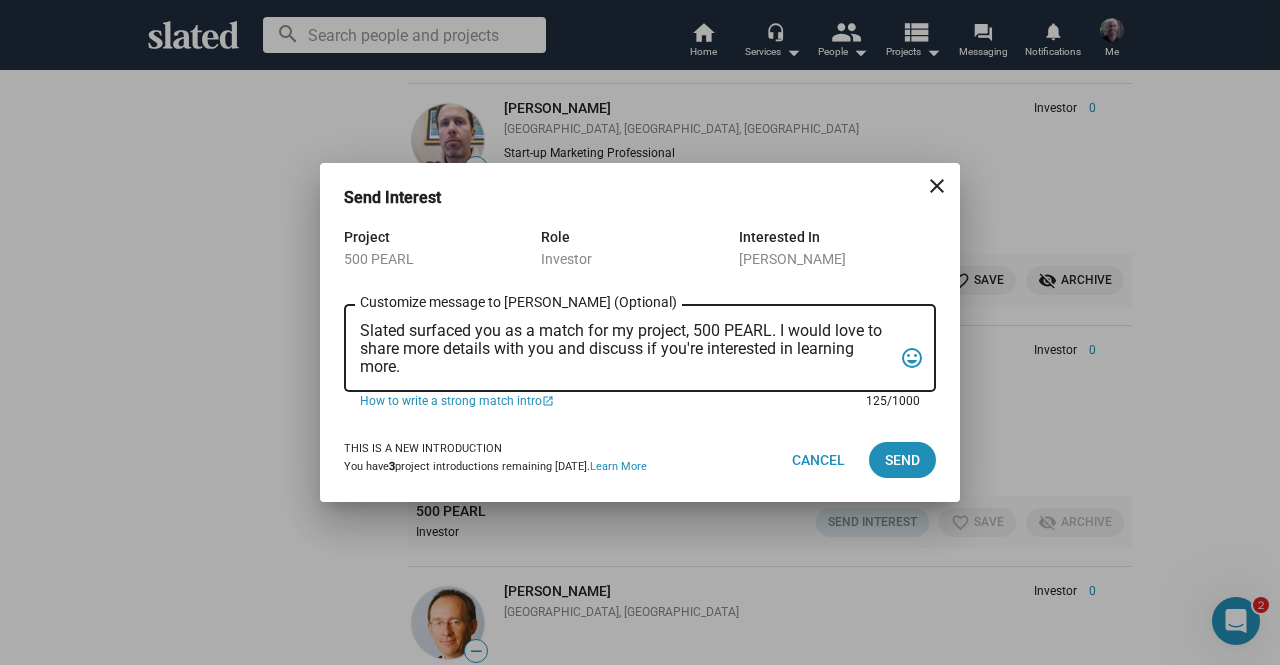 drag, startPoint x: 415, startPoint y: 374, endPoint x: 363, endPoint y: 332, distance: 66.8431 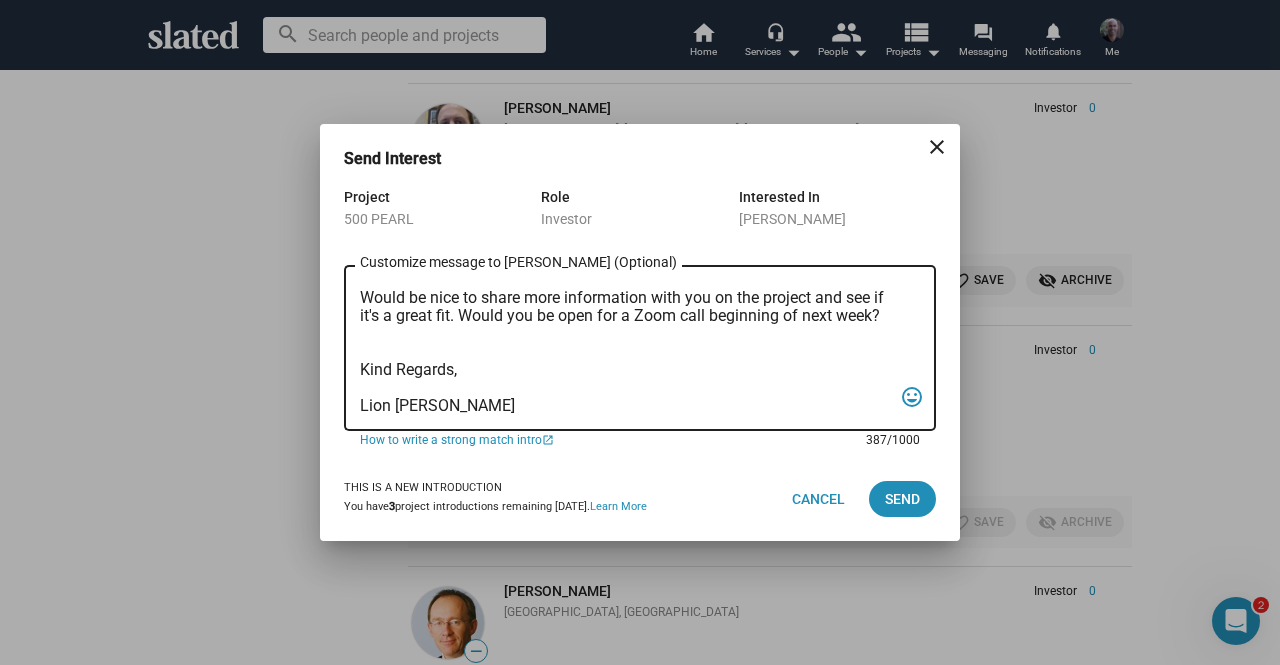 scroll, scrollTop: 0, scrollLeft: 0, axis: both 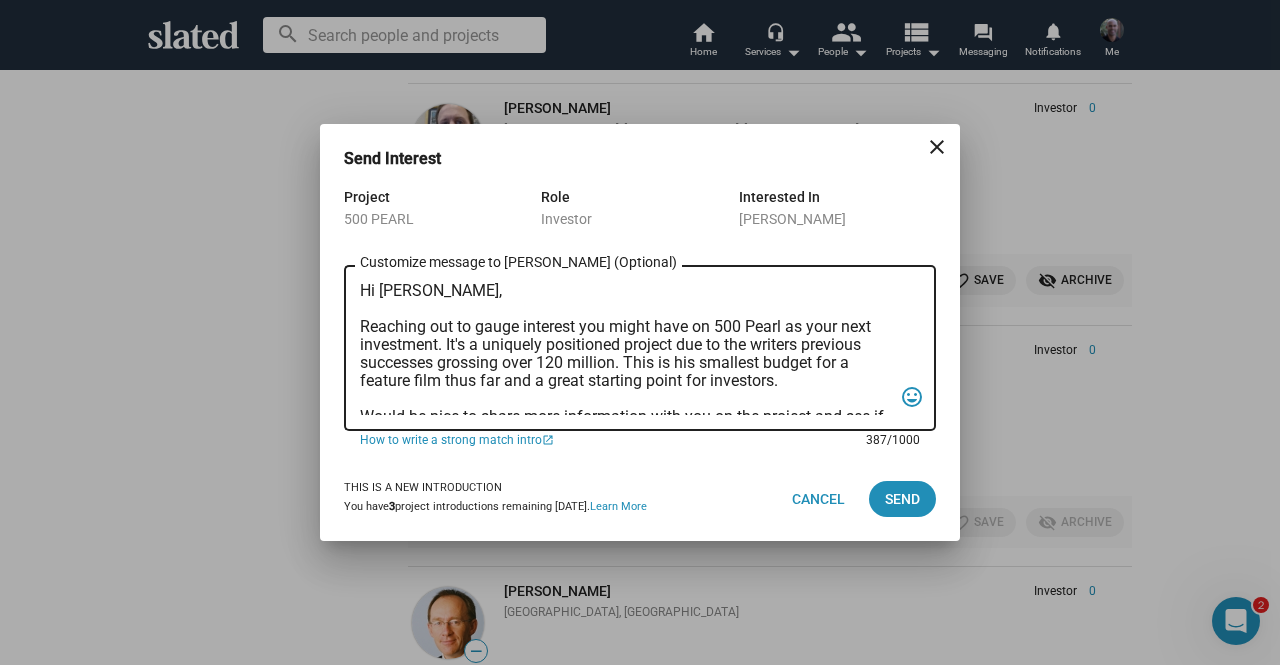 click on "Hi [PERSON_NAME],
Reaching out to gauge interest you might have on 500 Pearl as your next investment. It's a uniquely positioned project due to the writers previous successes grossing over 120 million. This is his smallest budget for a feature film thus far and a great starting point for investors.
Would be nice to share more information with you on the project and see if it's a great fit. Would you be open for a Zoom call beginning of next week?
Kind Regards,
Lion [PERSON_NAME]" at bounding box center (626, 348) 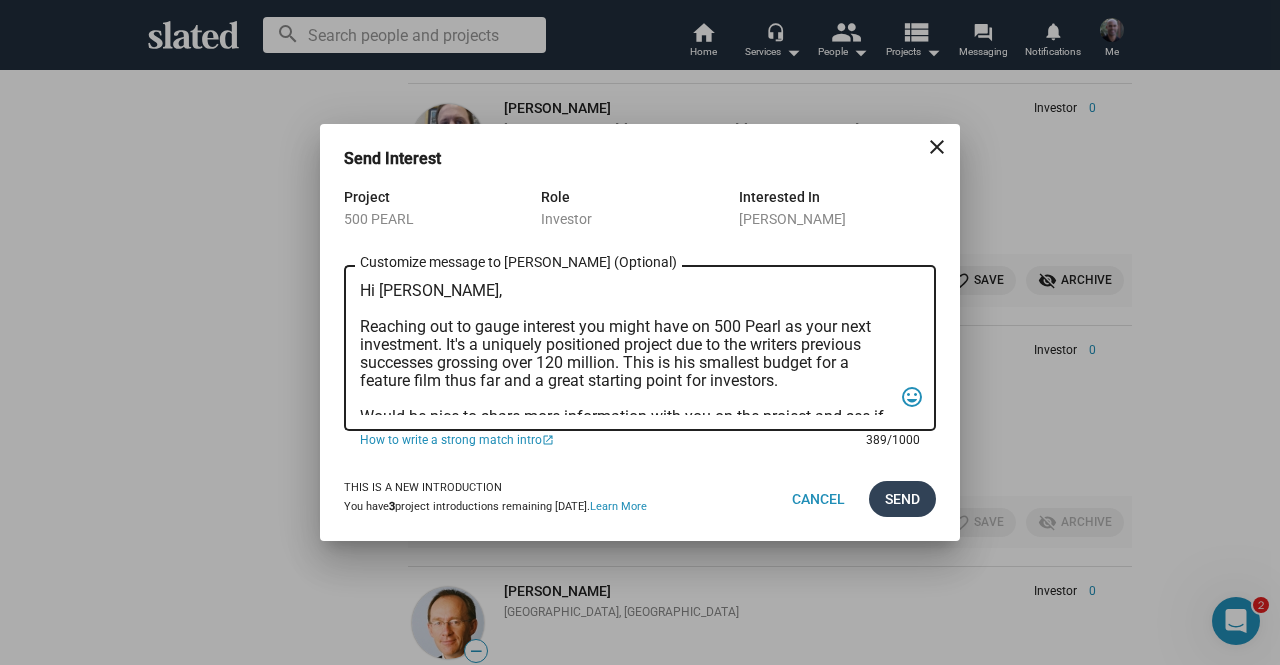 type on "Hi [PERSON_NAME],
Reaching out to gauge interest you might have on 500 Pearl as your next investment. It's a uniquely positioned project due to the writers previous successes grossing over 120 million. This is his smallest budget for a feature film thus far and a great starting point for investors.
Would be nice to share more information with you on the project and see if it's a great fit. Would you be open for a Zoom call beginning of next week?
Kind Regards,
Lion [PERSON_NAME]" 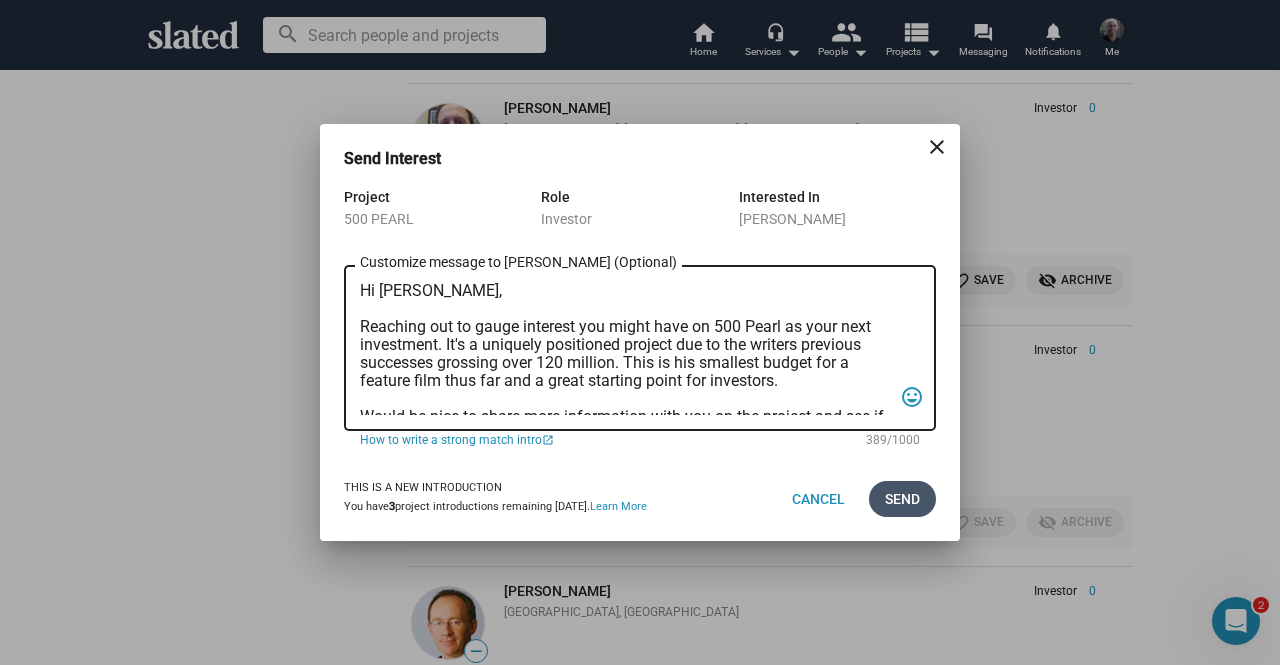 click on "Send" at bounding box center (902, 499) 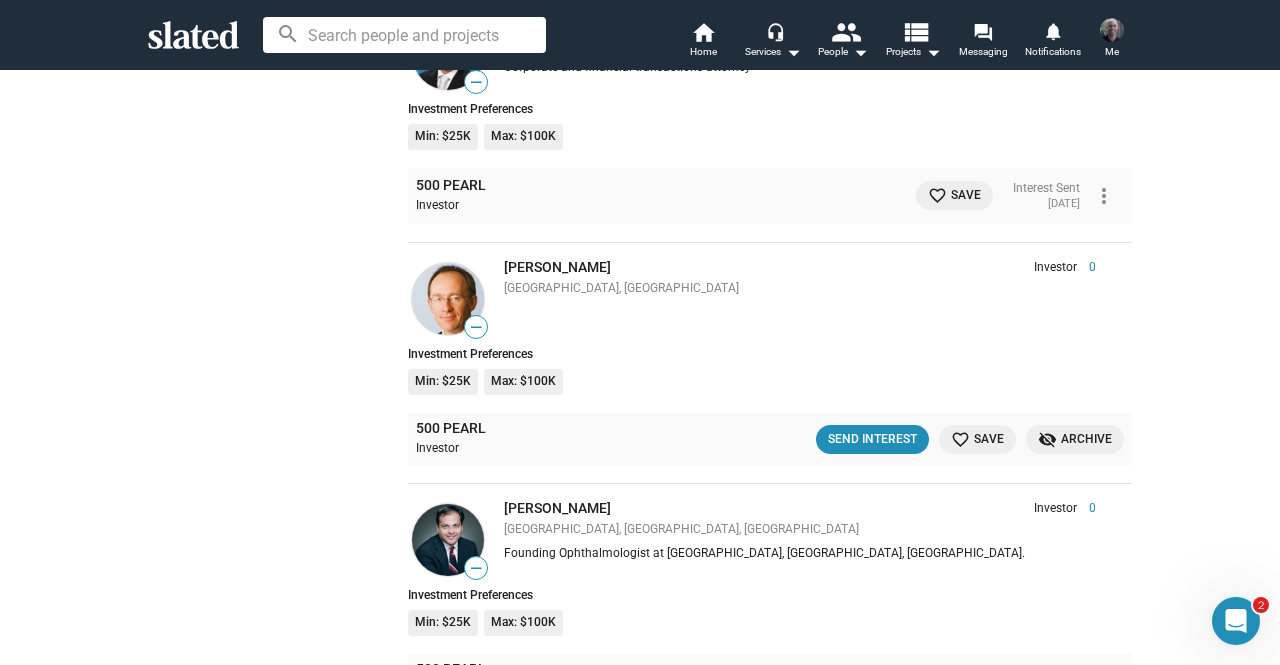 scroll, scrollTop: 15940, scrollLeft: 0, axis: vertical 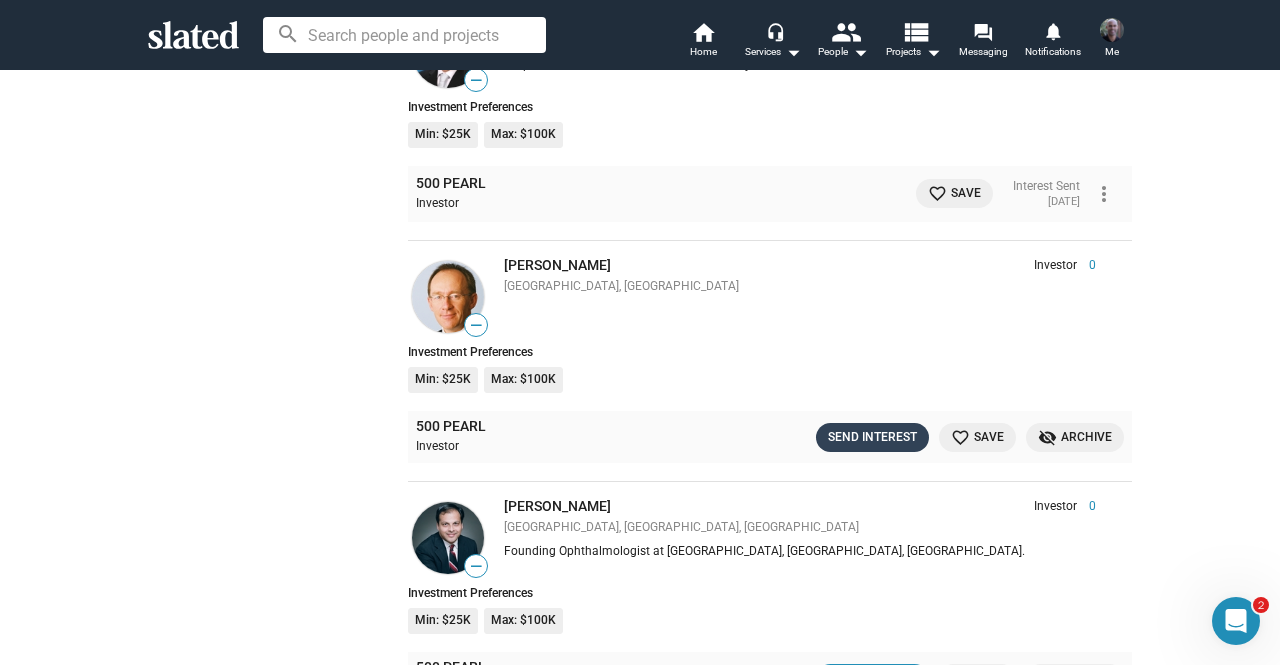 click on "Send Interest" 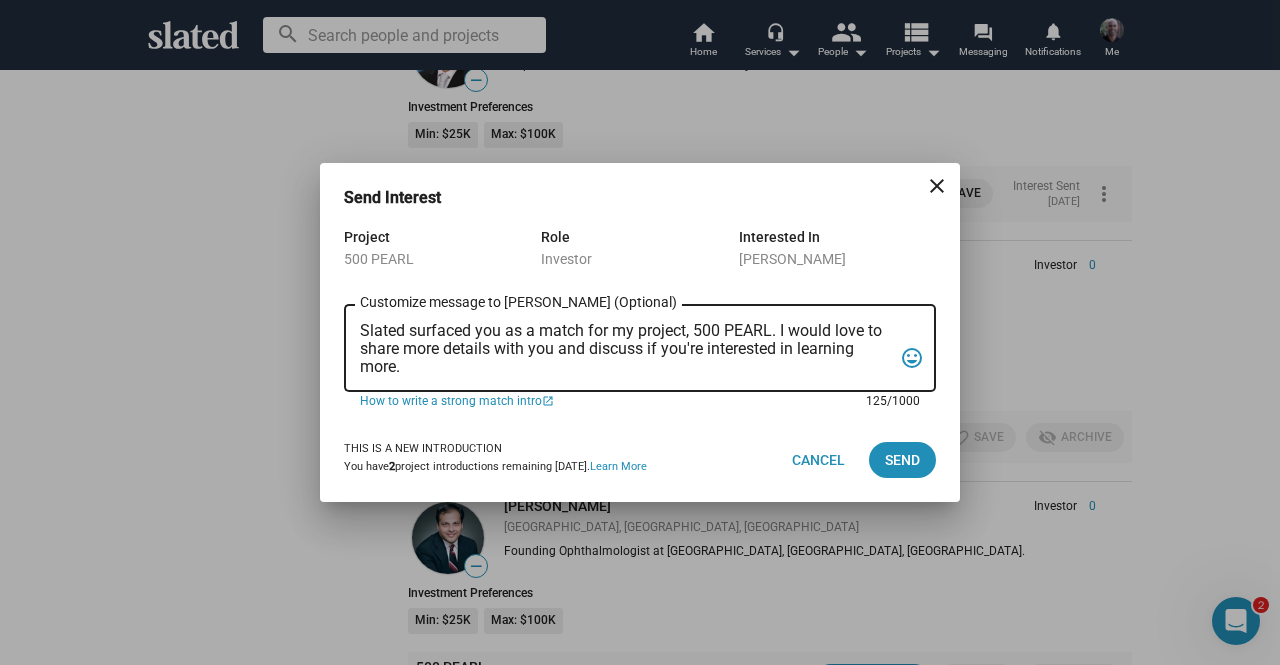 drag, startPoint x: 425, startPoint y: 364, endPoint x: 311, endPoint y: 307, distance: 127.45587 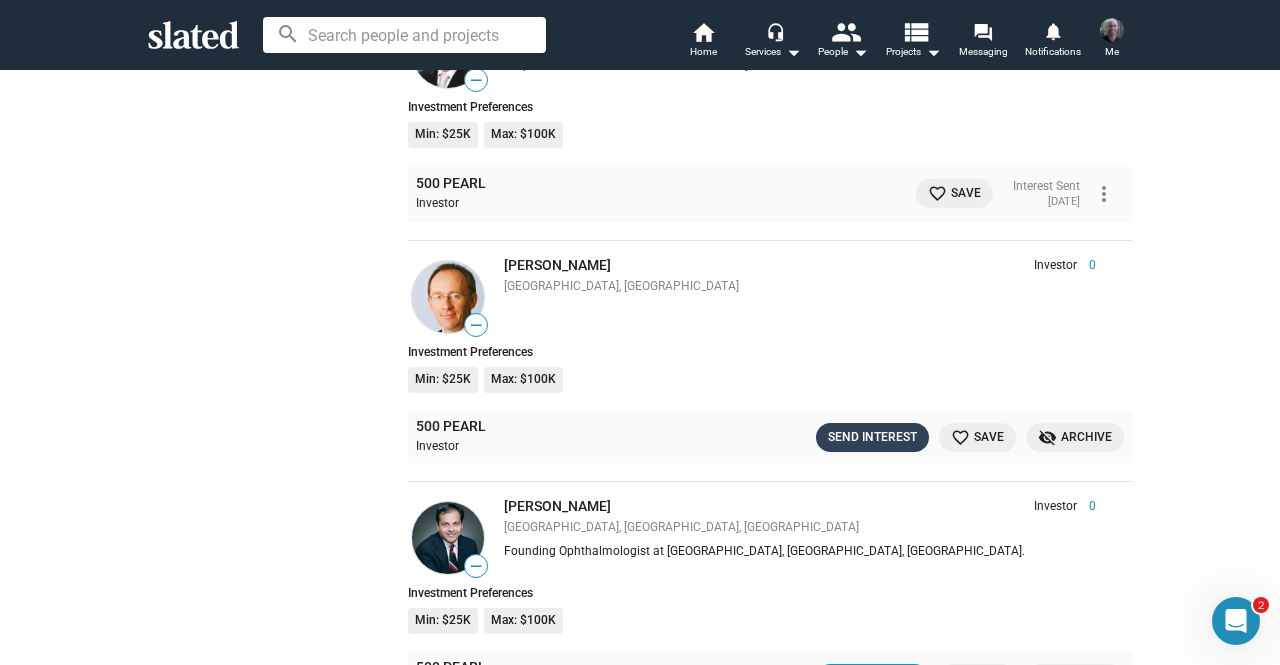 click on "Send Interest" 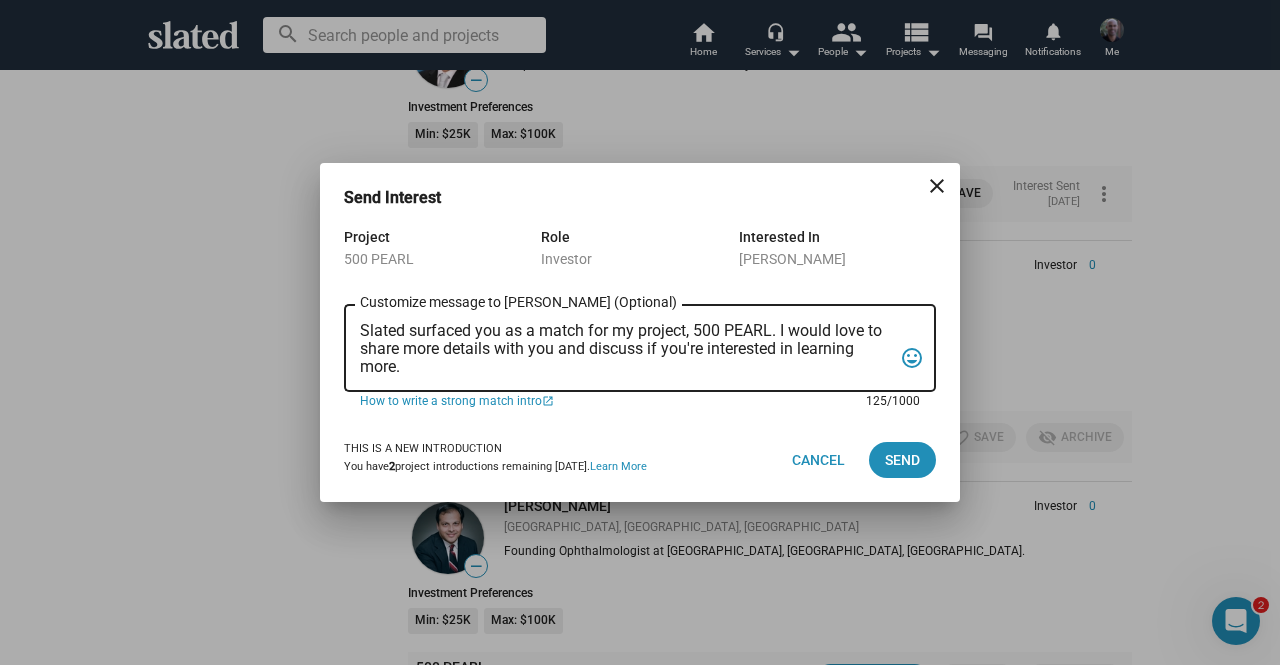 drag, startPoint x: 446, startPoint y: 374, endPoint x: 358, endPoint y: 323, distance: 101.71037 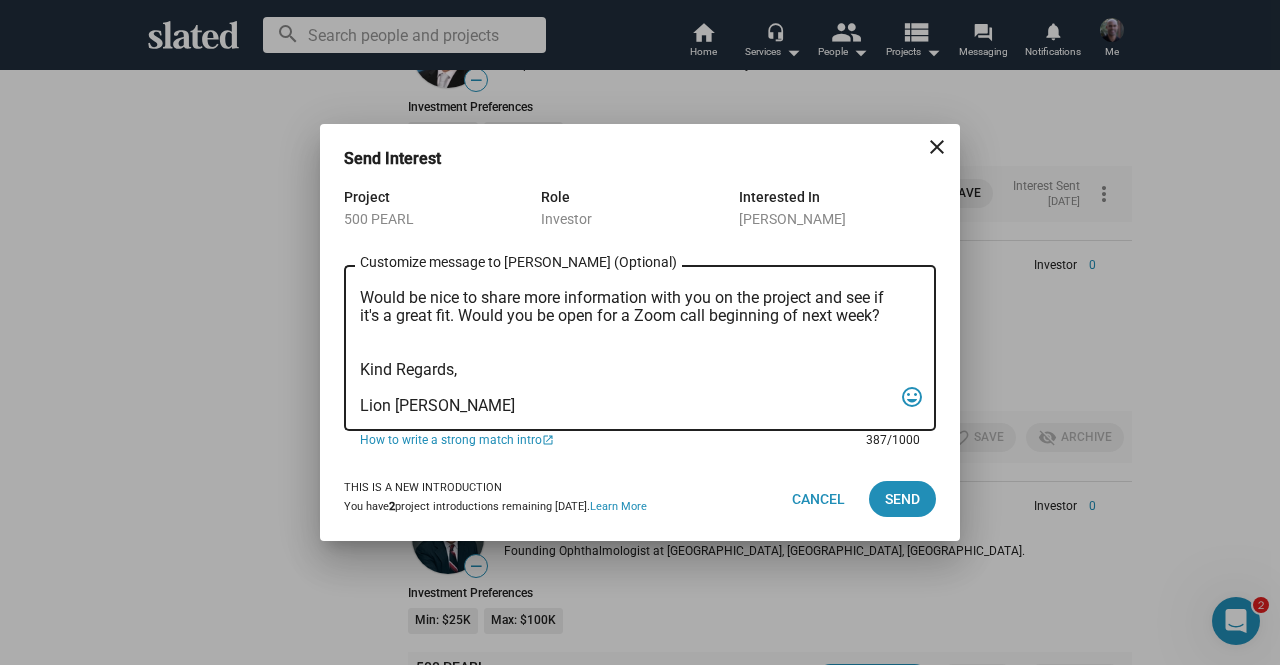 scroll, scrollTop: 0, scrollLeft: 0, axis: both 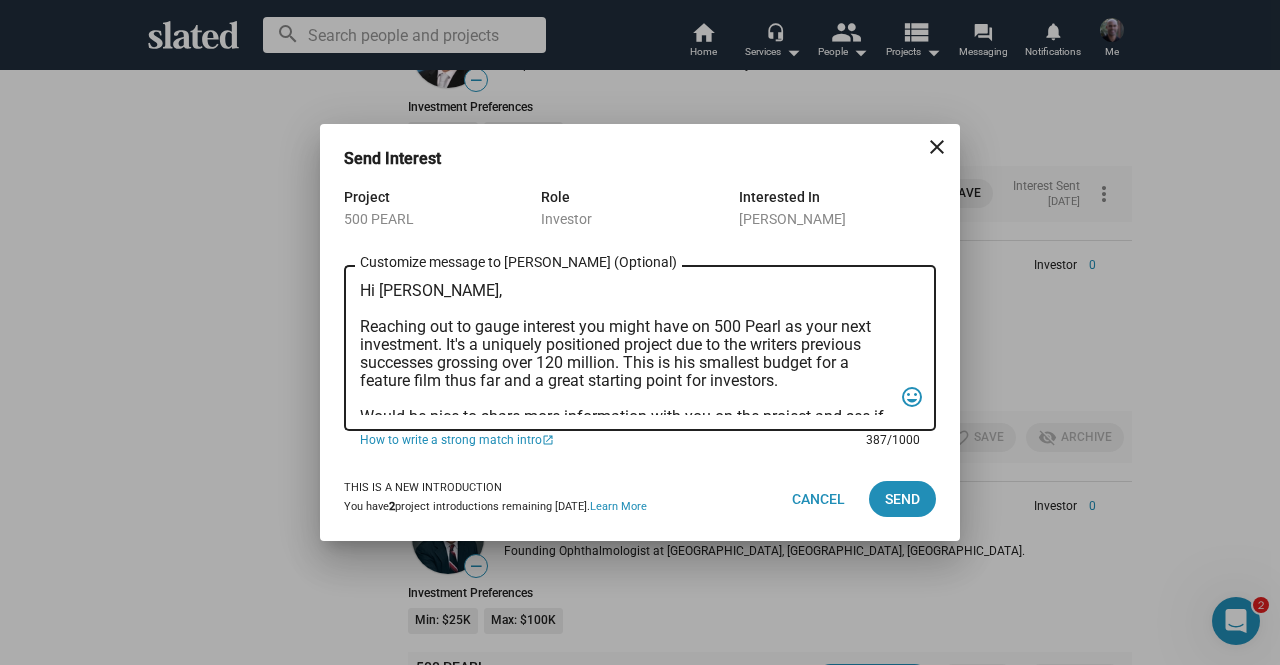 click on "Hi [PERSON_NAME],
Reaching out to gauge interest you might have on 500 Pearl as your next investment. It's a uniquely positioned project due to the writers previous successes grossing over 120 million. This is his smallest budget for a feature film thus far and a great starting point for investors.
Would be nice to share more information with you on the project and see if it's a great fit. Would you be open for a Zoom call beginning of next week?
Kind Regards,
Lion [PERSON_NAME]" at bounding box center [626, 348] 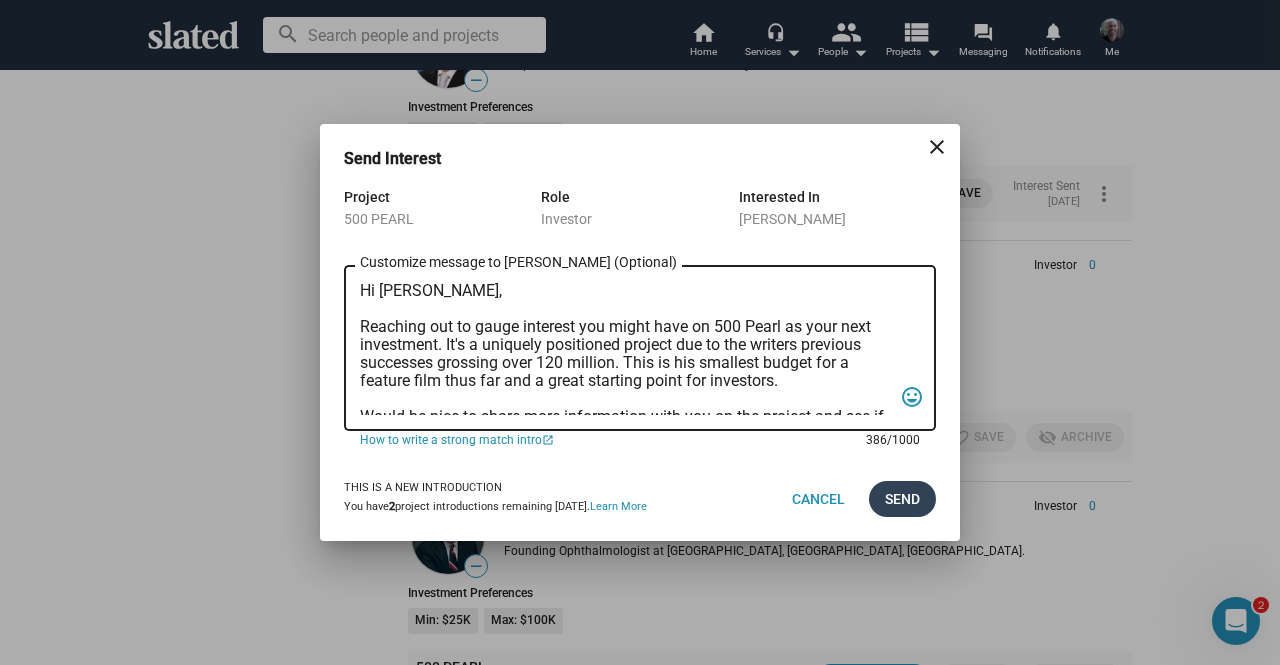 type on "Hi [PERSON_NAME],
Reaching out to gauge interest you might have on 500 Pearl as your next investment. It's a uniquely positioned project due to the writers previous successes grossing over 120 million. This is his smallest budget for a feature film thus far and a great starting point for investors.
Would be nice to share more information with you on the project and see if it's a great fit. Would you be open for a Zoom call beginning of next week?
Kind Regards,
Lion [PERSON_NAME]" 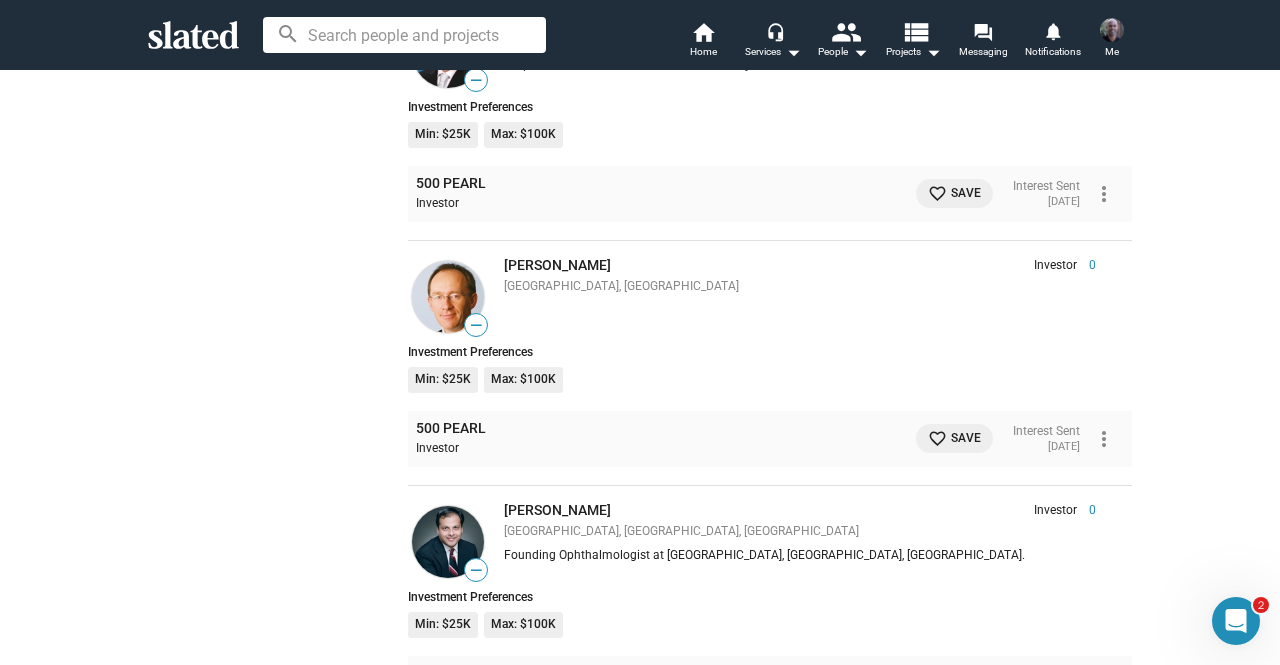 scroll, scrollTop: 16144, scrollLeft: 0, axis: vertical 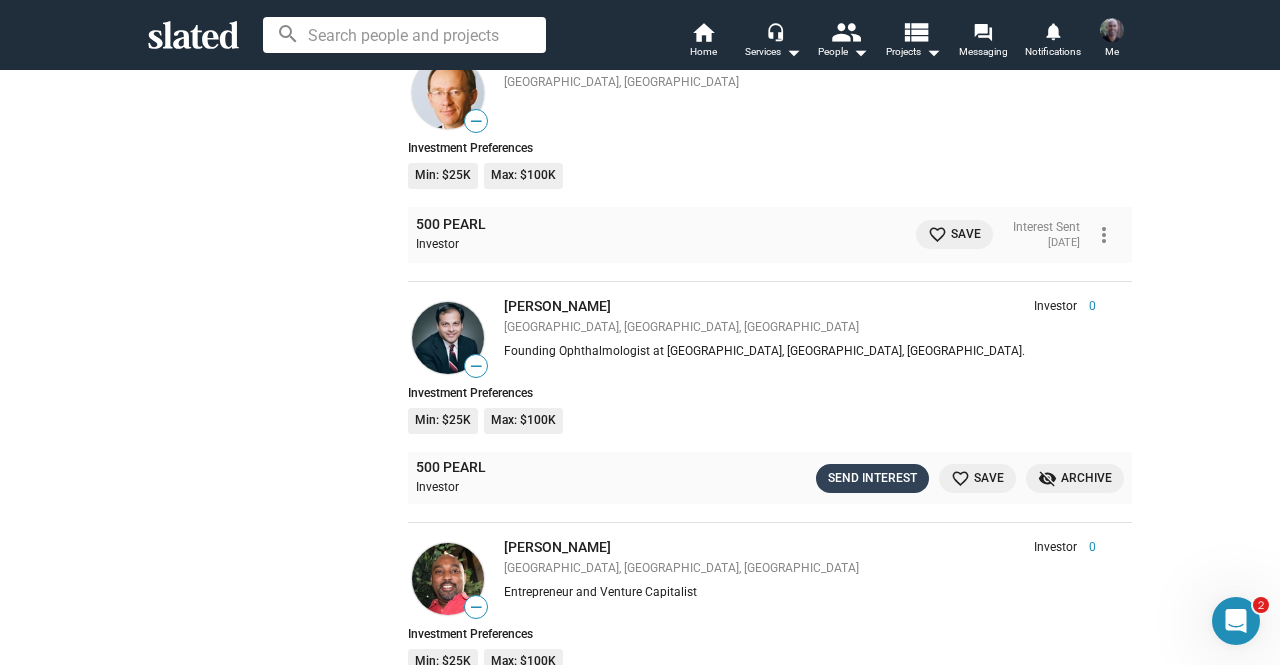 click on "Send Interest" 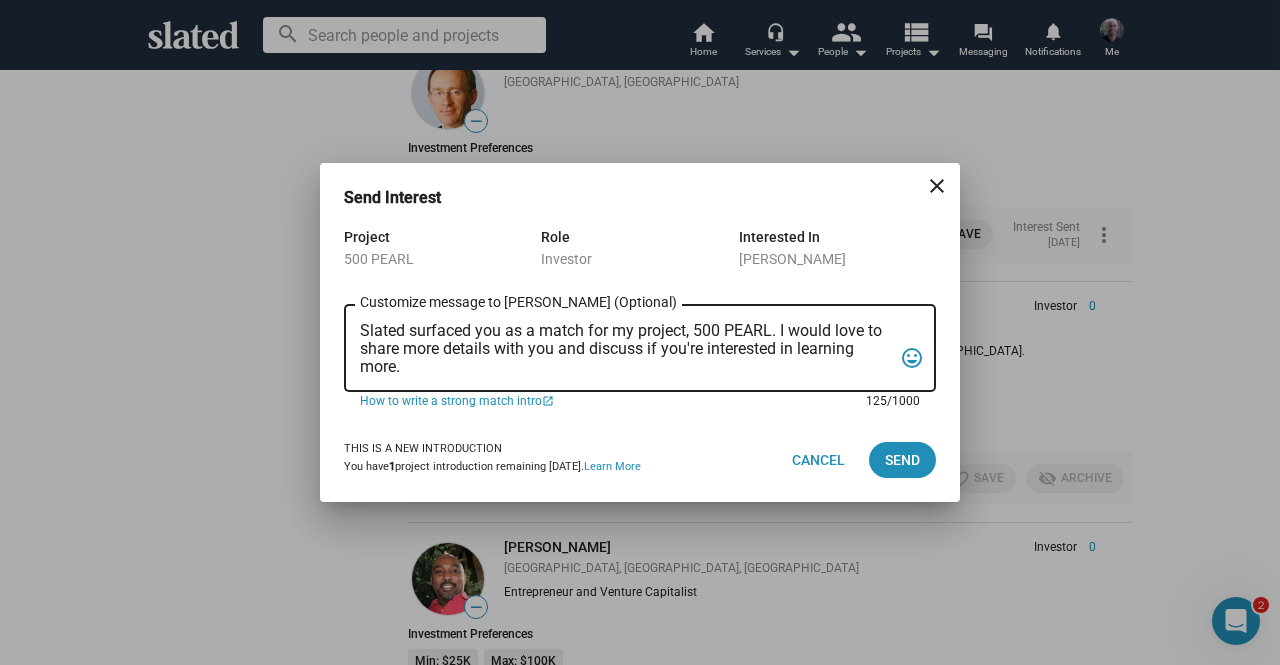 drag, startPoint x: 411, startPoint y: 366, endPoint x: 288, endPoint y: 292, distance: 143.54442 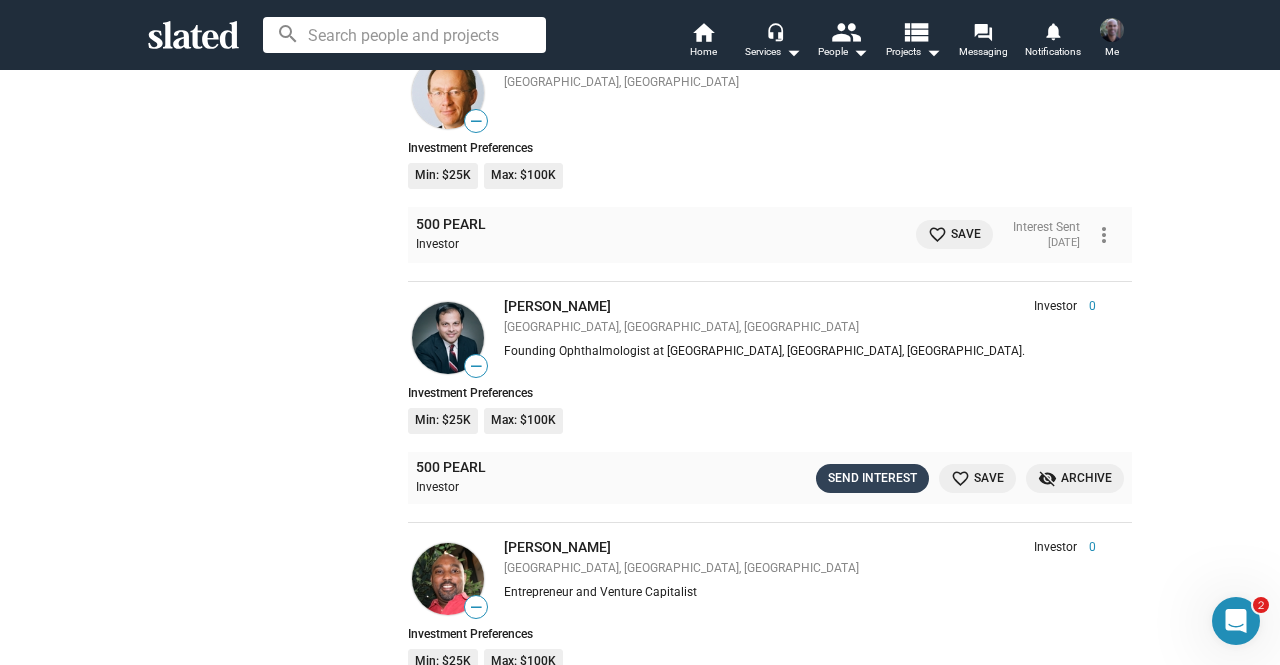 click on "Send Interest" 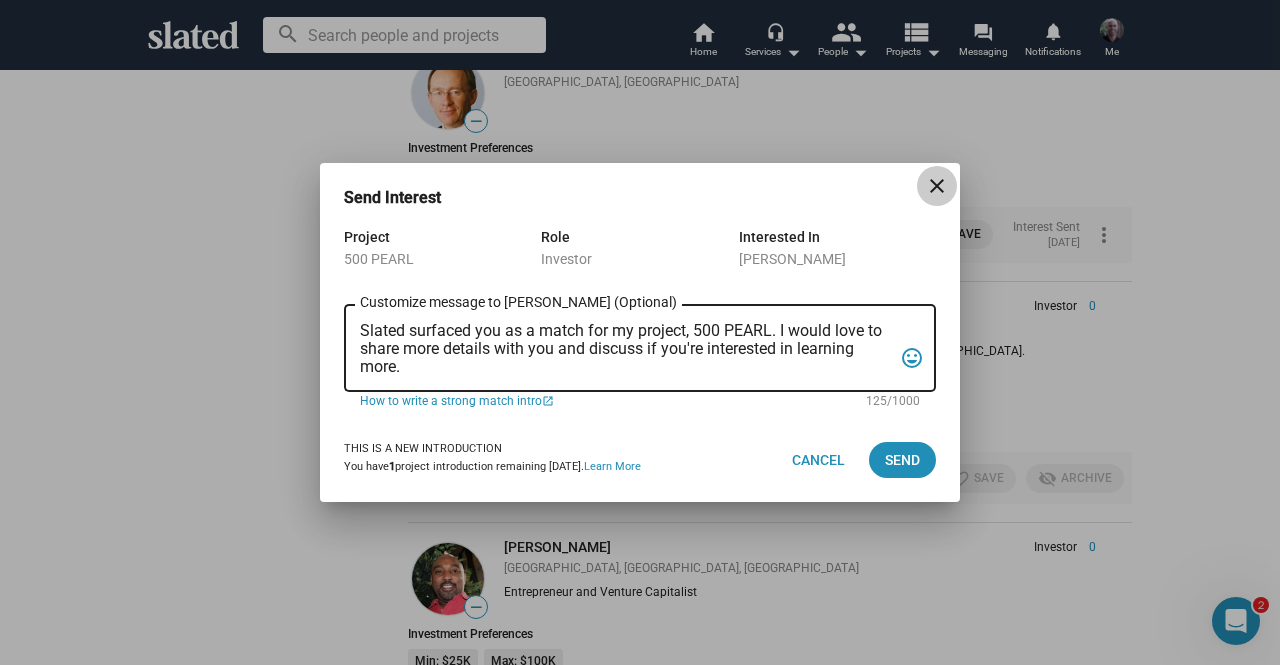 click on "close" at bounding box center [937, 186] 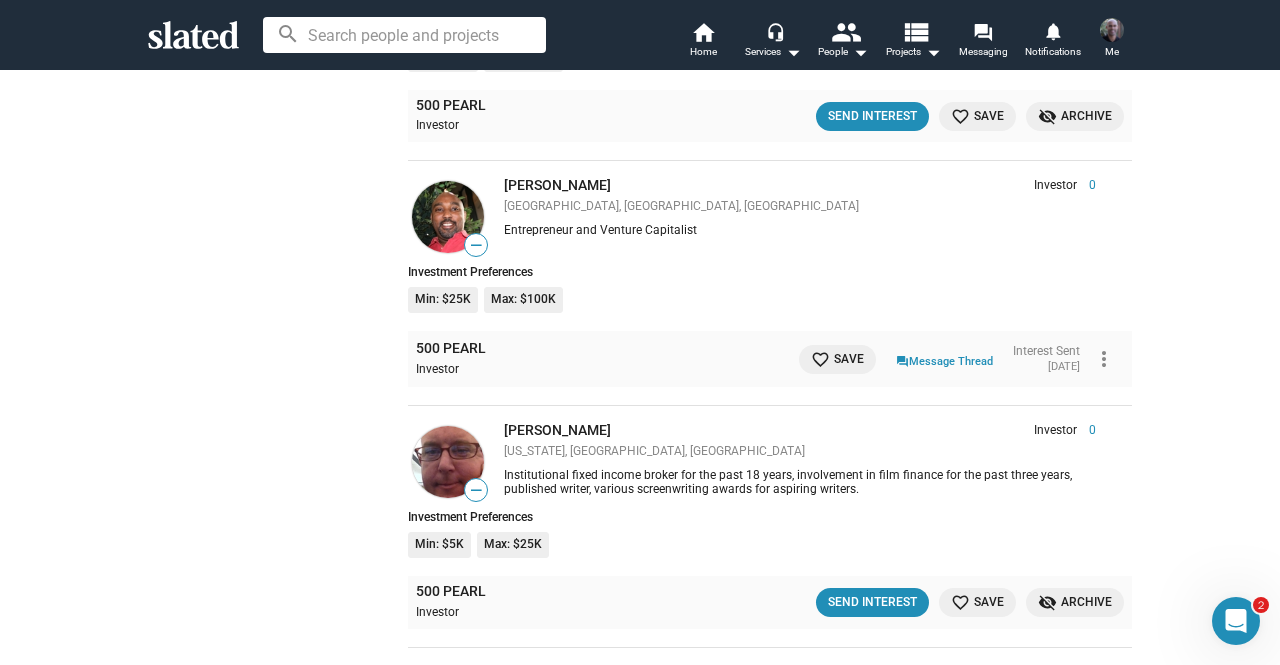 scroll, scrollTop: 16506, scrollLeft: 0, axis: vertical 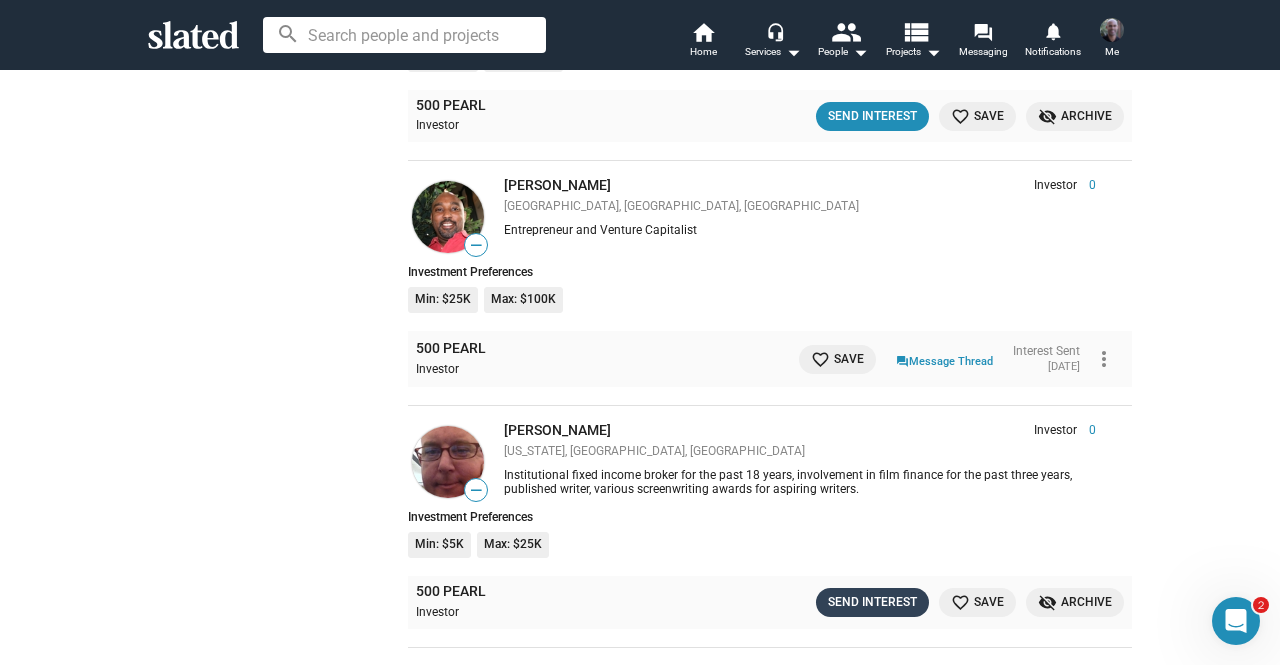 click on "Send Interest" 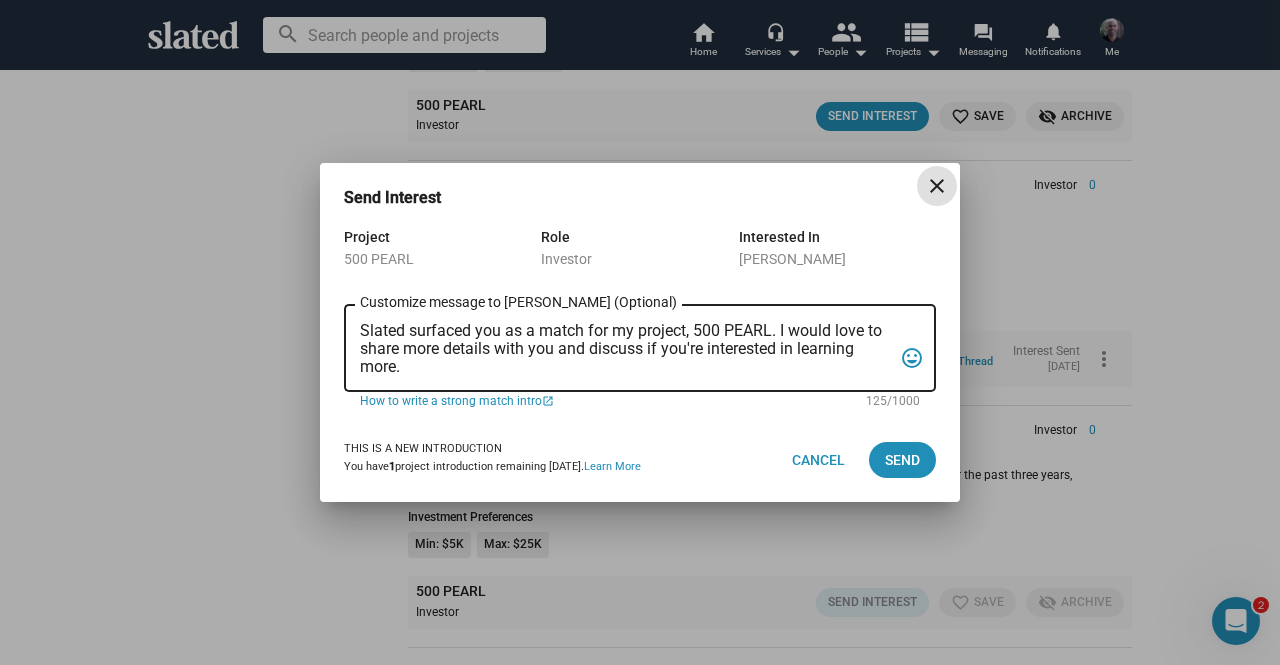 click on "close" at bounding box center (937, 186) 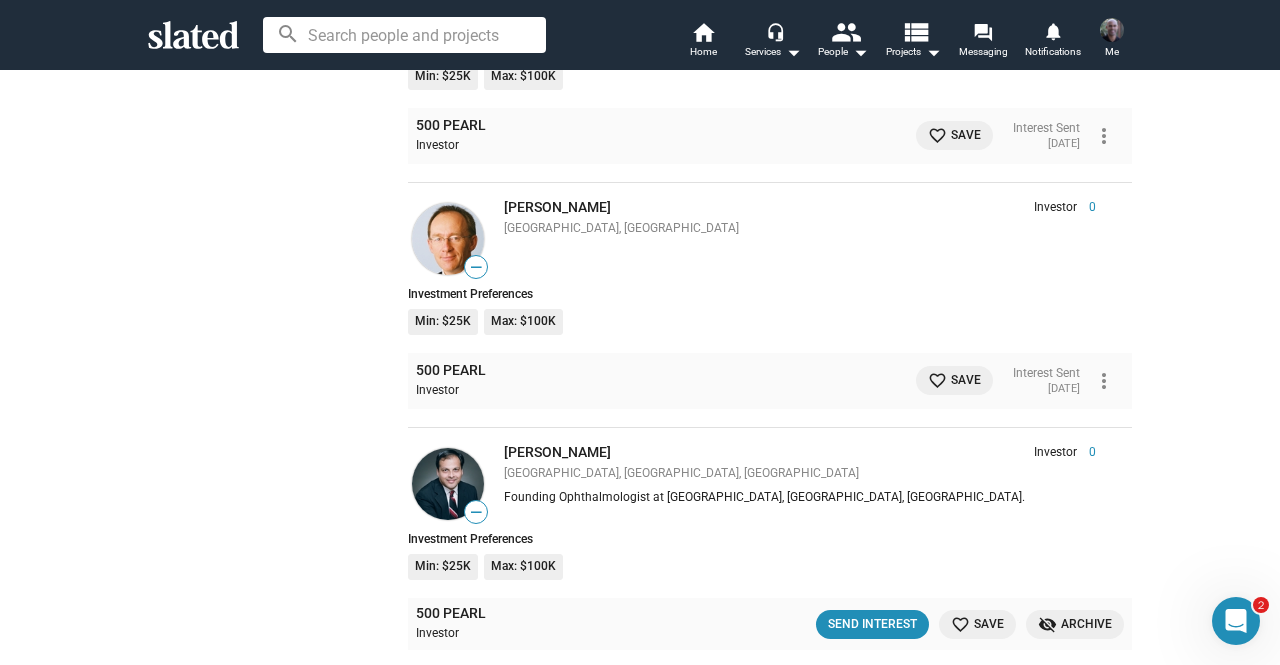 scroll, scrollTop: 16006, scrollLeft: 0, axis: vertical 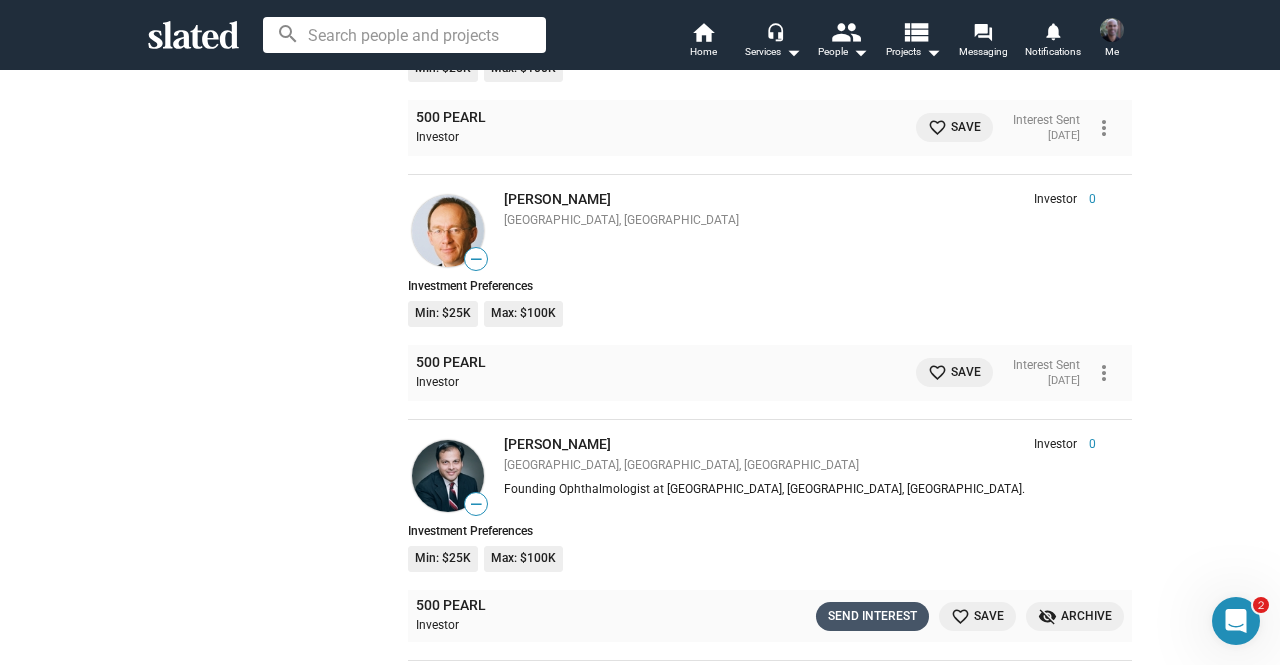 click on "Send Interest" 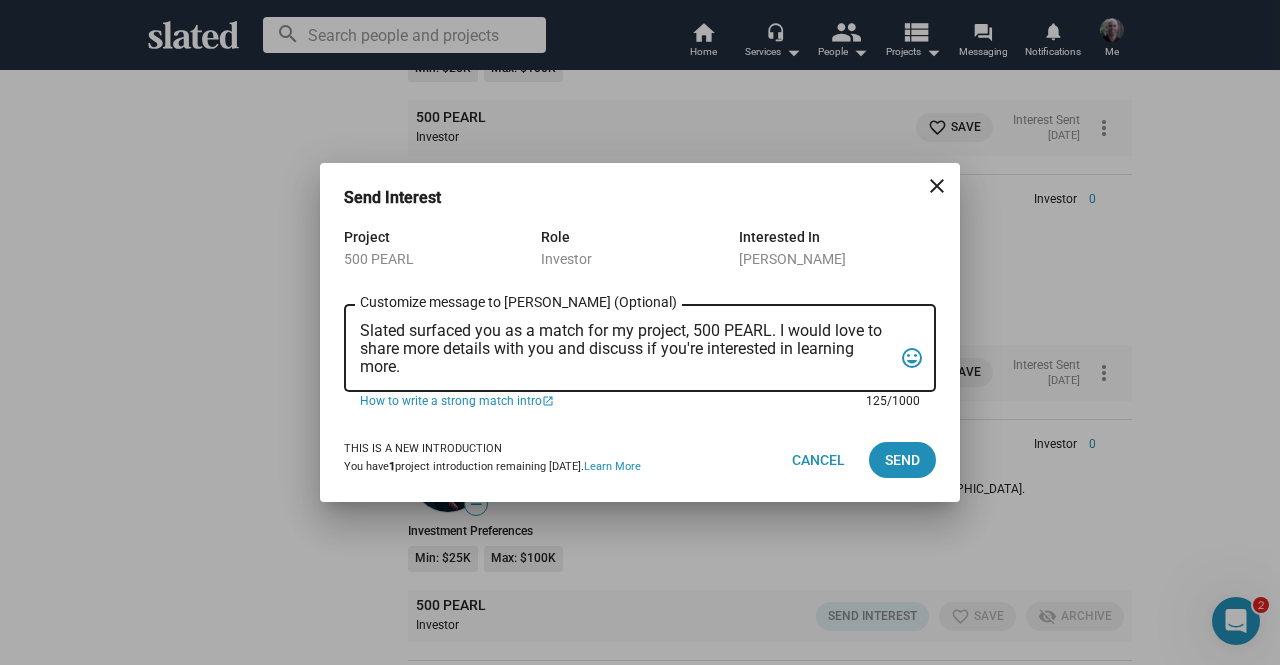 drag, startPoint x: 417, startPoint y: 371, endPoint x: 289, endPoint y: 290, distance: 151.47607 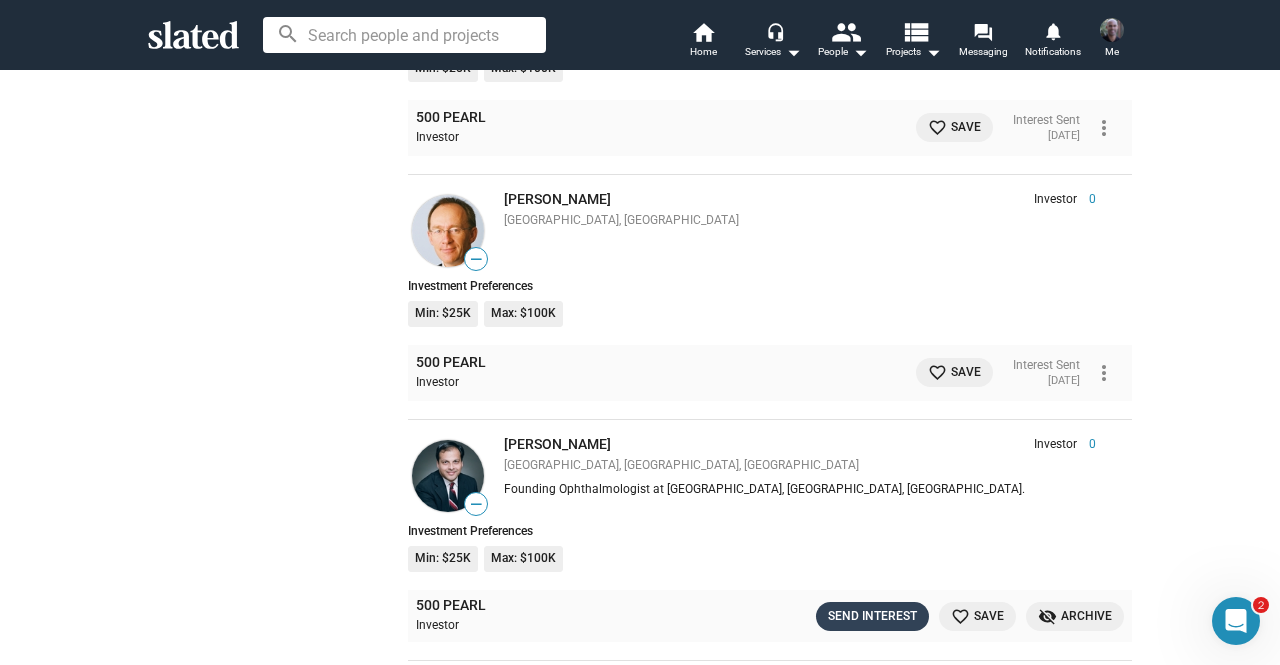 click on "Send Interest" 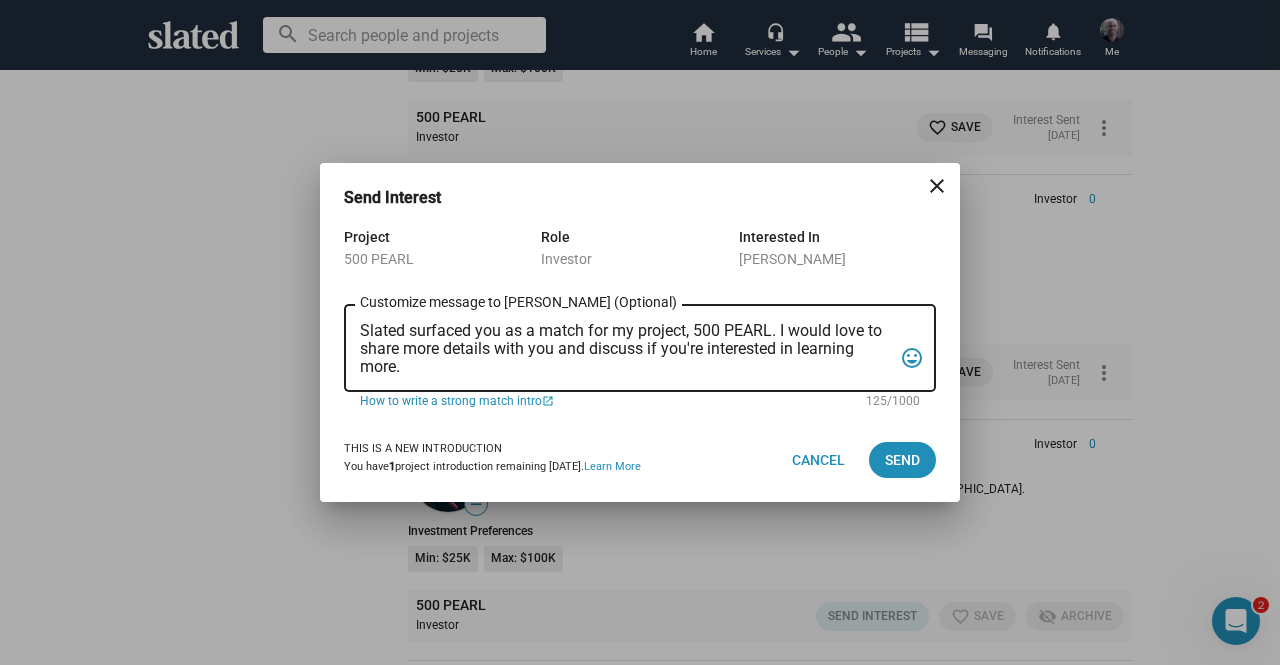 drag, startPoint x: 446, startPoint y: 383, endPoint x: 348, endPoint y: 330, distance: 111.41364 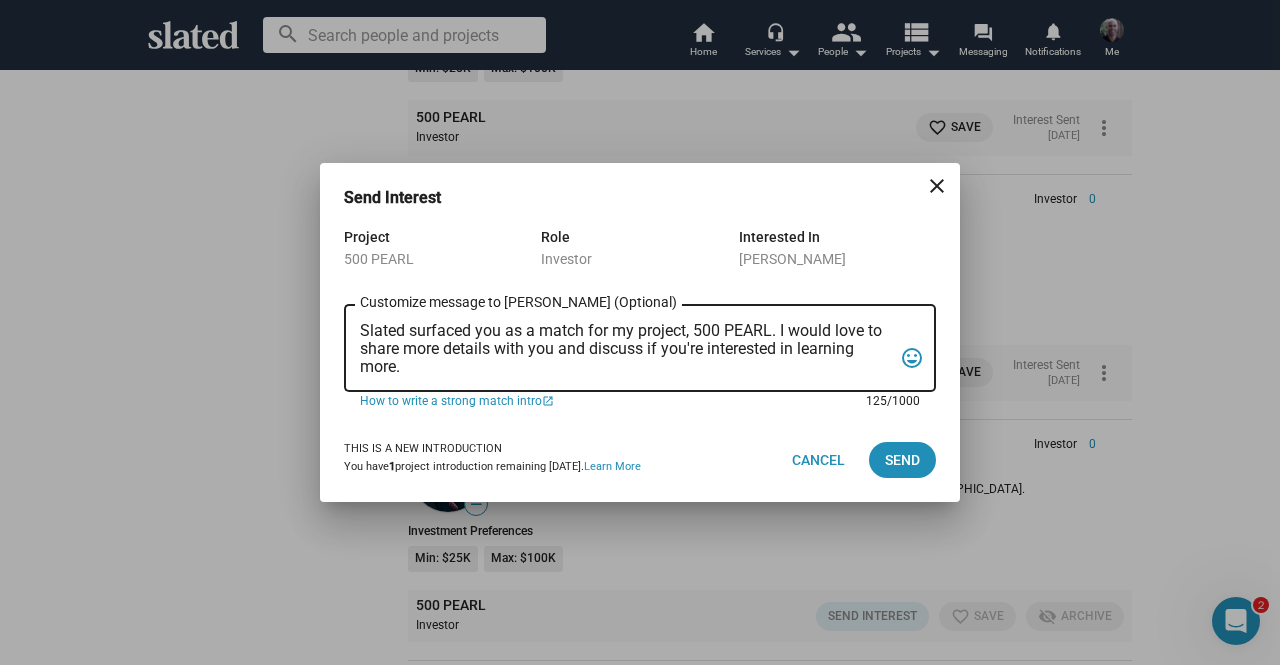 scroll, scrollTop: 0, scrollLeft: 0, axis: both 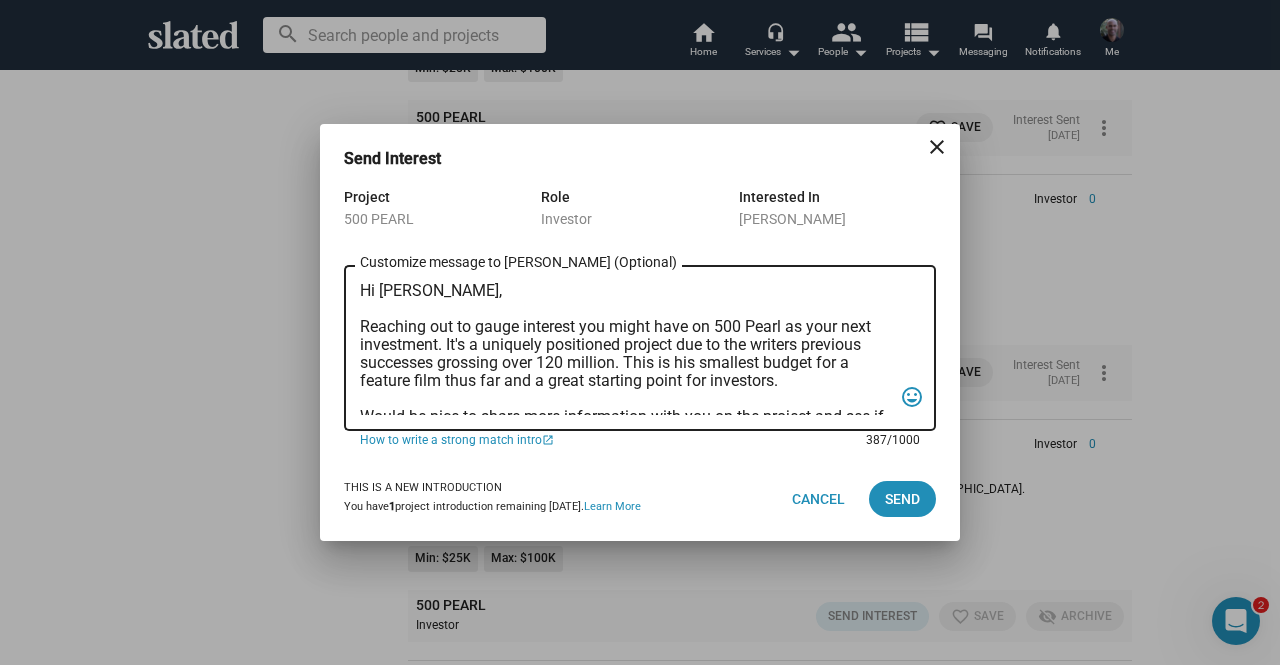 click on "Hi [PERSON_NAME],
Reaching out to gauge interest you might have on 500 Pearl as your next investment. It's a uniquely positioned project due to the writers previous successes grossing over 120 million. This is his smallest budget for a feature film thus far and a great starting point for investors.
Would be nice to share more information with you on the project and see if it's a great fit. Would you be open for a Zoom call beginning of next week?
Kind Regards,
Lion [PERSON_NAME]" at bounding box center [626, 348] 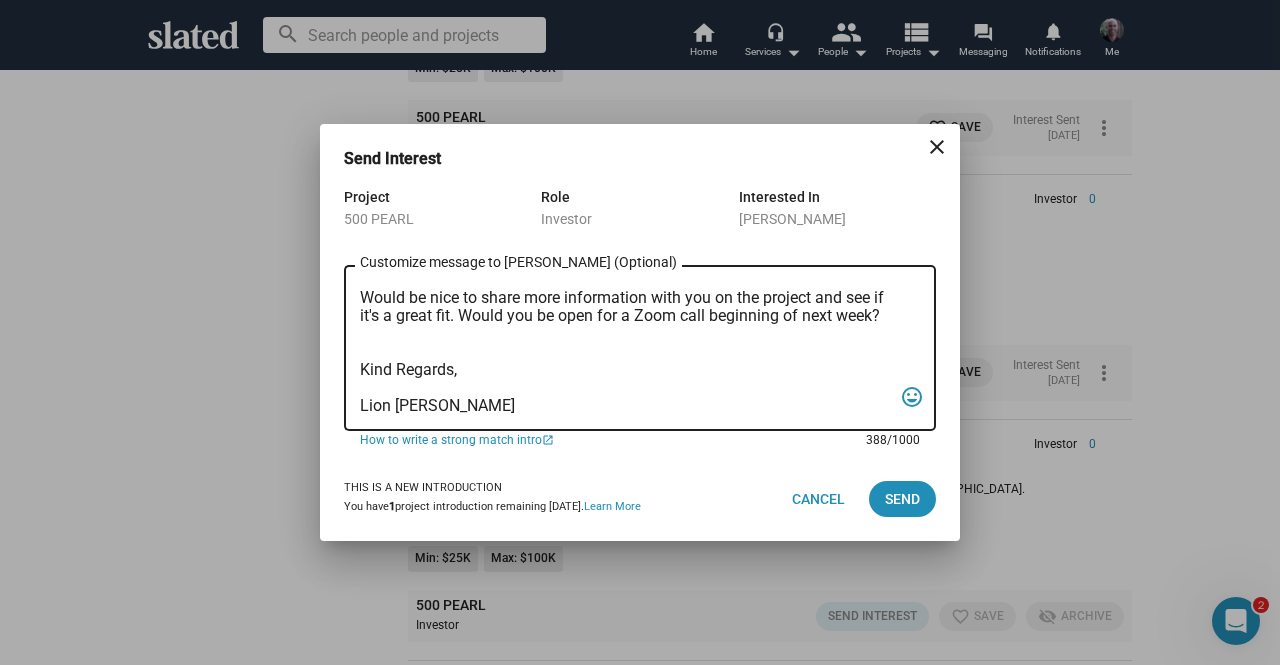 scroll, scrollTop: 0, scrollLeft: 0, axis: both 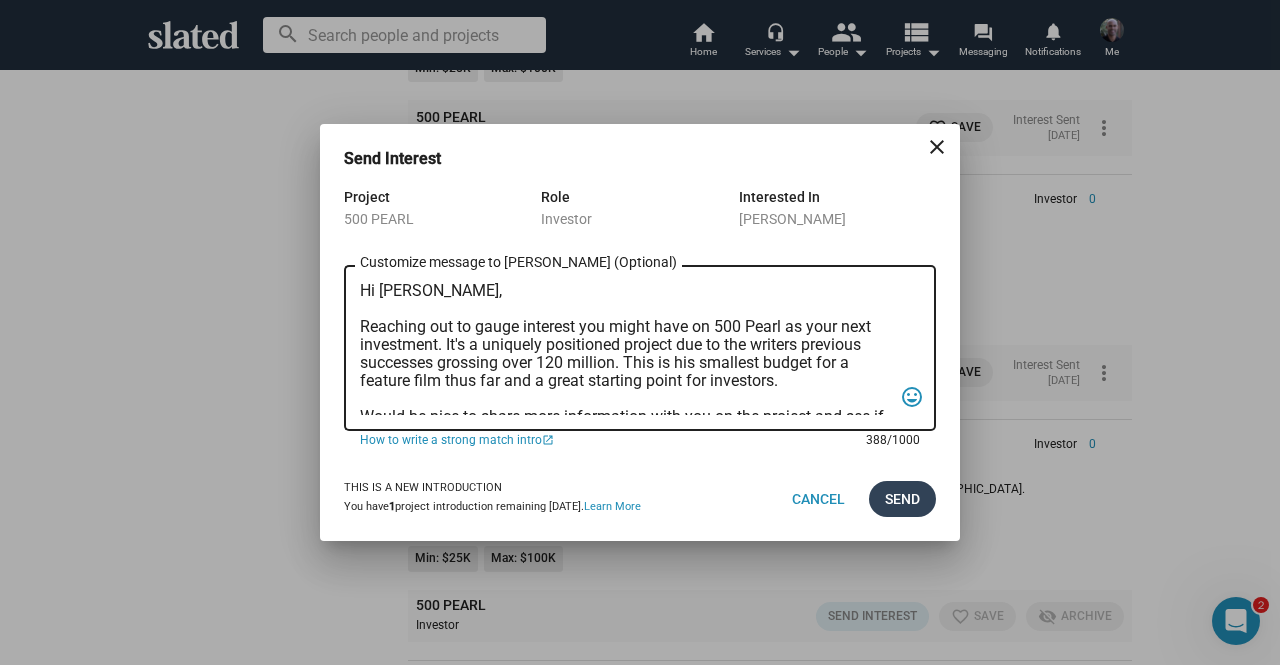 type on "Hi [PERSON_NAME],
Reaching out to gauge interest you might have on 500 Pearl as your next investment. It's a uniquely positioned project due to the writers previous successes grossing over 120 million. This is his smallest budget for a feature film thus far and a great starting point for investors.
Would be nice to share more information with you on the project and see if it's a great fit. Would you be open for a Zoom call beginning of next week?
Kind Regards,
Lion [PERSON_NAME]" 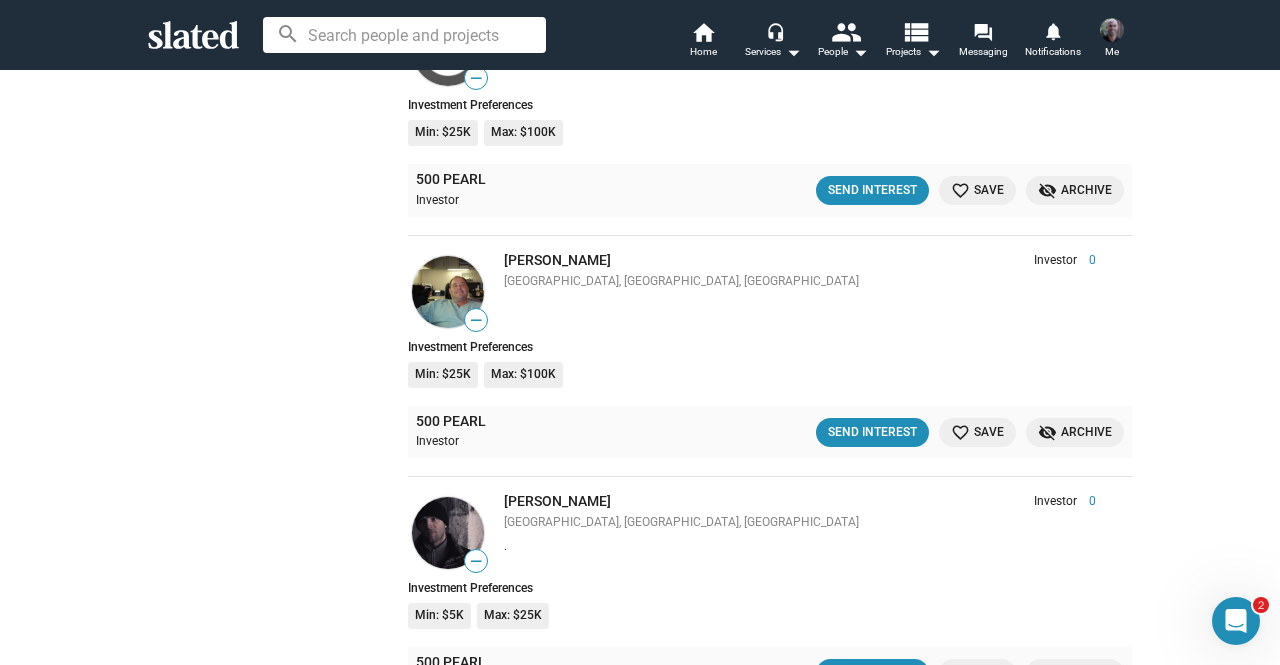 scroll, scrollTop: 14732, scrollLeft: 0, axis: vertical 